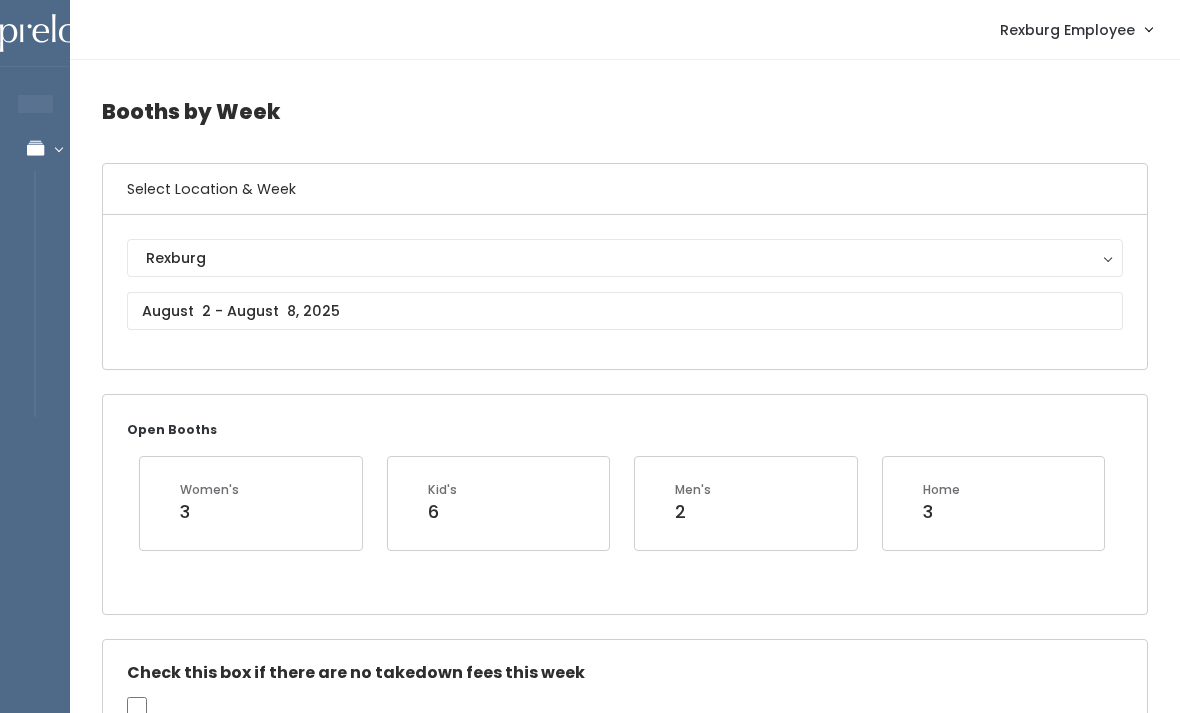 scroll, scrollTop: 64, scrollLeft: 0, axis: vertical 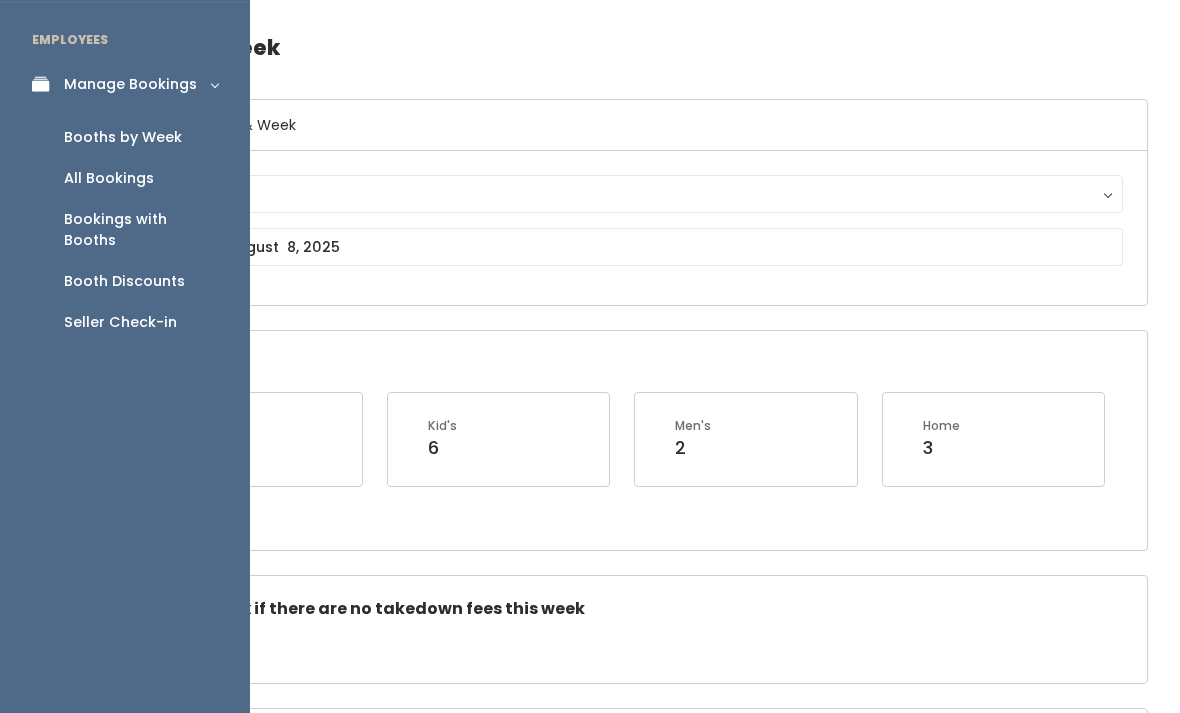 click on "Seller Check-in" at bounding box center (120, 322) 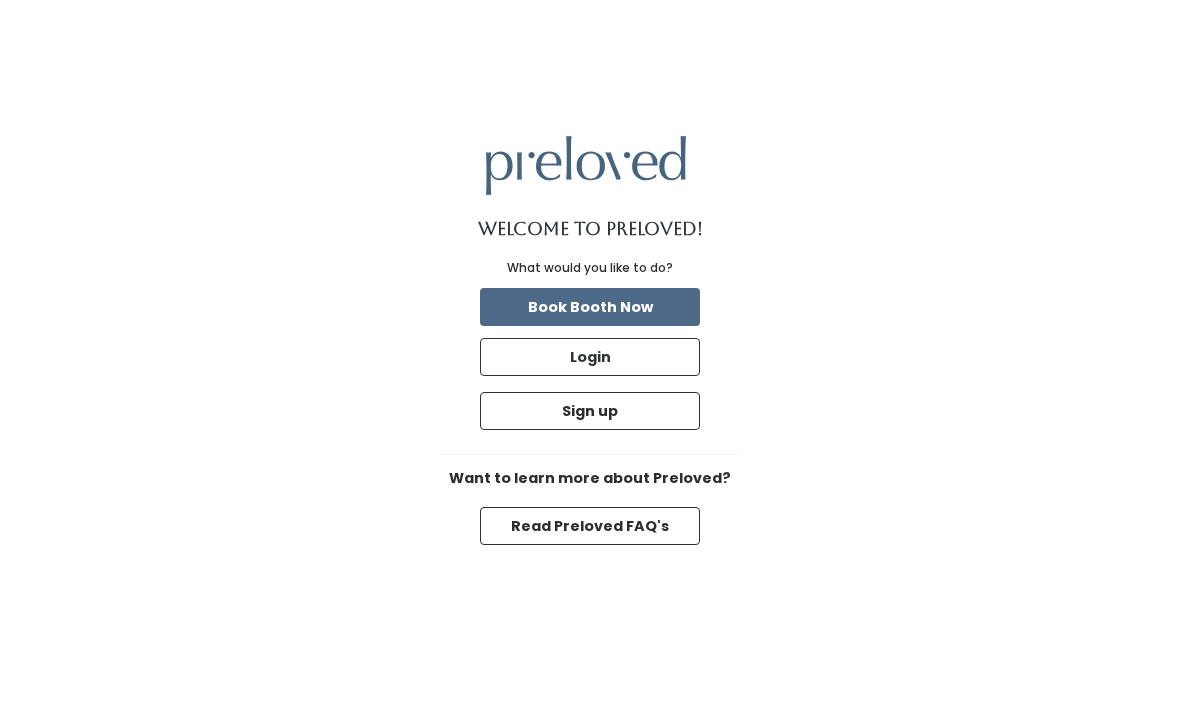 scroll, scrollTop: 0, scrollLeft: 0, axis: both 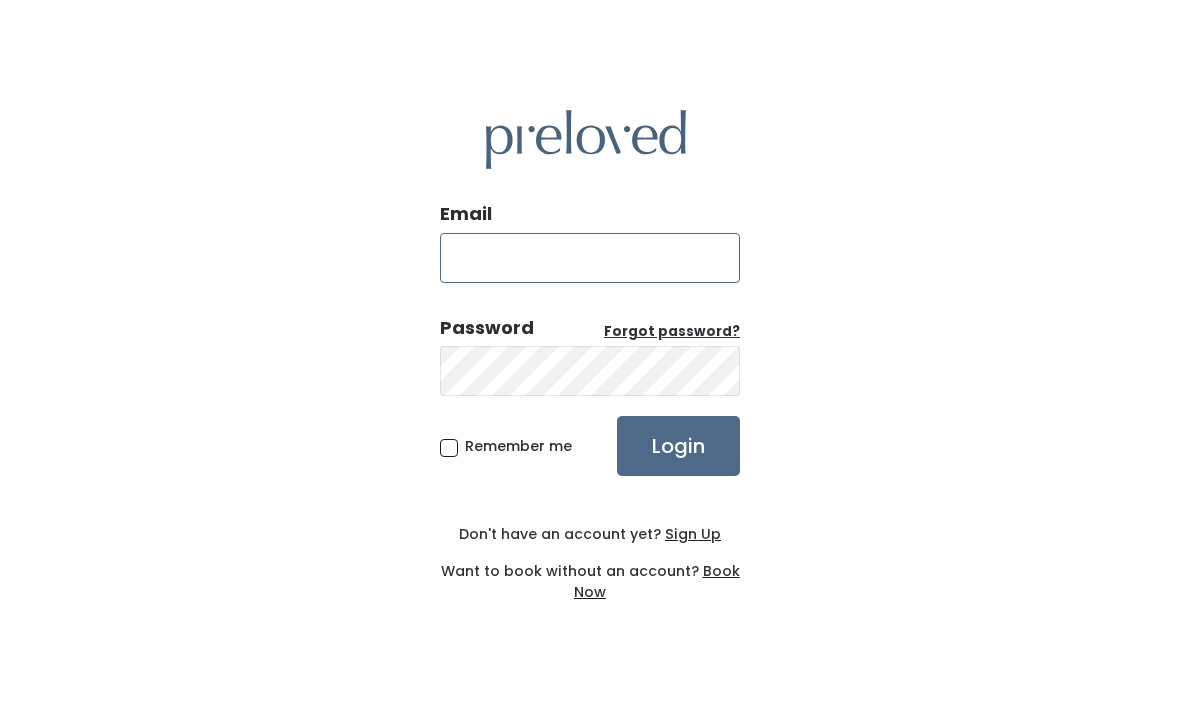 type on "[EMAIL]" 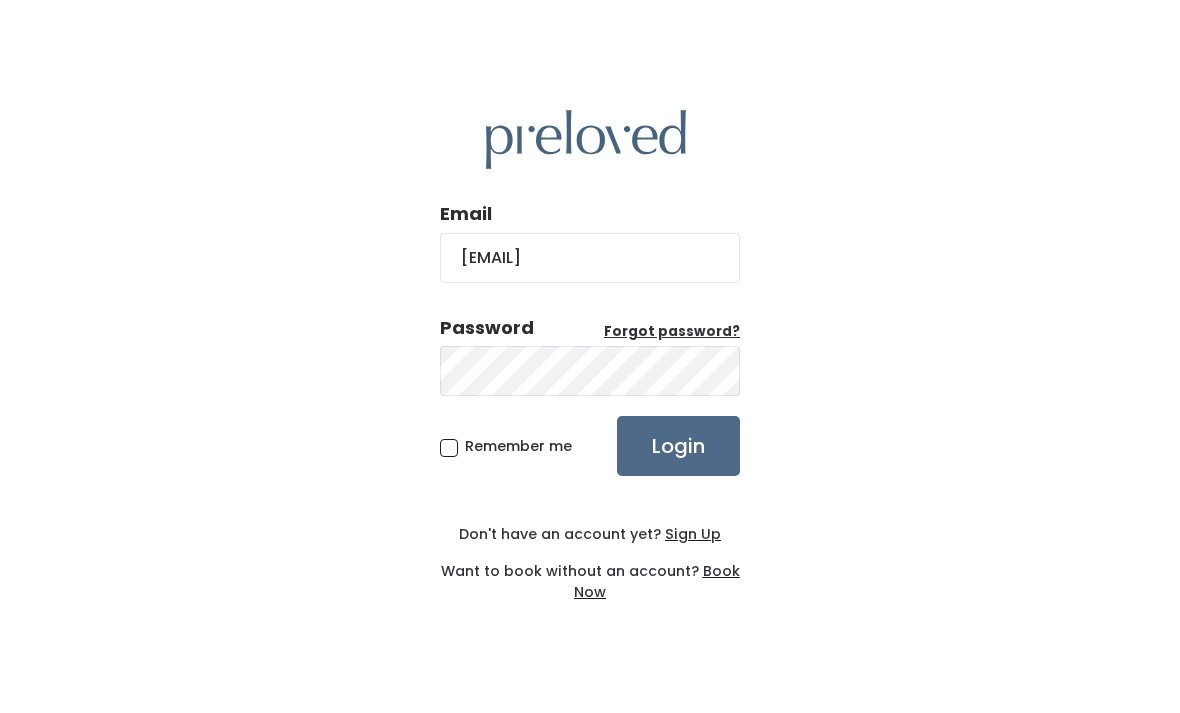 click on "Login" at bounding box center [678, 446] 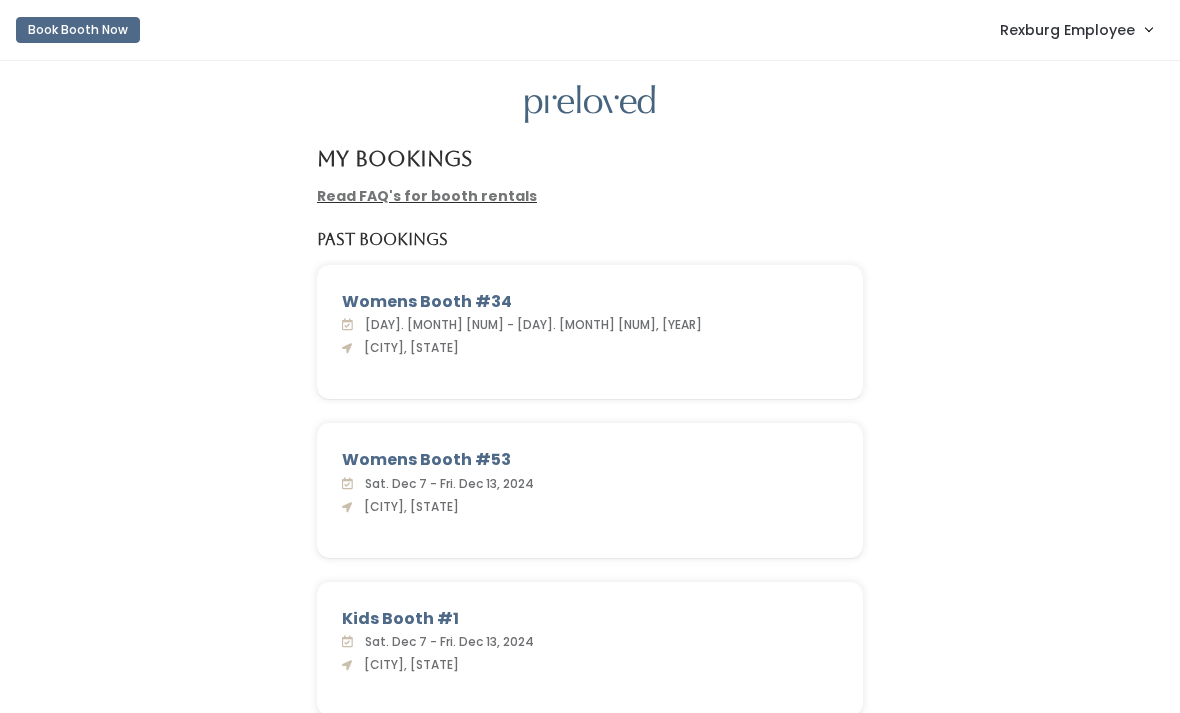 scroll, scrollTop: 0, scrollLeft: 0, axis: both 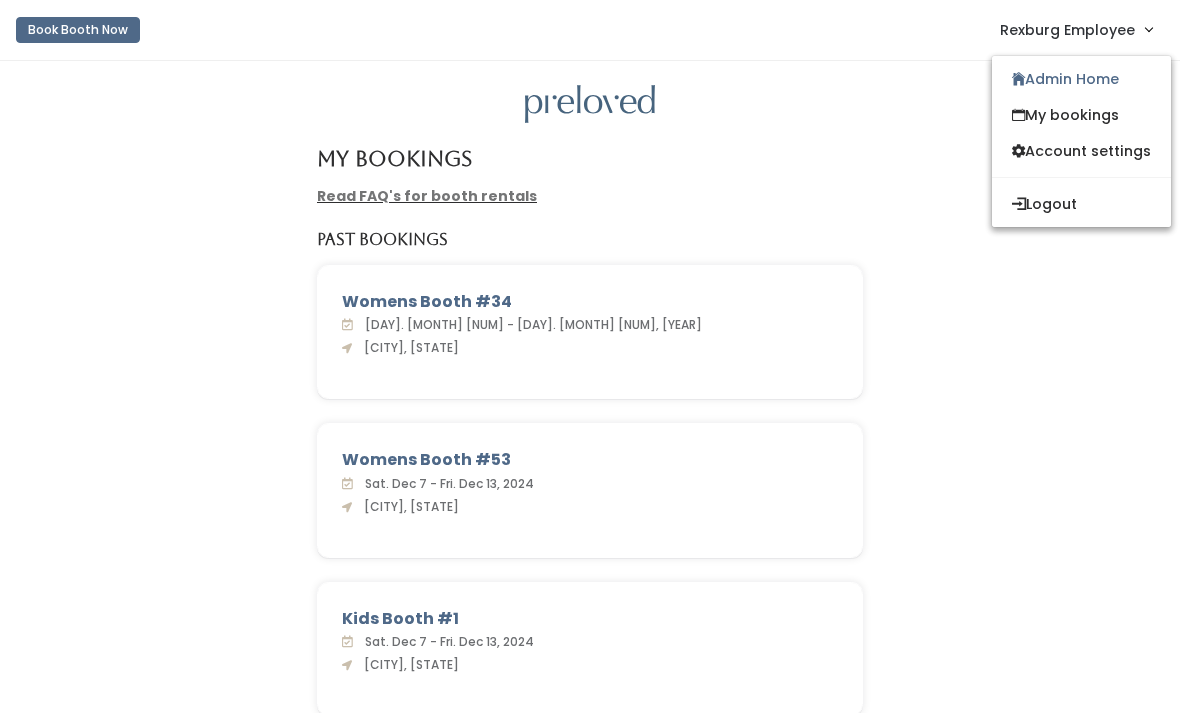 click on "Admin Home" at bounding box center [1081, 79] 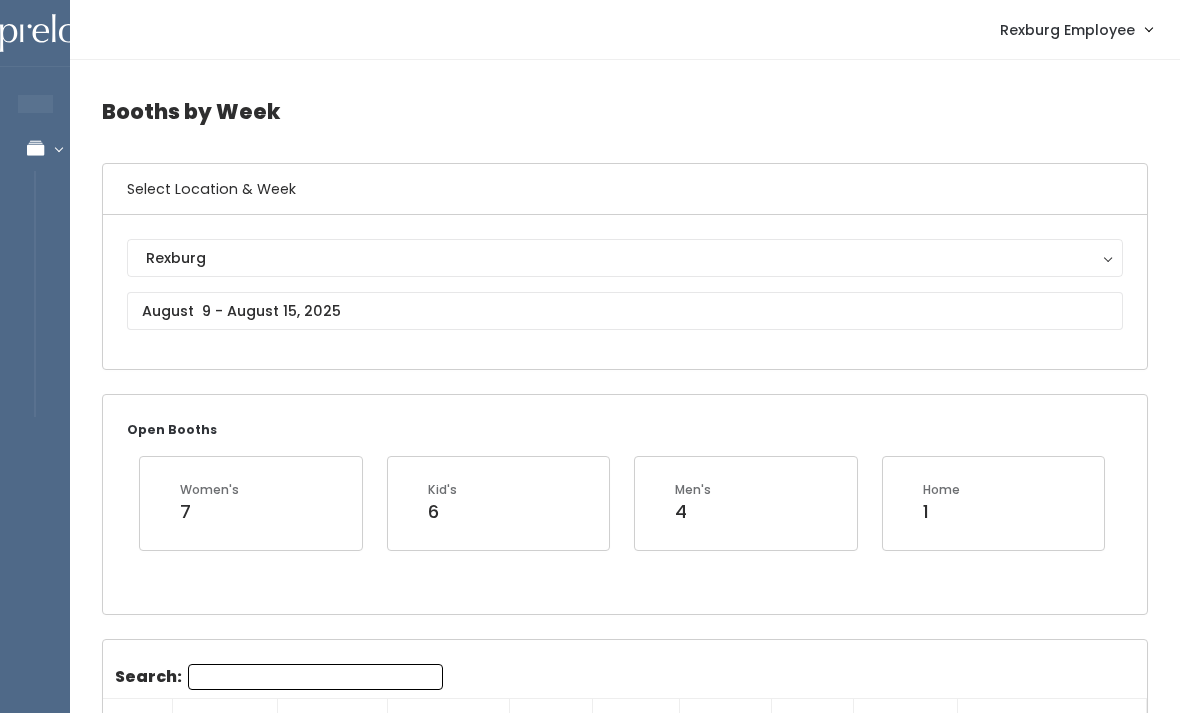 scroll, scrollTop: 0, scrollLeft: 0, axis: both 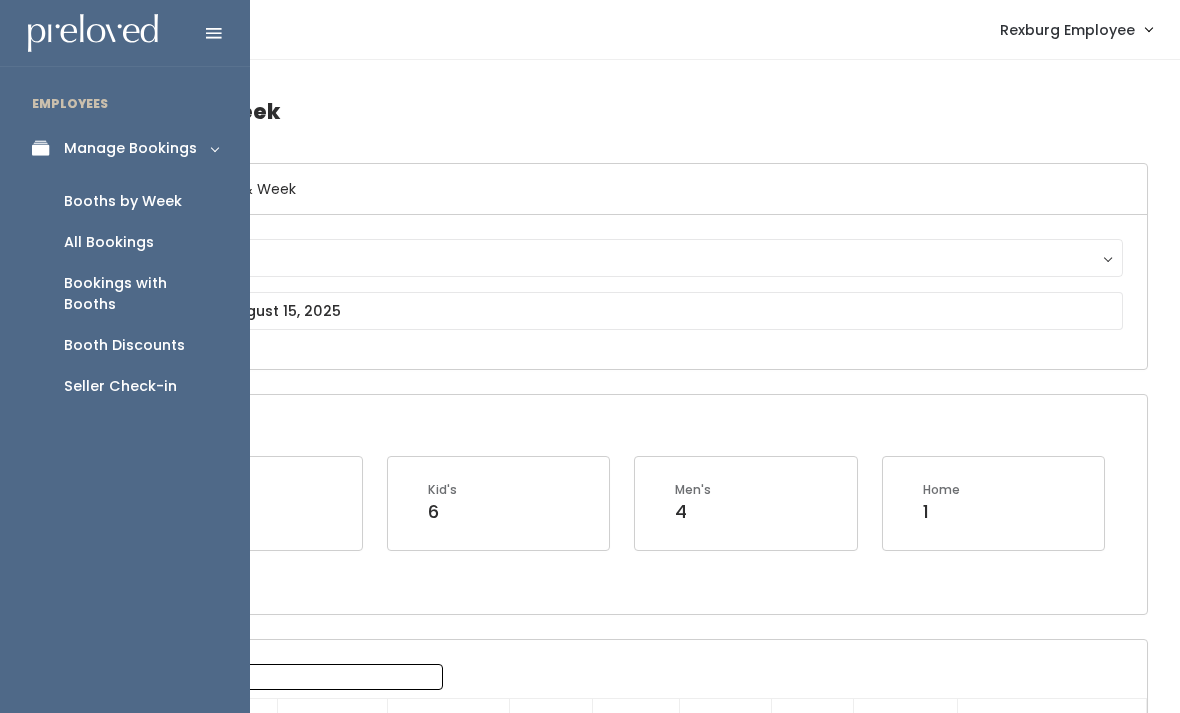 click on "Seller Check-in" at bounding box center [120, 386] 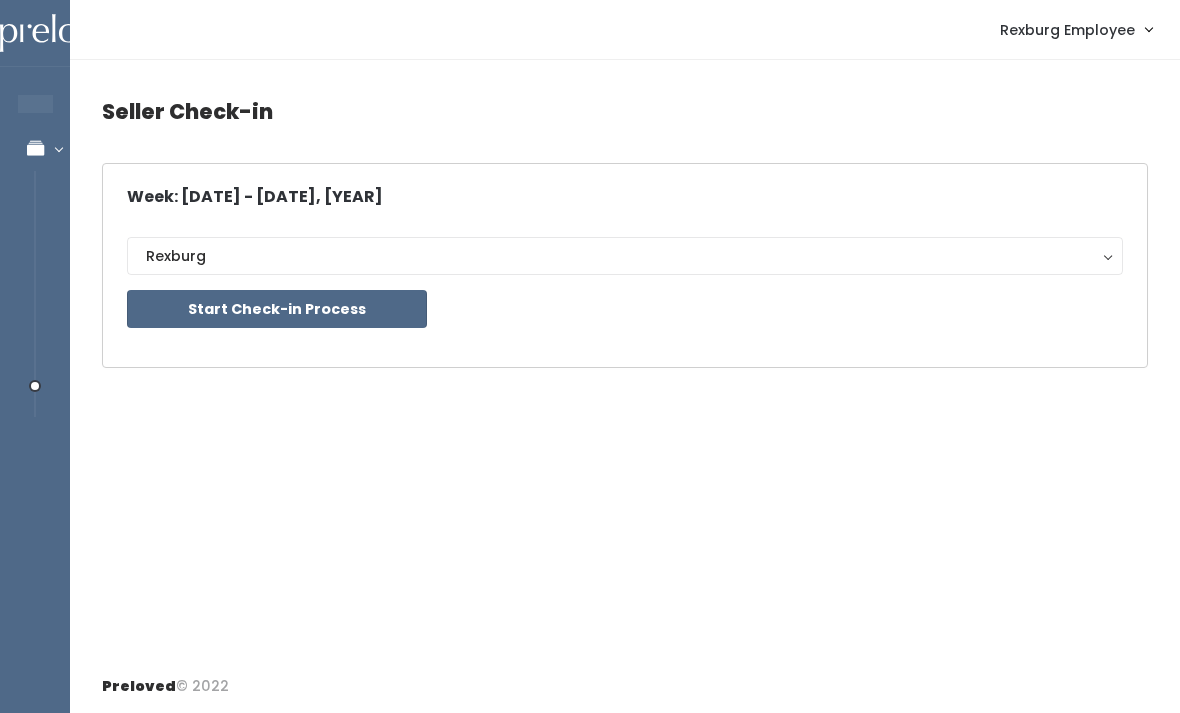 scroll, scrollTop: 0, scrollLeft: 0, axis: both 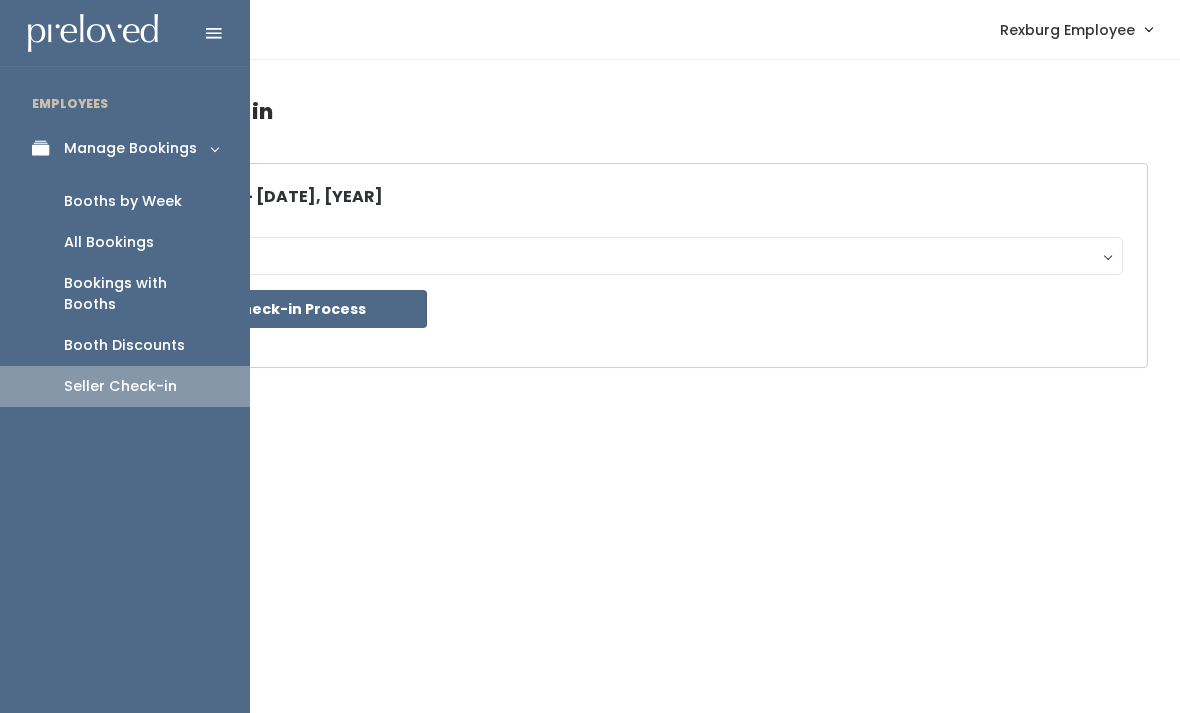 click on "Booths by Week" at bounding box center (125, 201) 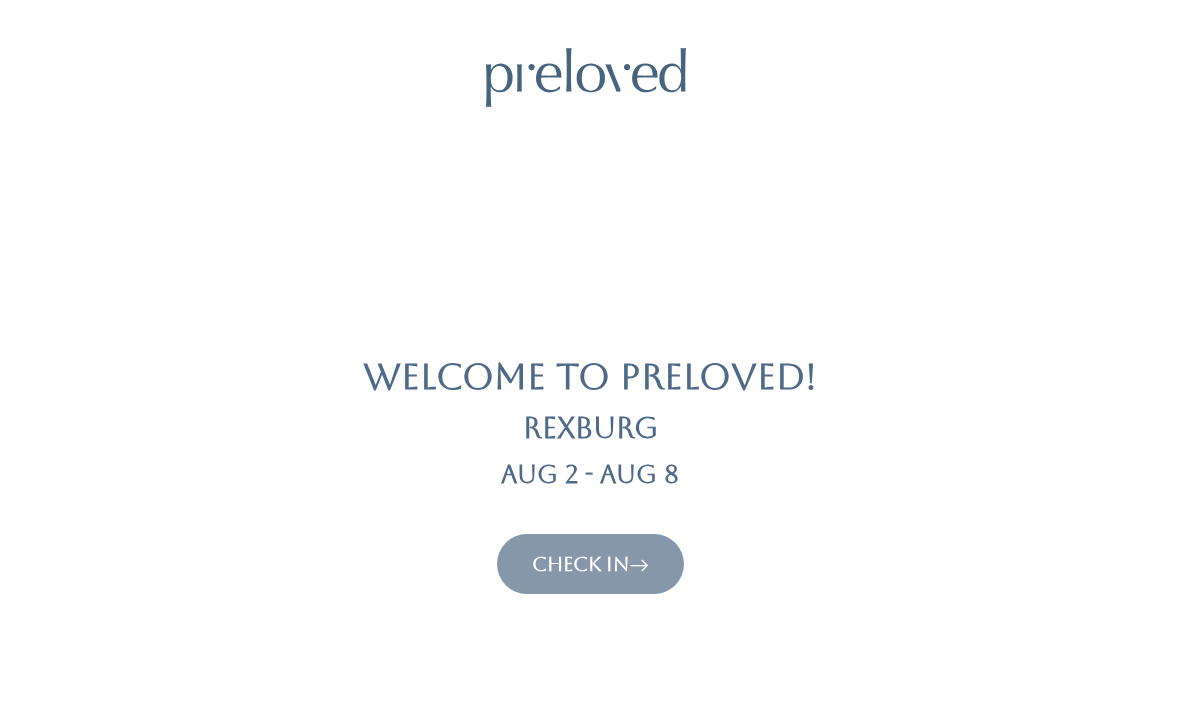 scroll, scrollTop: 0, scrollLeft: 0, axis: both 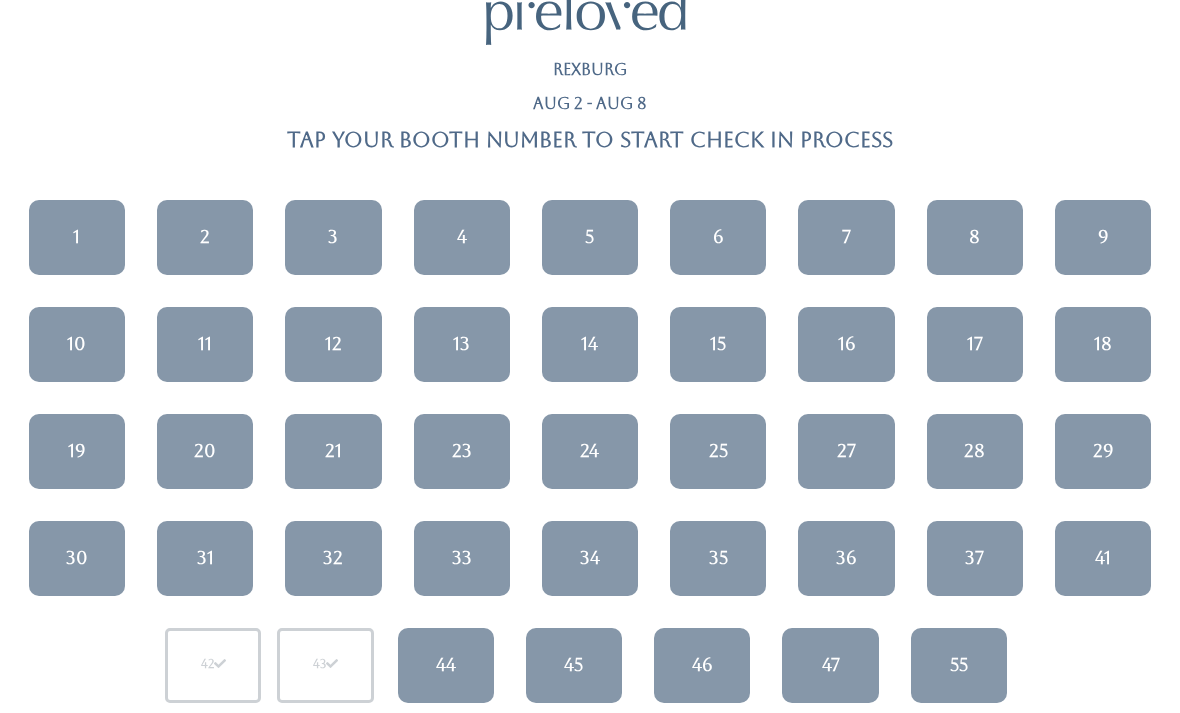 click on "32" at bounding box center (333, 559) 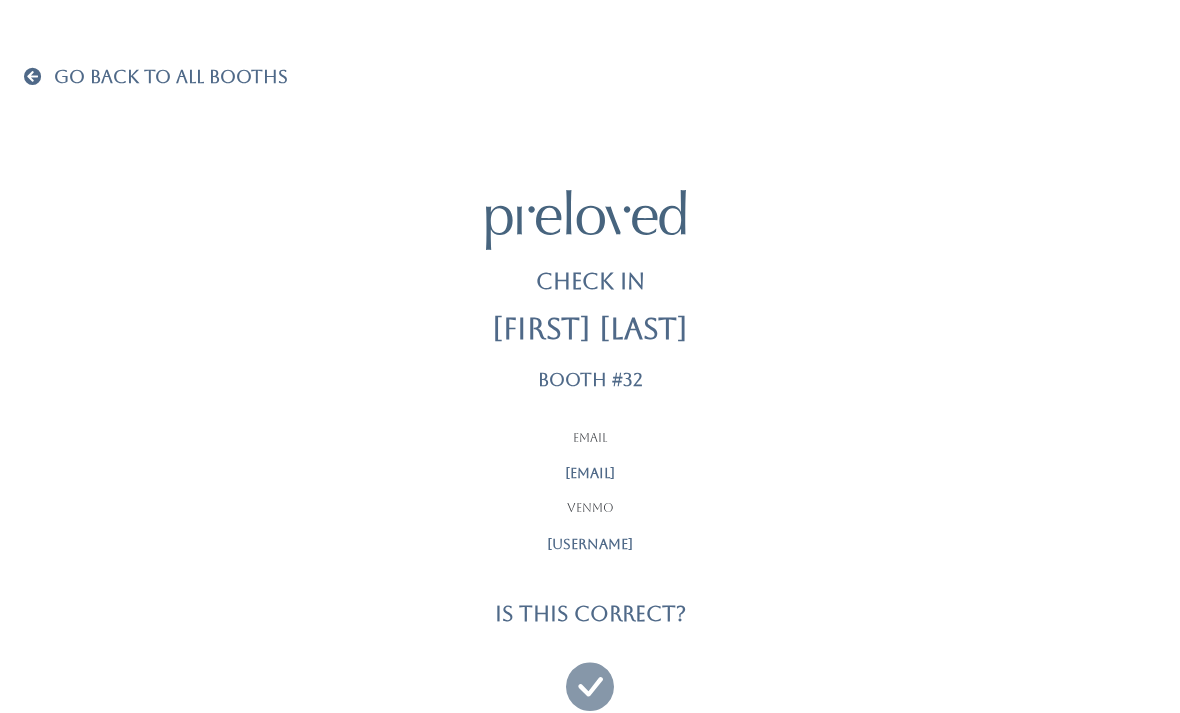 scroll, scrollTop: 0, scrollLeft: 0, axis: both 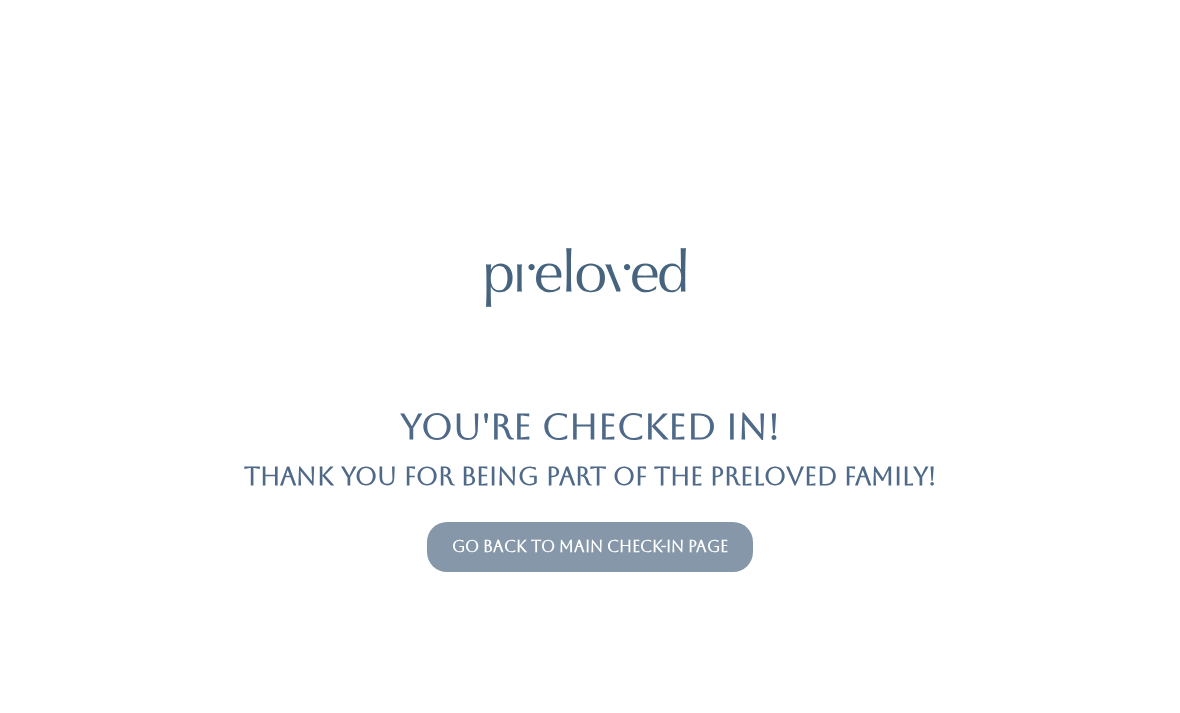 click on "Go back to main check-in page" at bounding box center [590, 546] 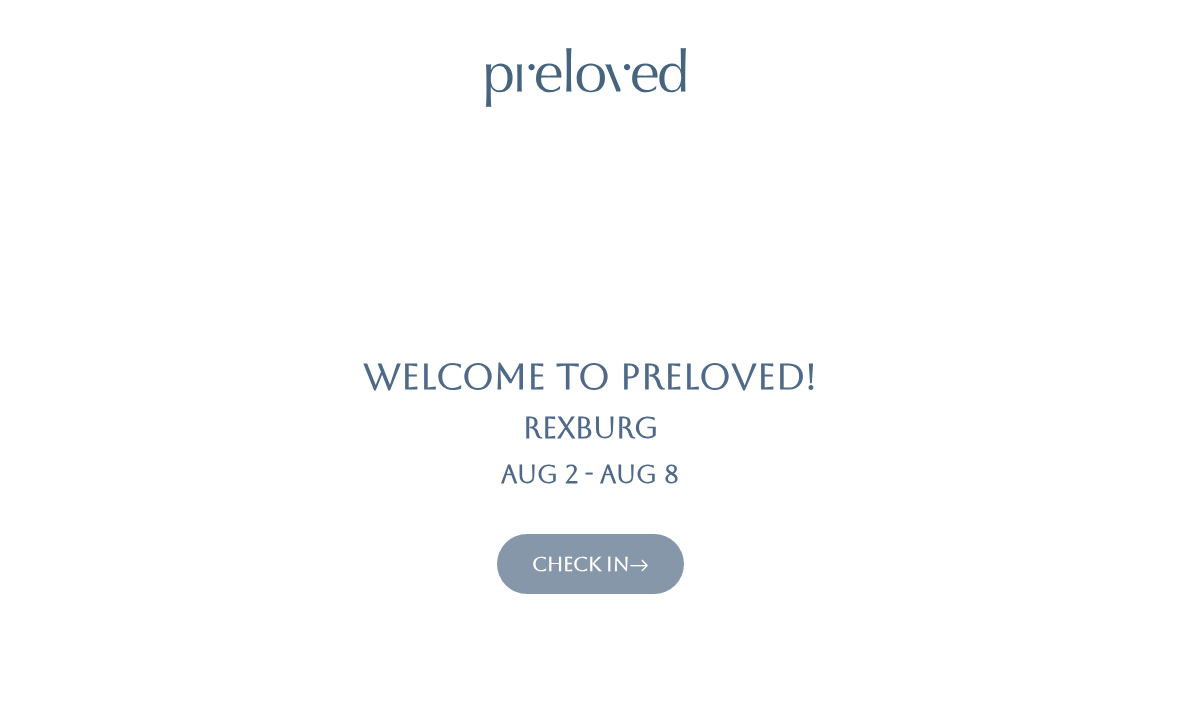 scroll, scrollTop: 0, scrollLeft: 0, axis: both 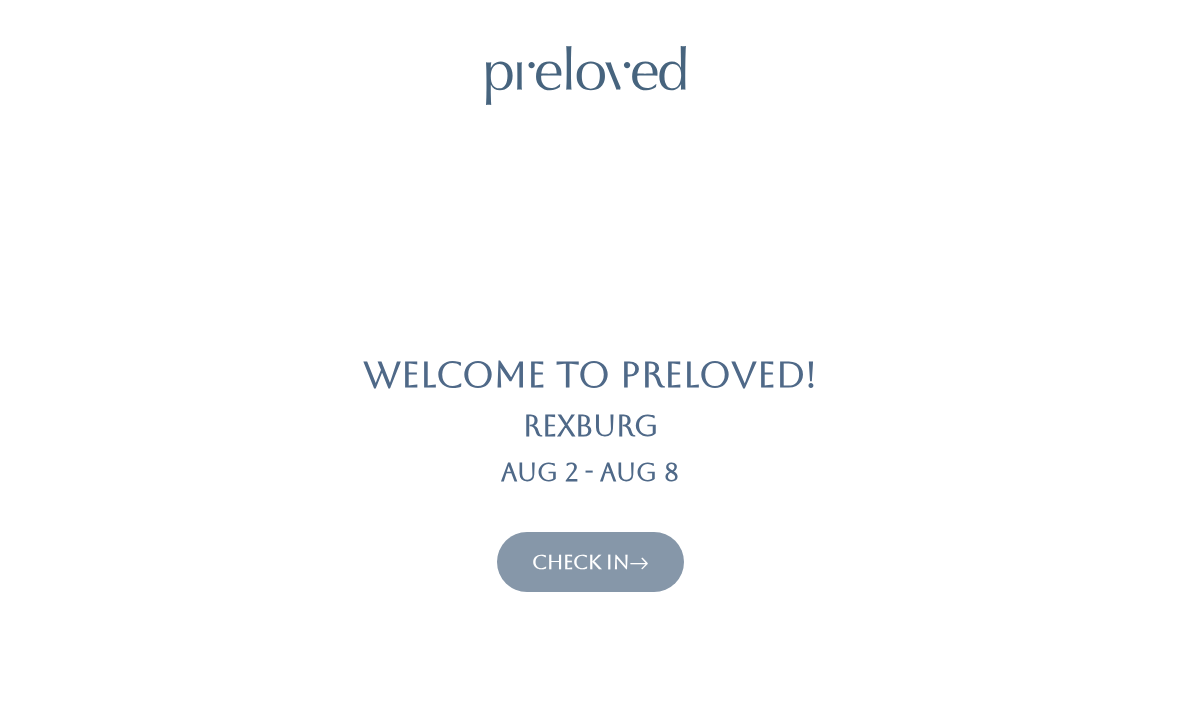 click on "Check In" at bounding box center [590, 563] 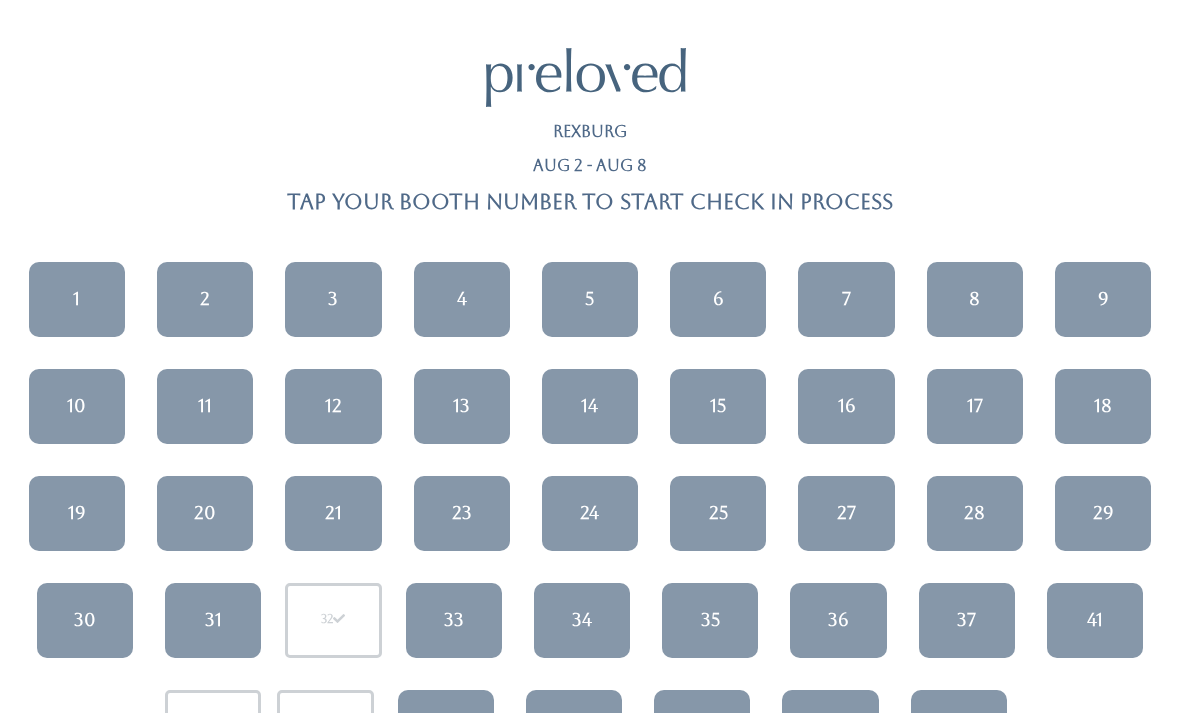scroll, scrollTop: 0, scrollLeft: 0, axis: both 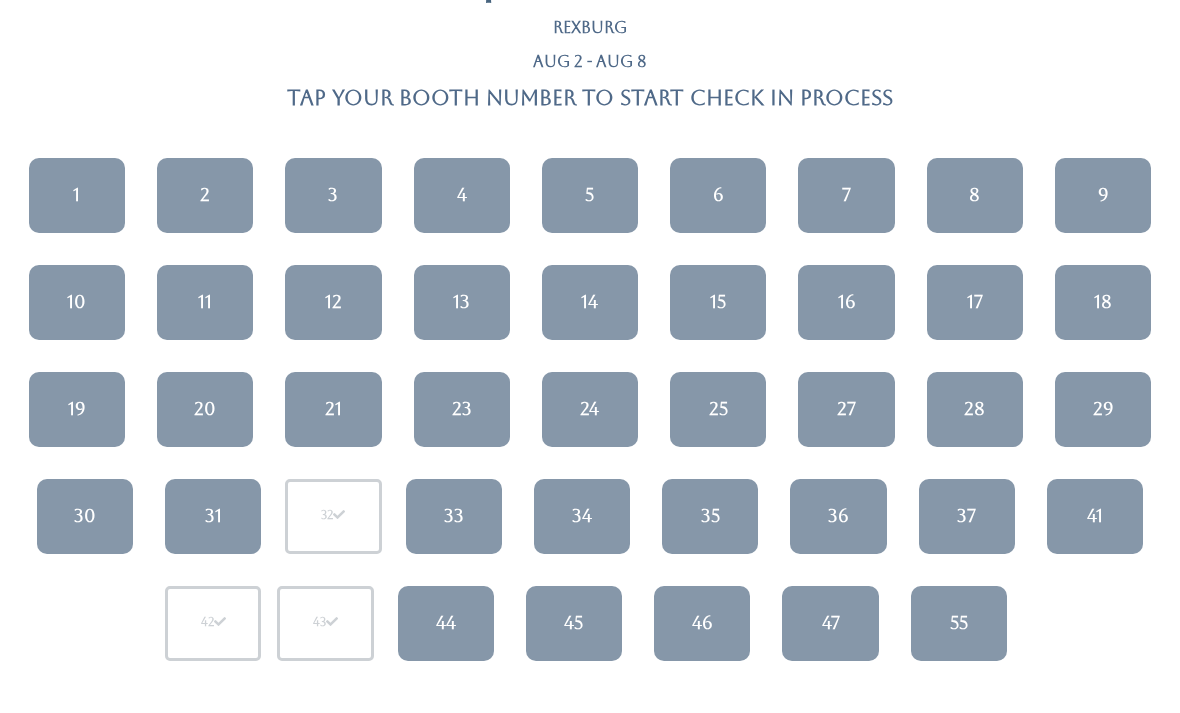 click on "5" at bounding box center [590, 195] 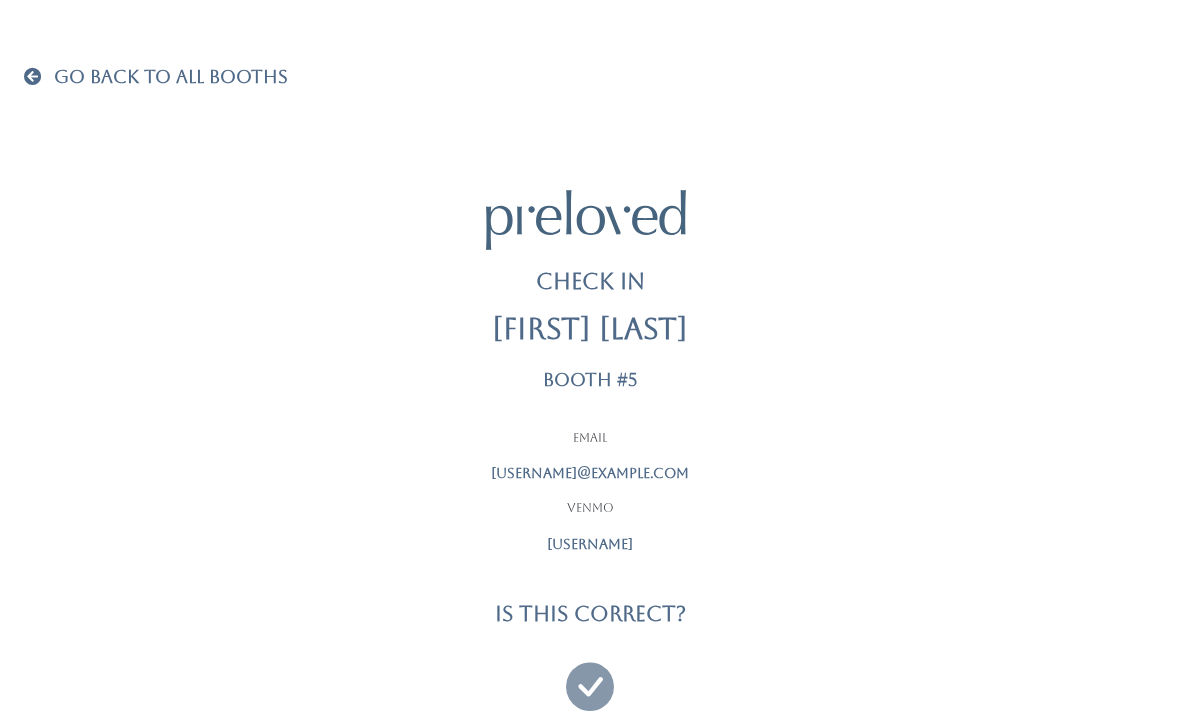 scroll, scrollTop: 0, scrollLeft: 0, axis: both 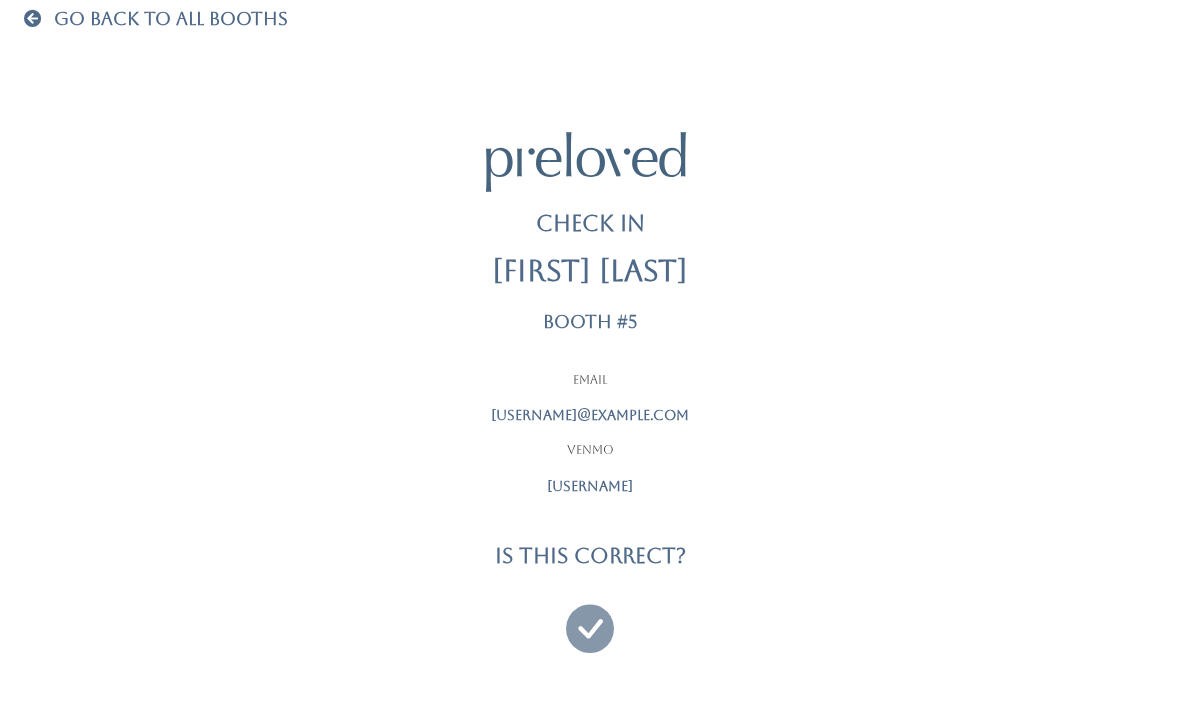 click at bounding box center [590, 619] 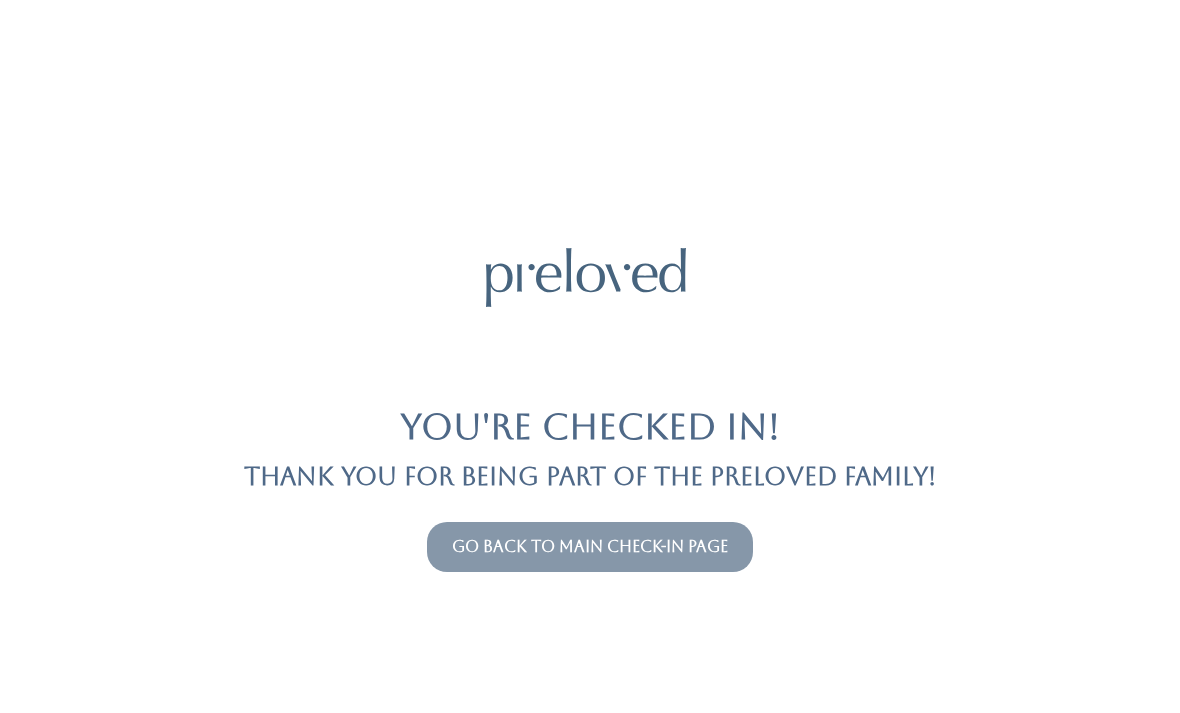 scroll, scrollTop: 0, scrollLeft: 0, axis: both 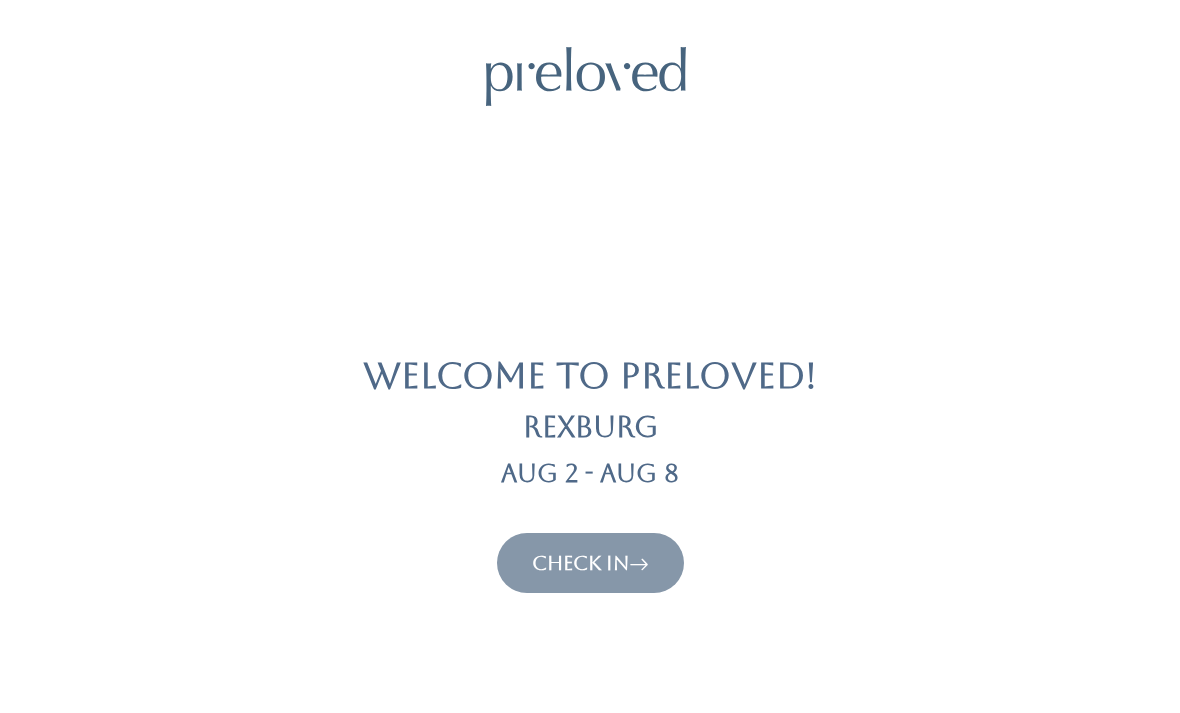 click on "Check In" at bounding box center (590, 563) 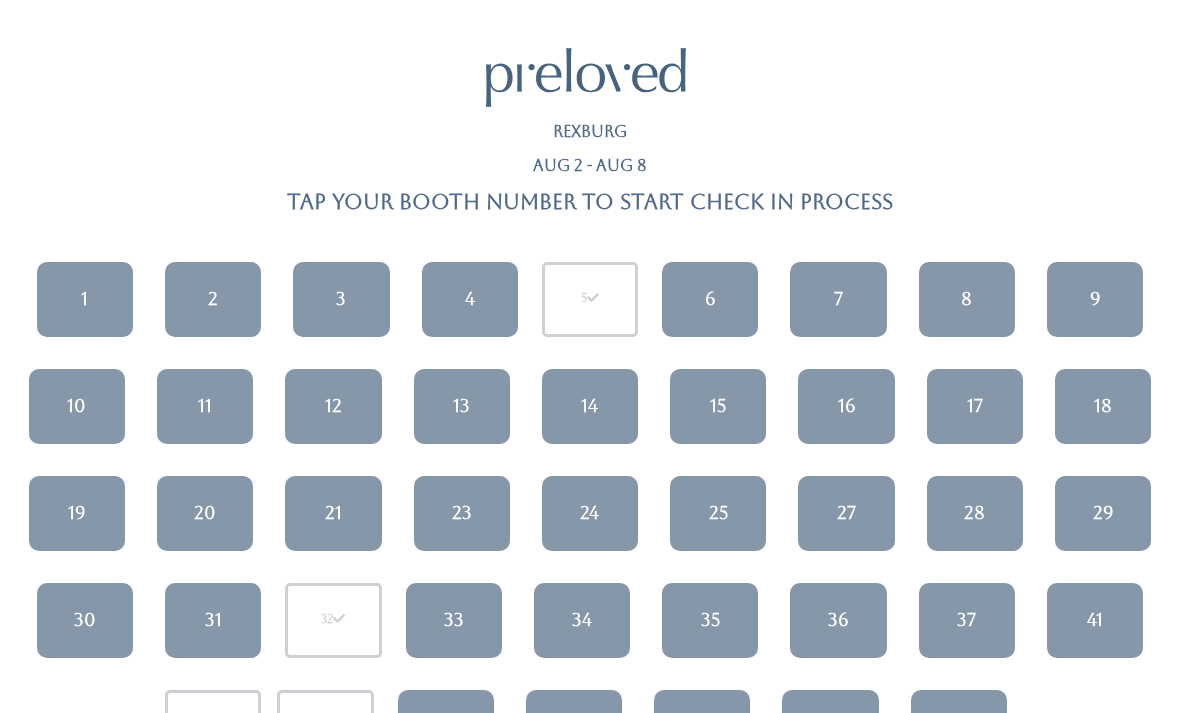 scroll, scrollTop: 0, scrollLeft: 0, axis: both 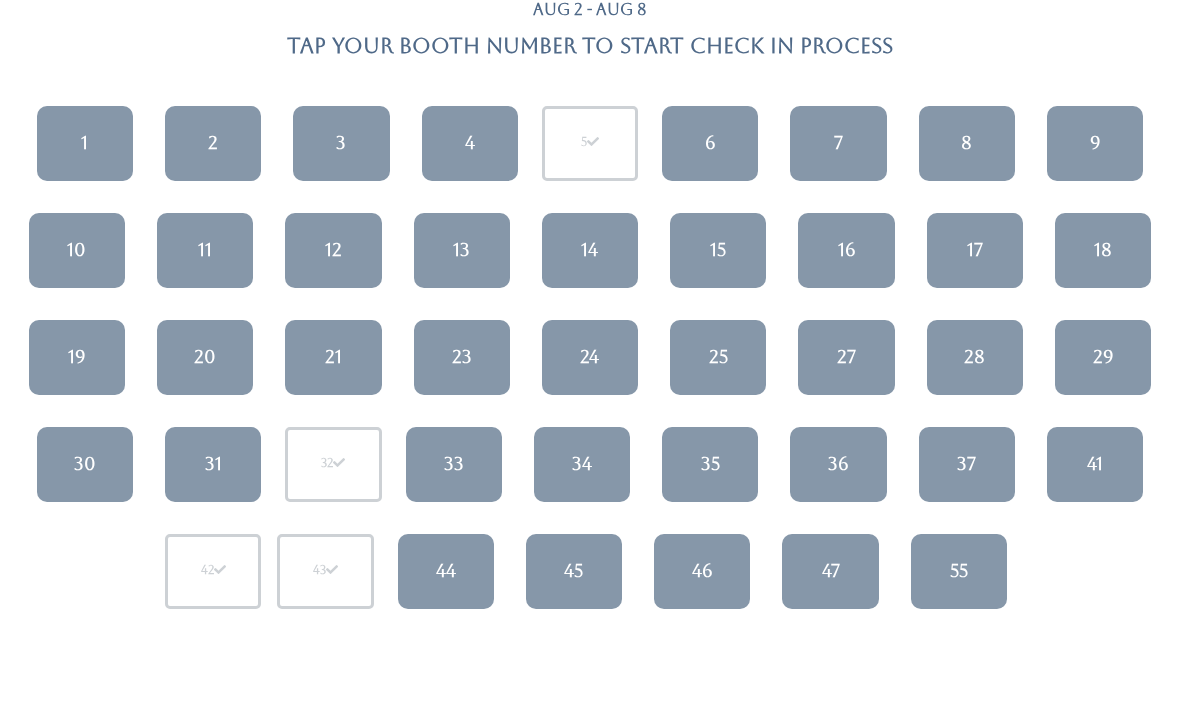 click on "16" at bounding box center (846, 250) 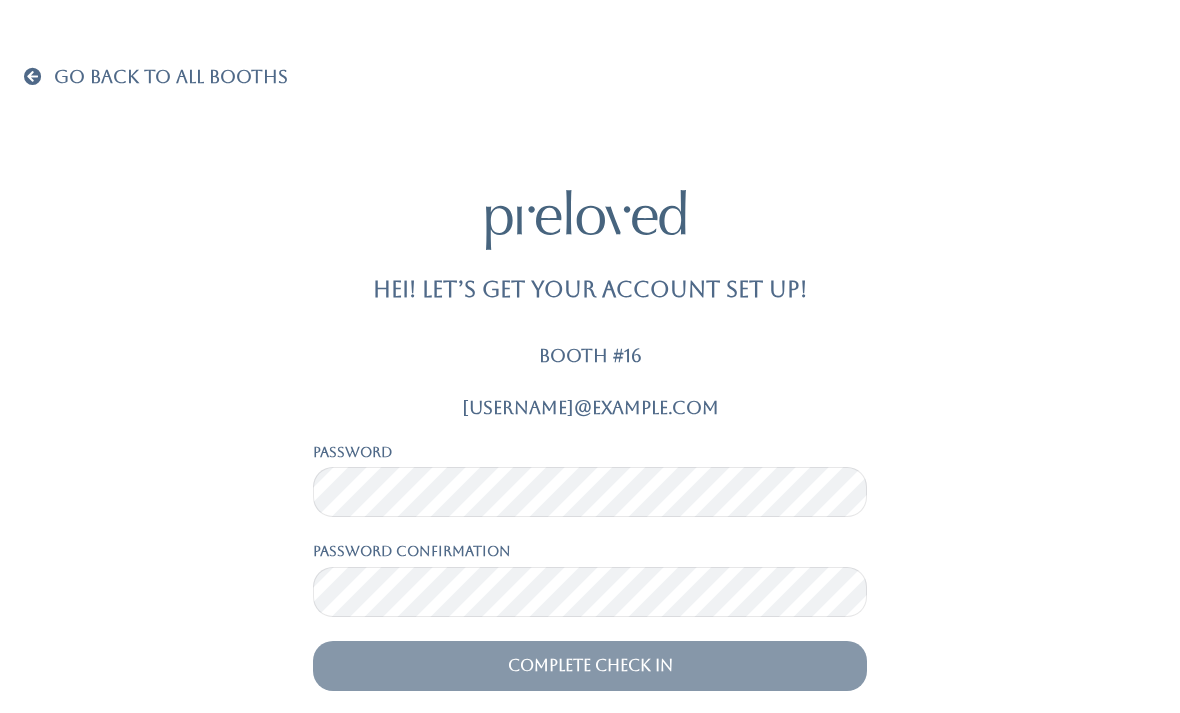 scroll, scrollTop: 0, scrollLeft: 0, axis: both 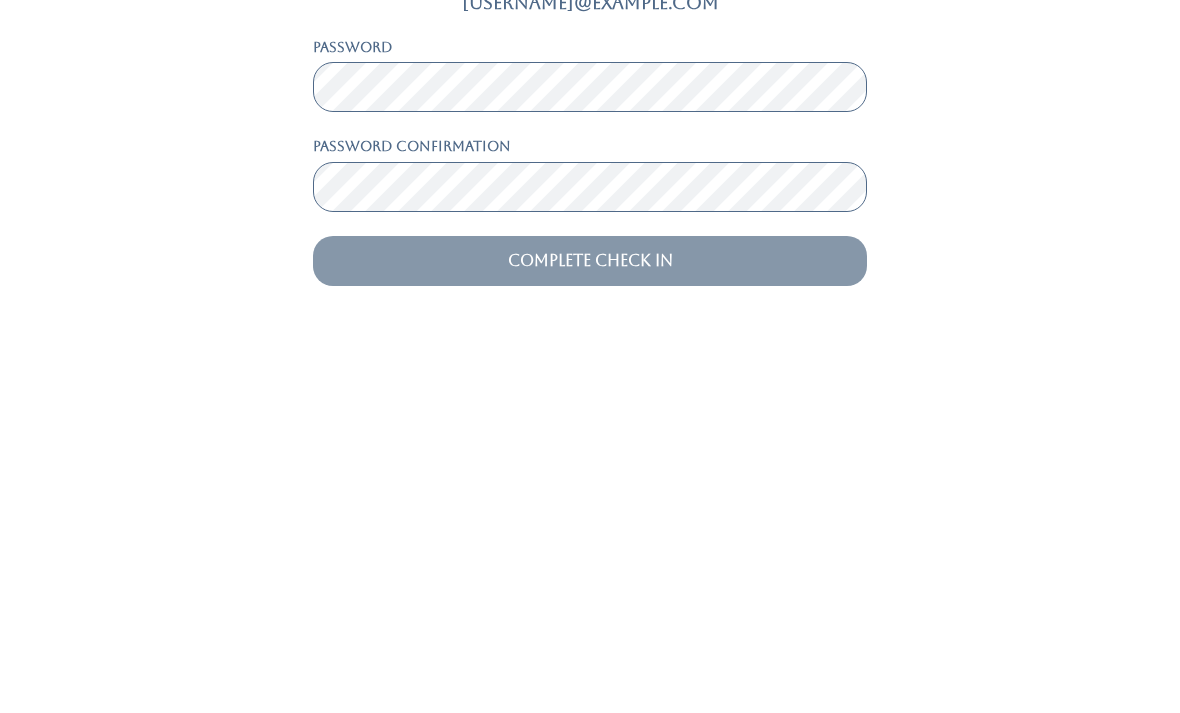 click on "Complete Check In" at bounding box center [590, 640] 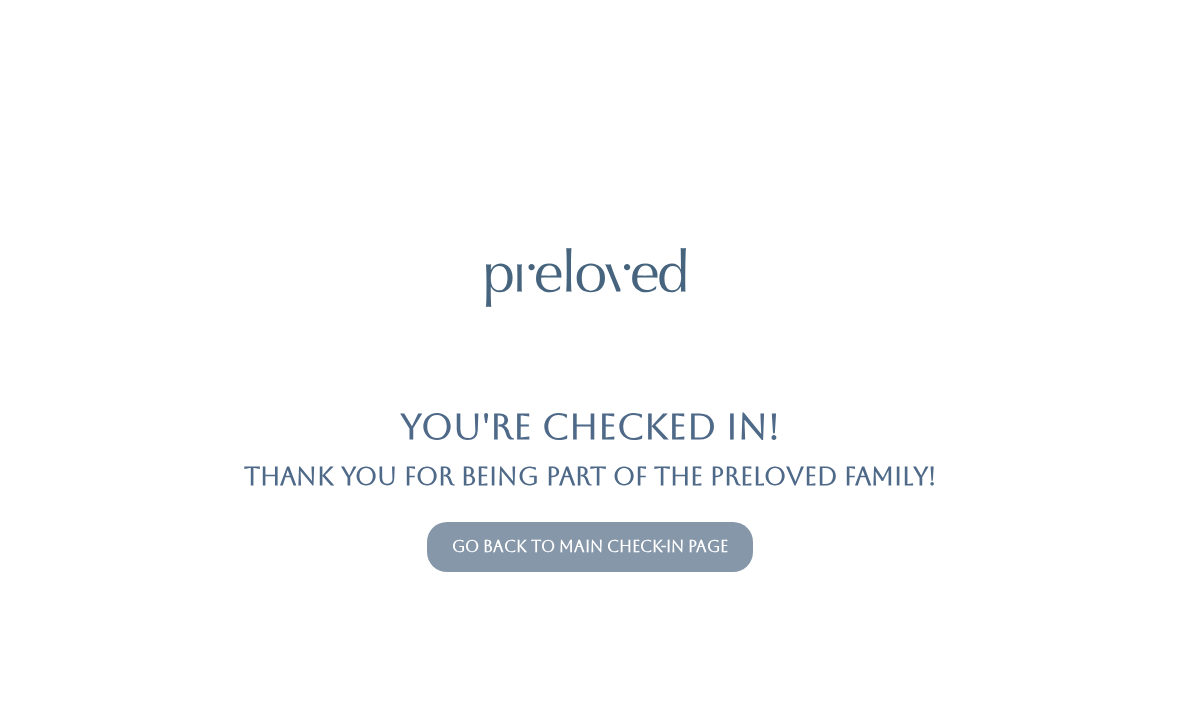 scroll, scrollTop: 35, scrollLeft: 0, axis: vertical 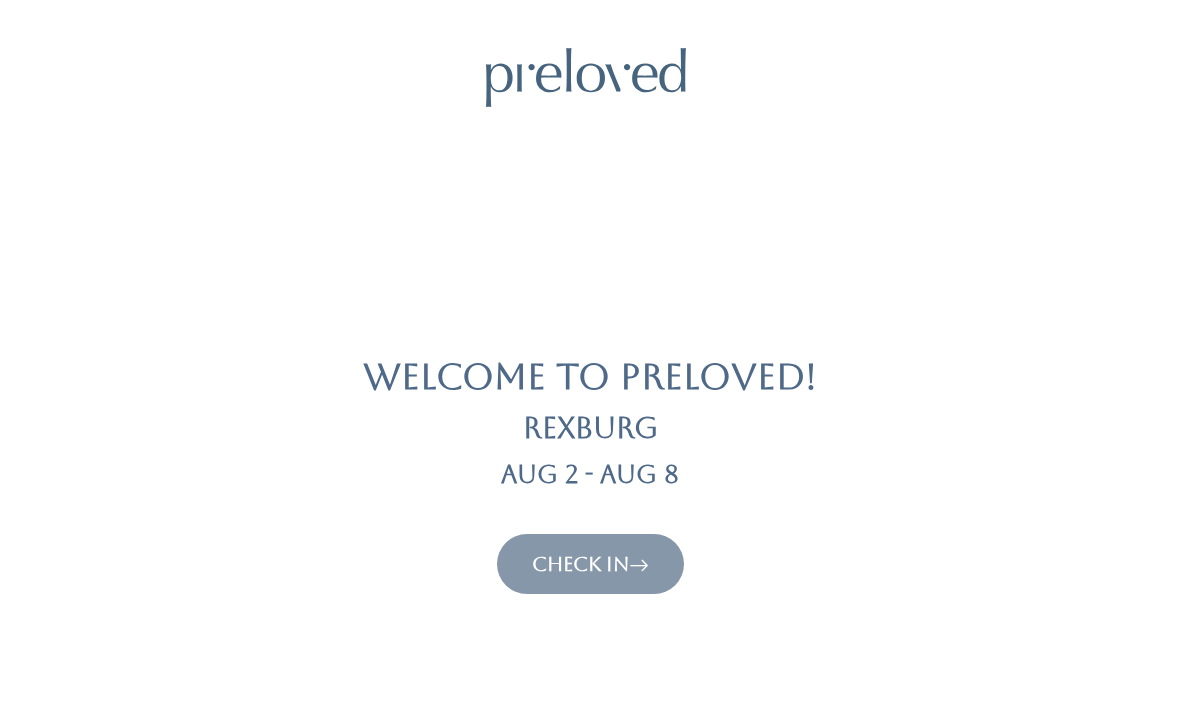 click on "Check In" at bounding box center [590, 564] 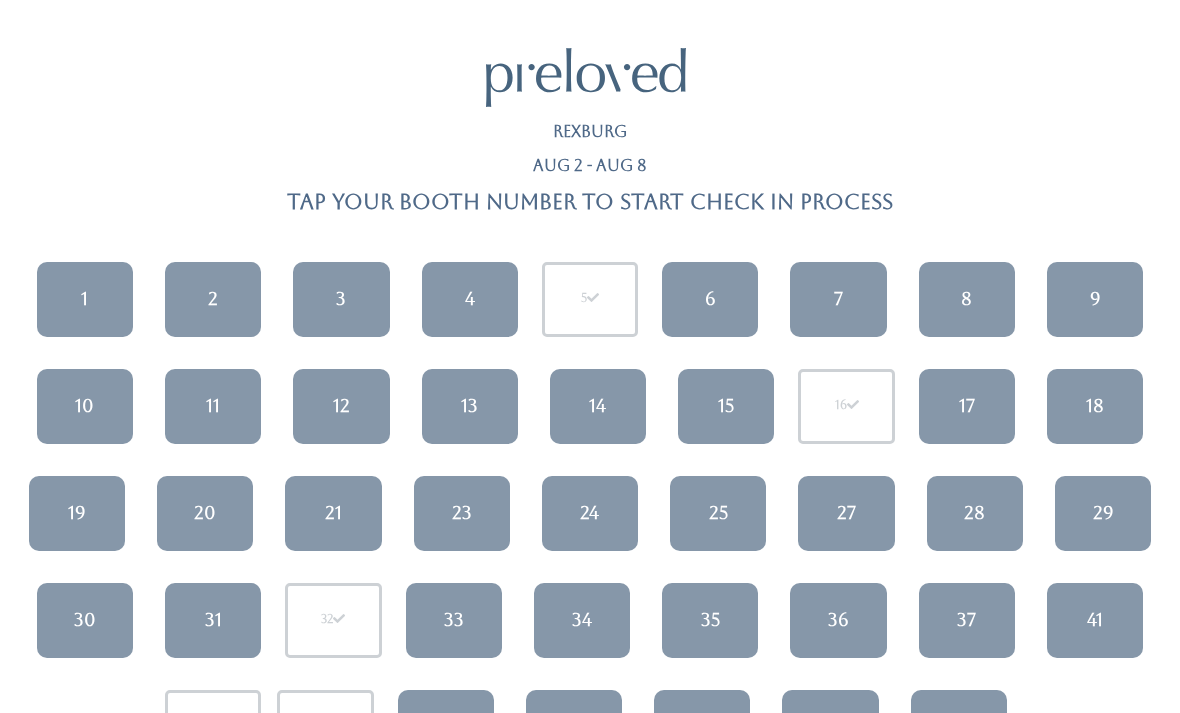 scroll, scrollTop: 0, scrollLeft: 0, axis: both 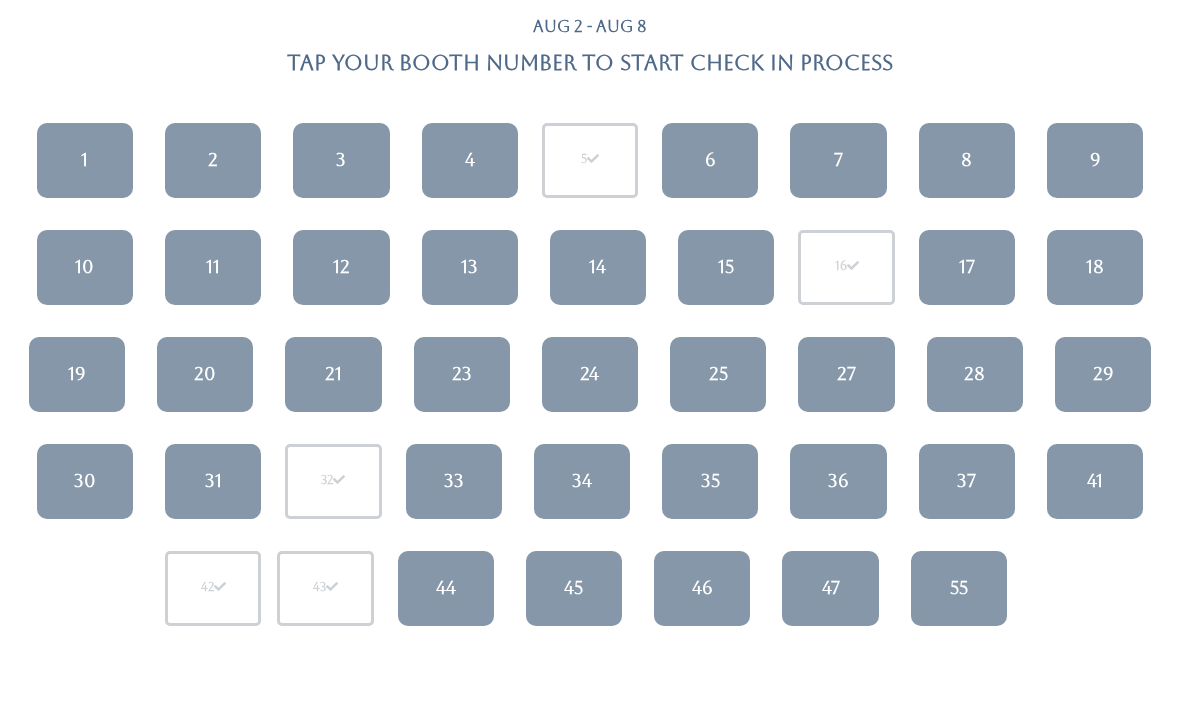 click on "33" at bounding box center (454, 482) 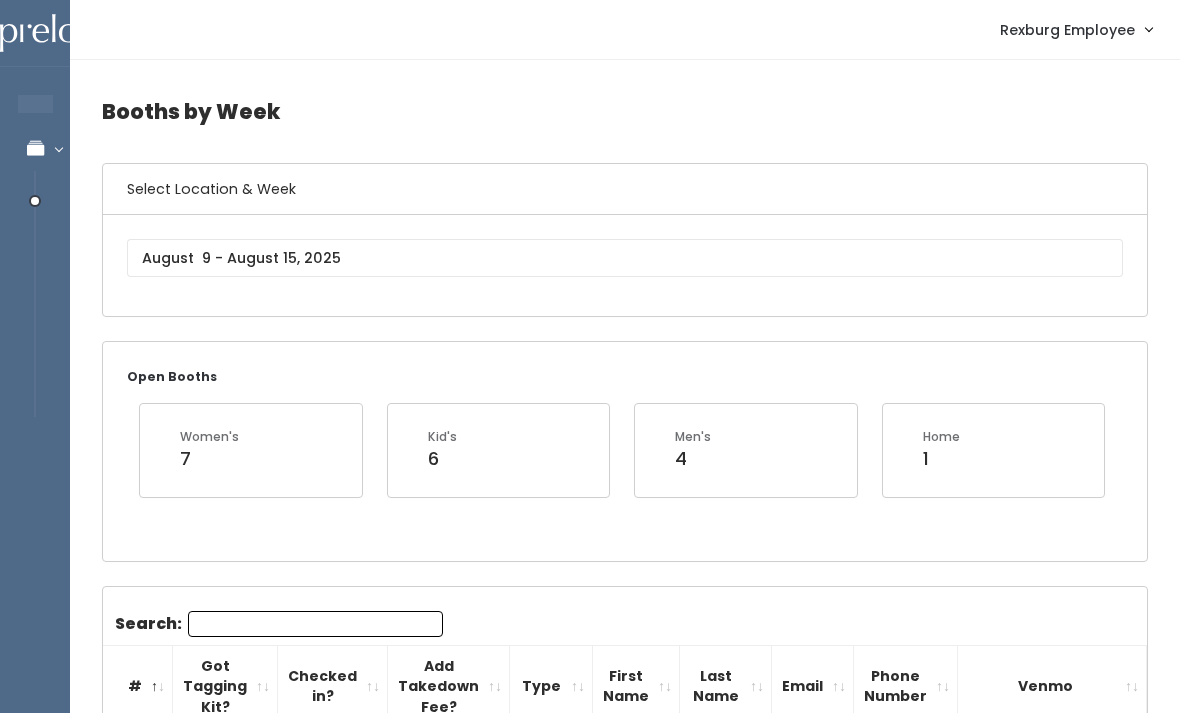 scroll, scrollTop: 0, scrollLeft: 0, axis: both 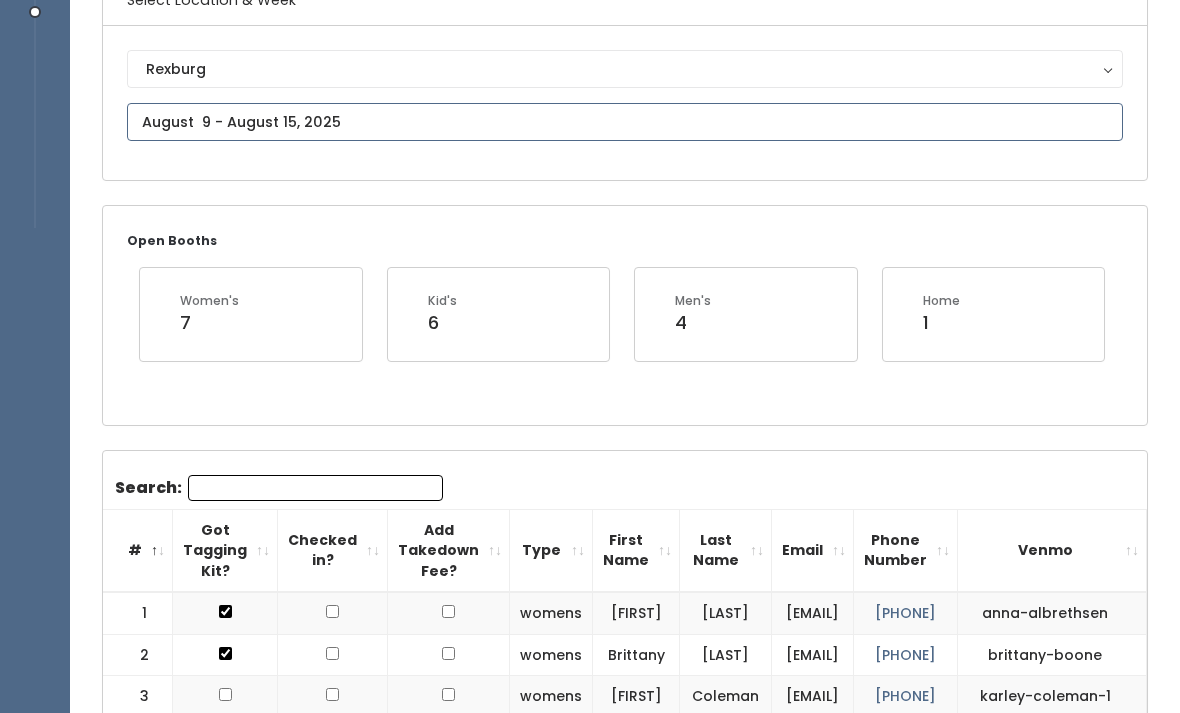 click at bounding box center [625, 122] 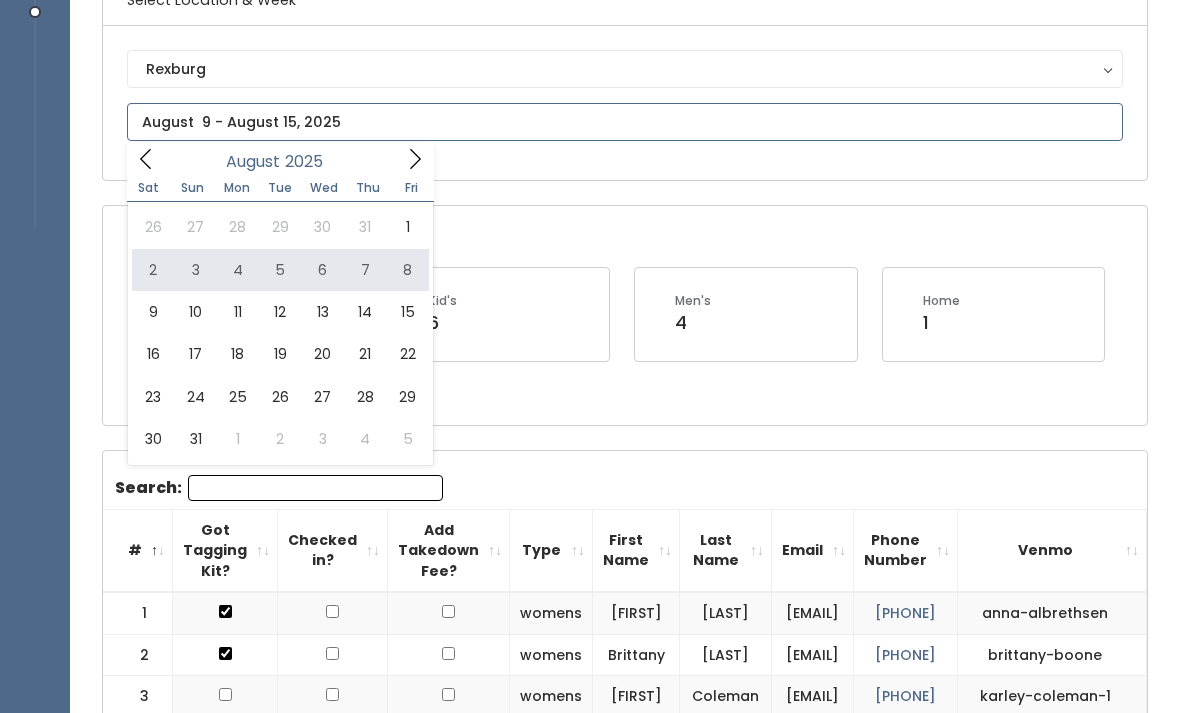 type on "August 2 to August 8" 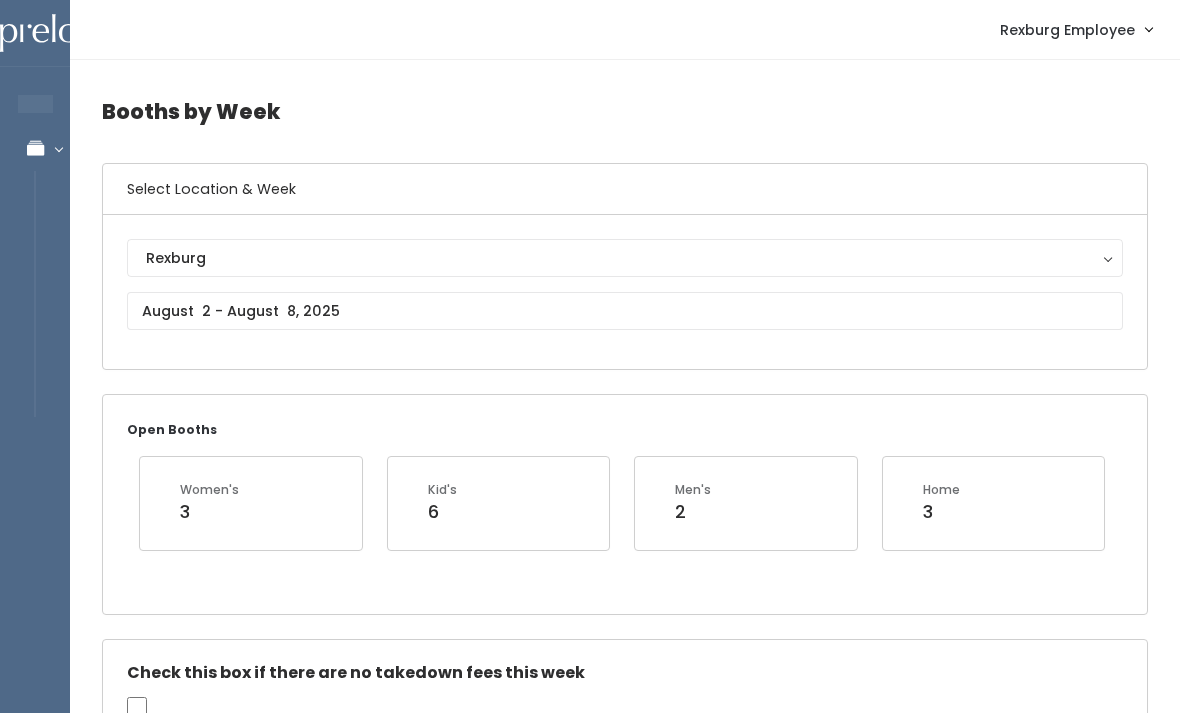 scroll, scrollTop: 0, scrollLeft: 0, axis: both 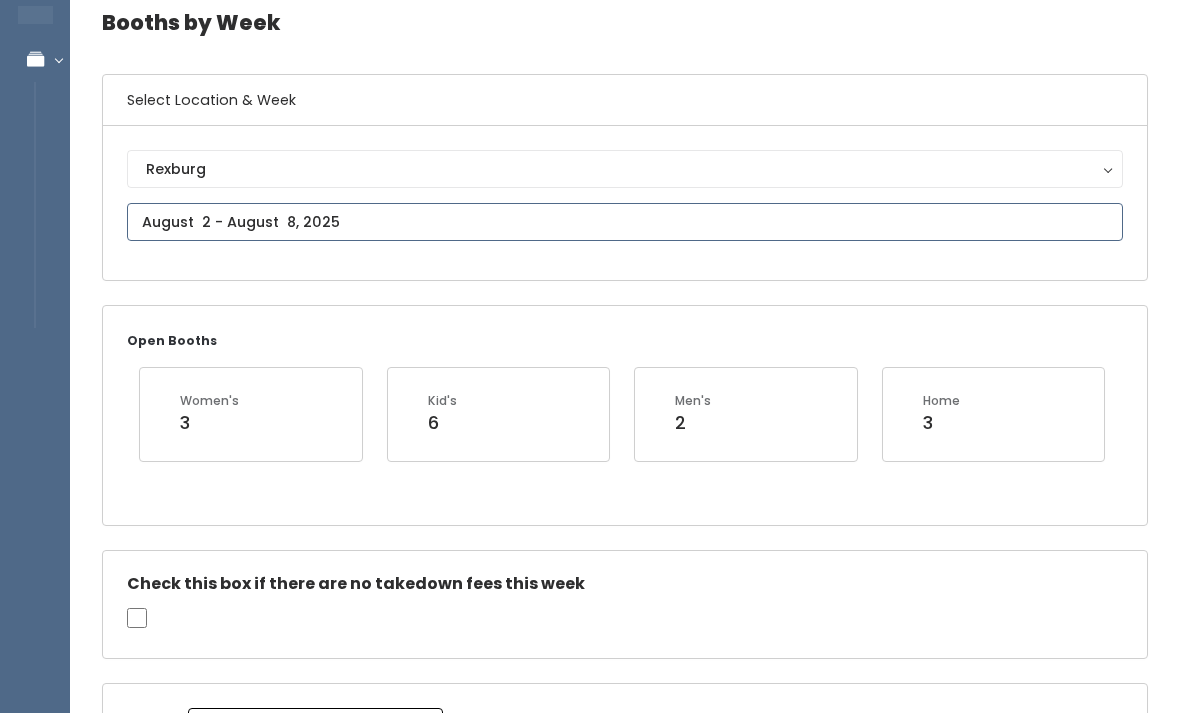 click on "EMPLOYEES
Manage Bookings
Booths by Week
All Bookings
Bookings with Booths
Booth Discounts
Seller Check-in
Rexburg Employee
Admin Home
My bookings
Account settings" at bounding box center (590, 1711) 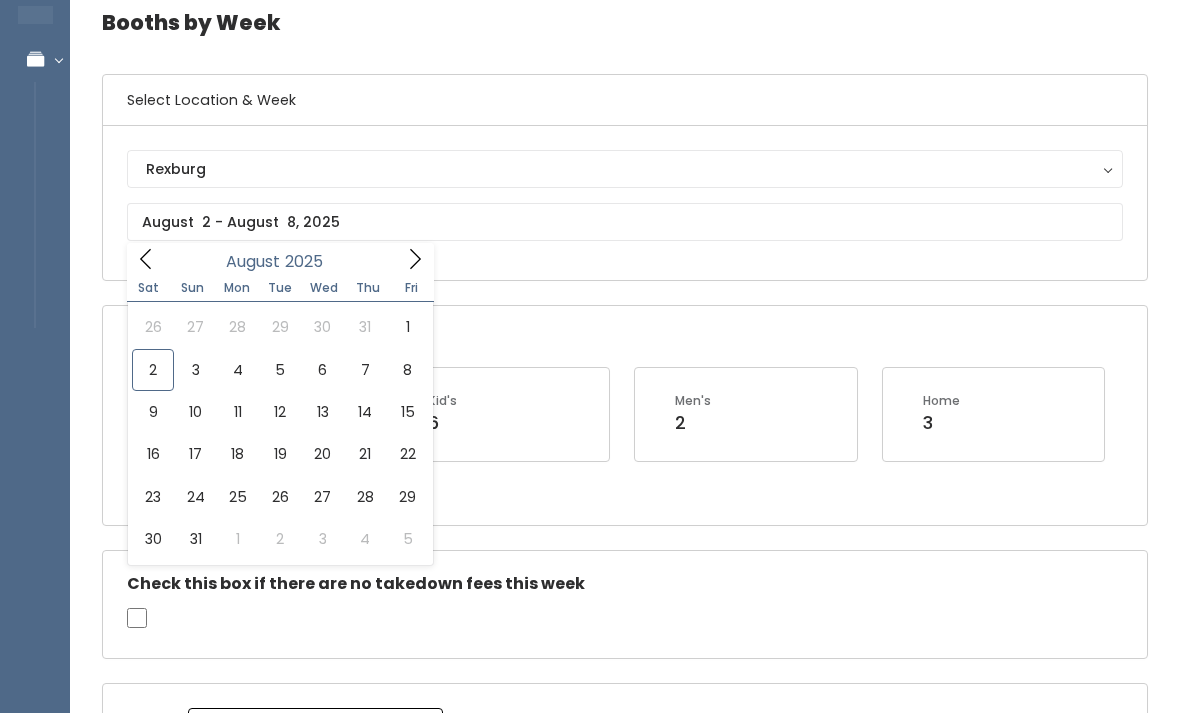 click on "Check this box if there are no takedown fees this week" at bounding box center (625, 584) 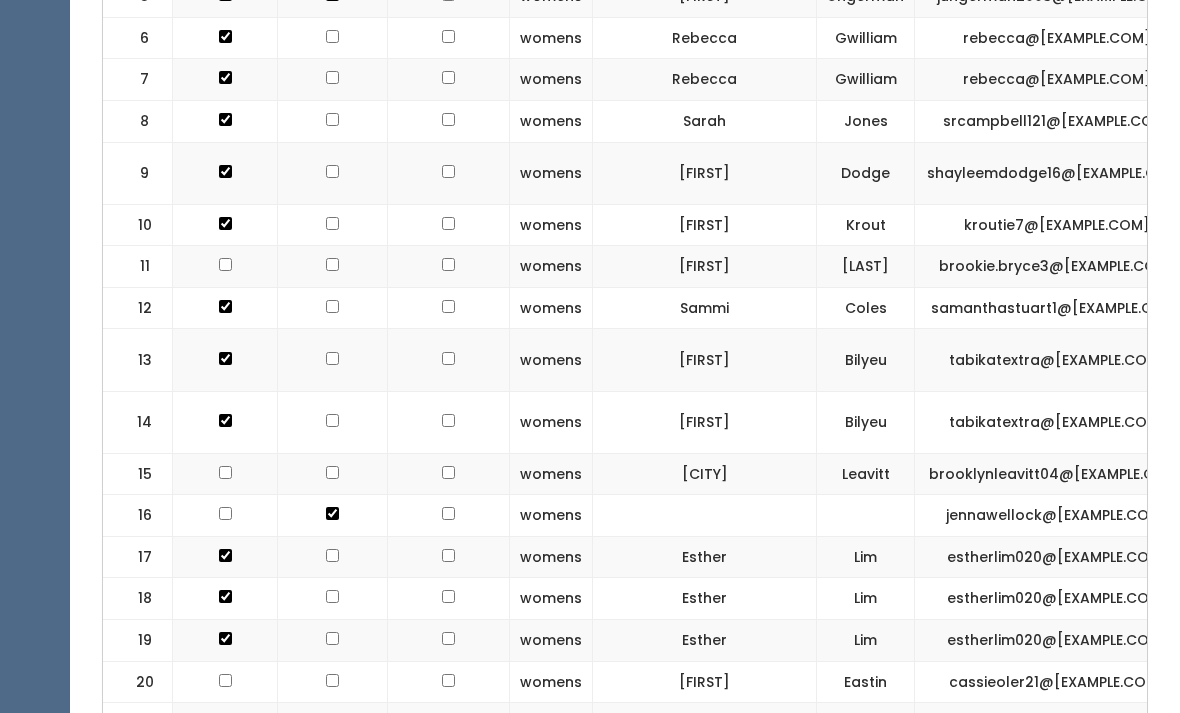 scroll, scrollTop: 1107, scrollLeft: 0, axis: vertical 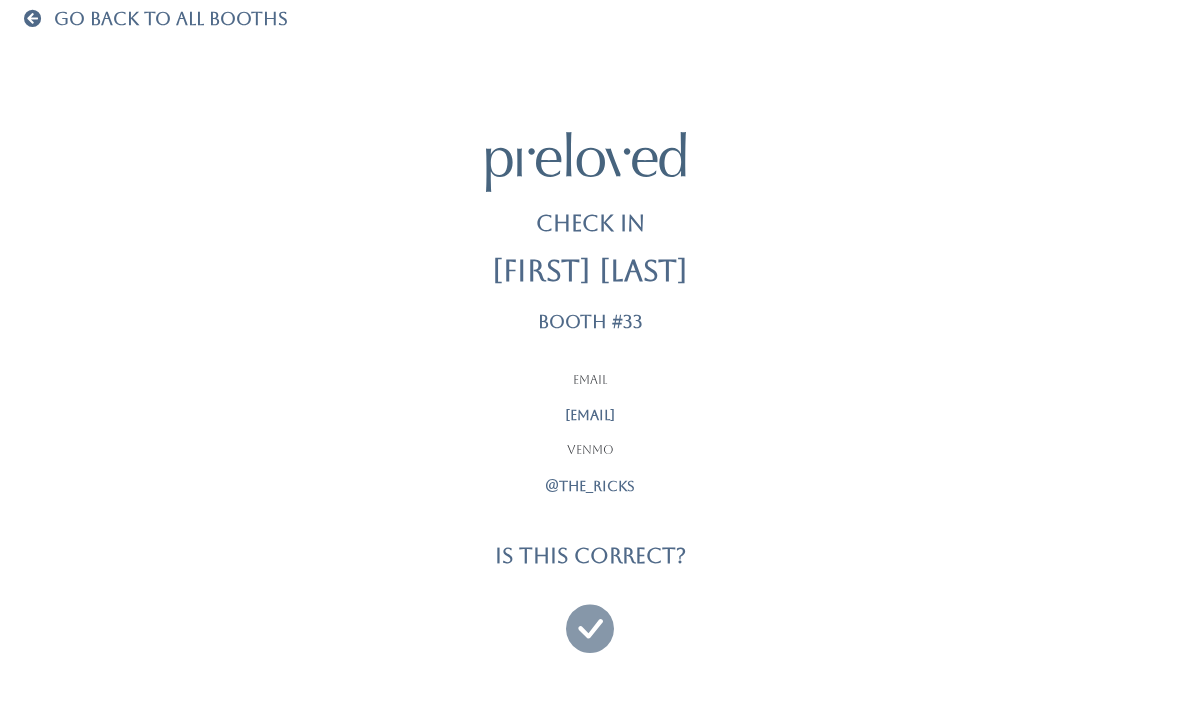 click on "Go Back To All Booths" at bounding box center (156, 20) 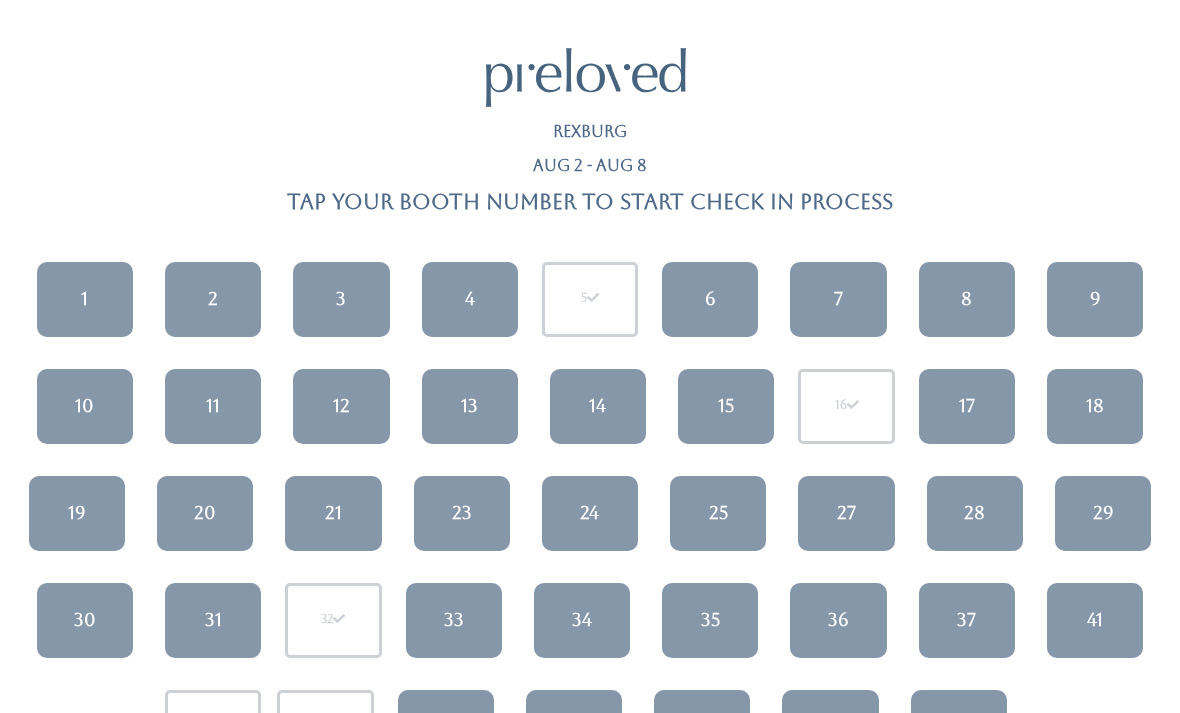 scroll, scrollTop: 0, scrollLeft: 0, axis: both 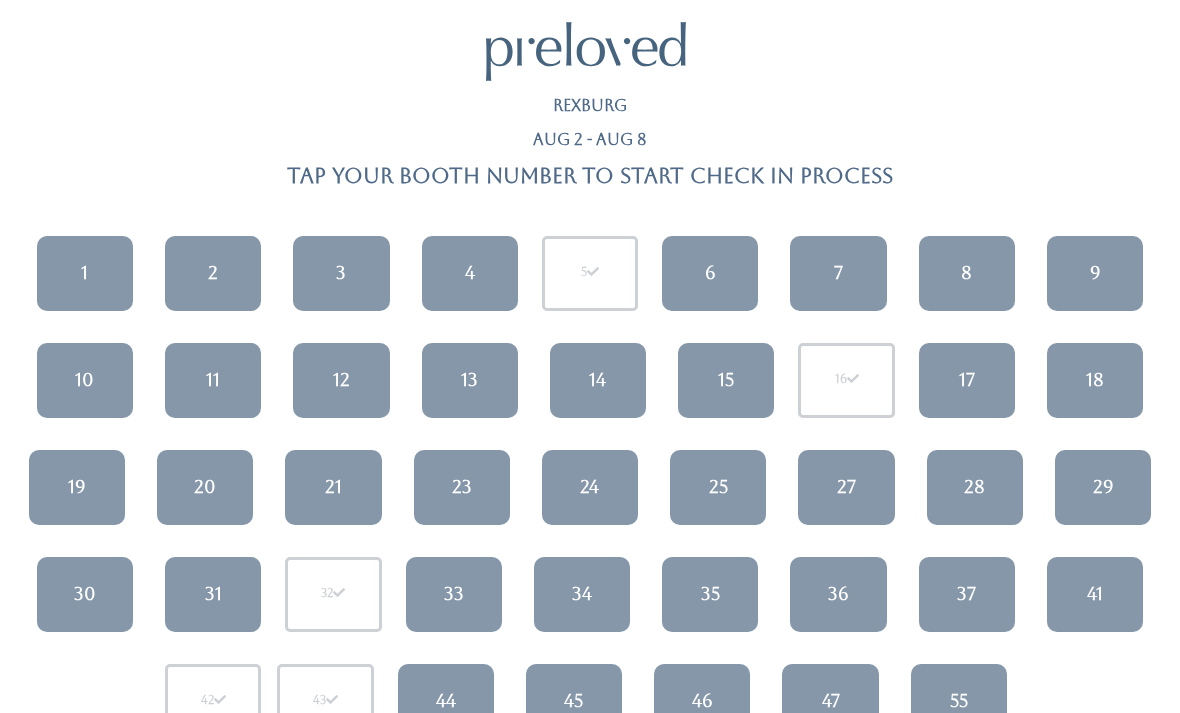 click on "9" at bounding box center [1095, 273] 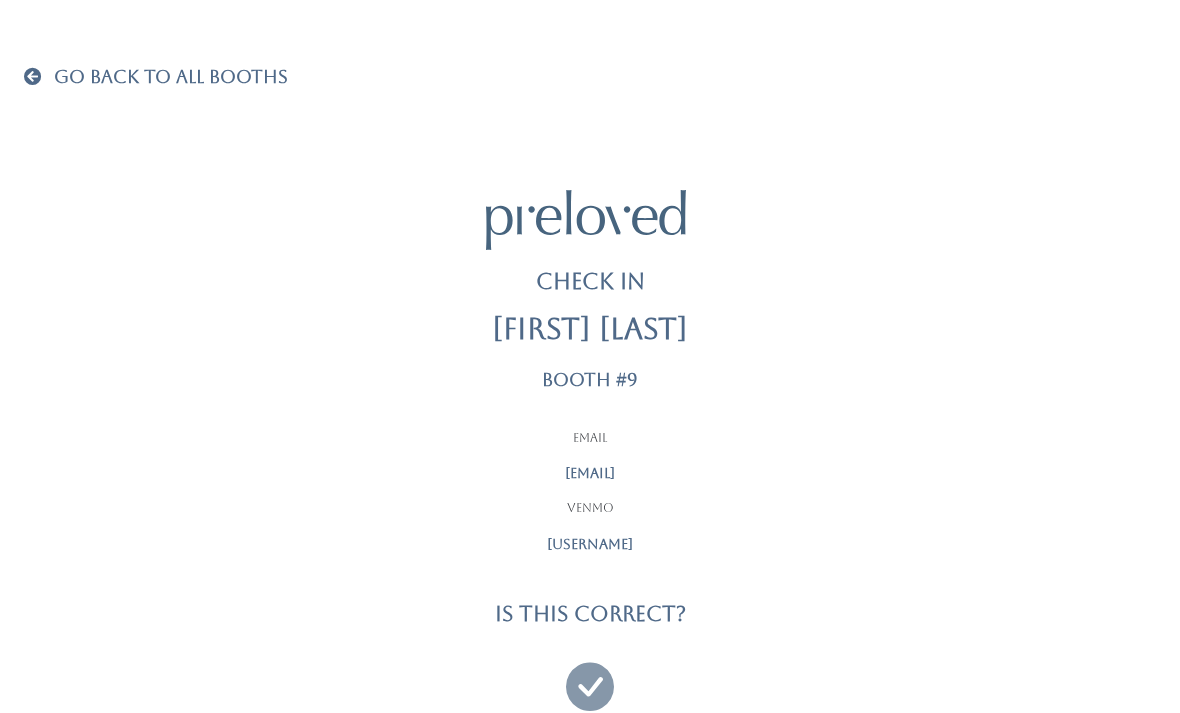 scroll, scrollTop: 0, scrollLeft: 0, axis: both 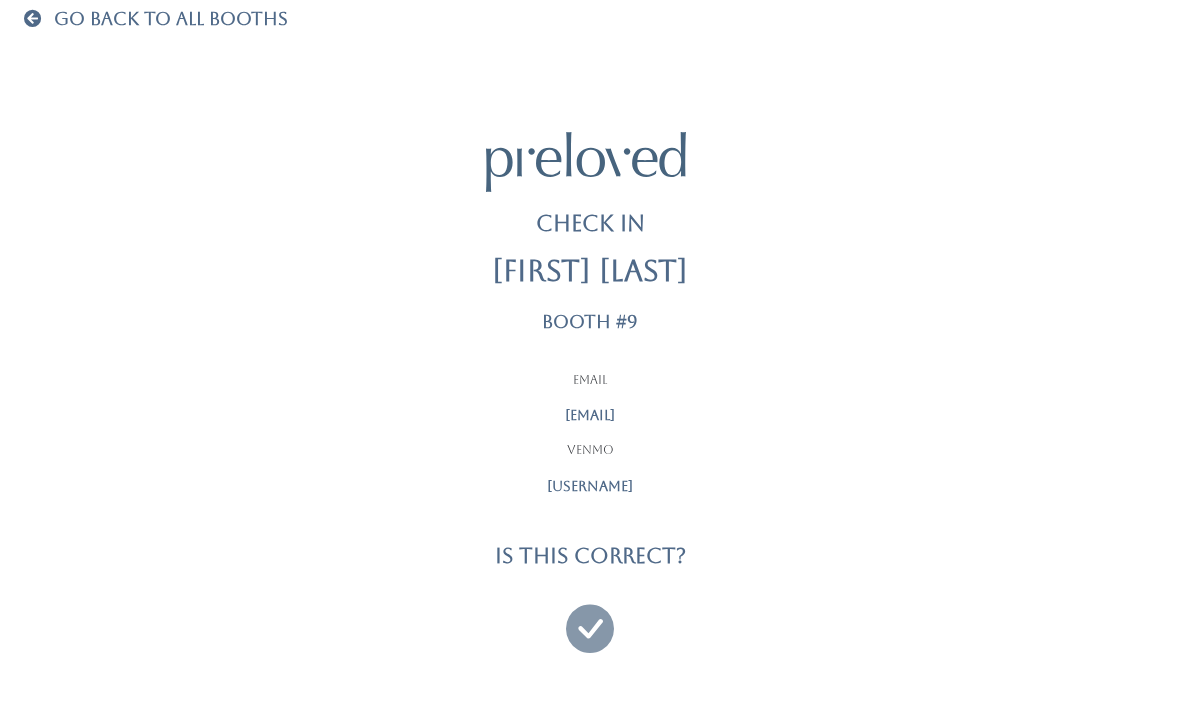 click at bounding box center [590, 619] 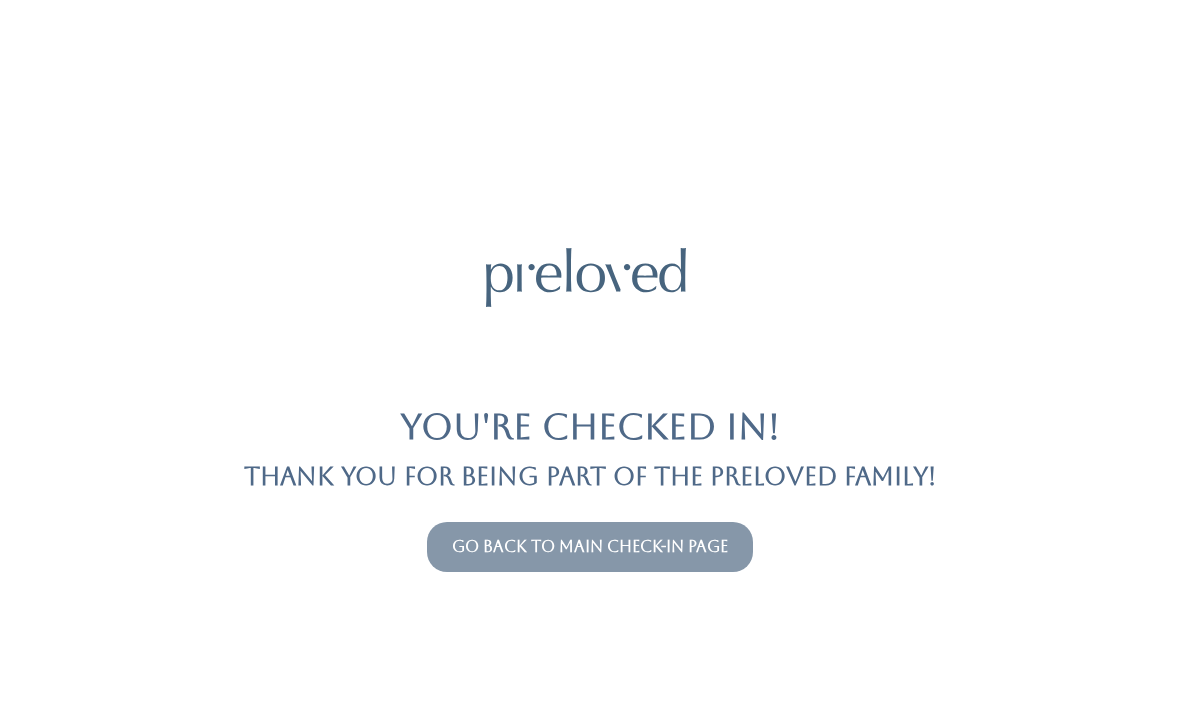 scroll, scrollTop: 0, scrollLeft: 0, axis: both 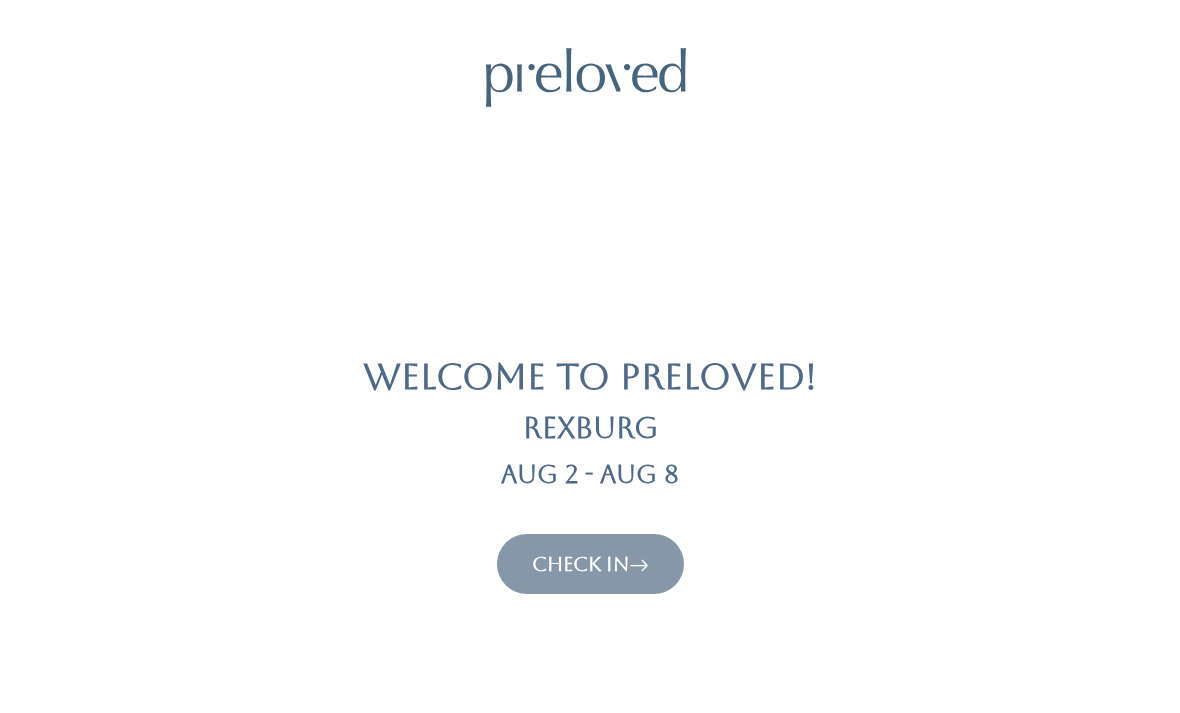 click on "Check In" at bounding box center [590, 564] 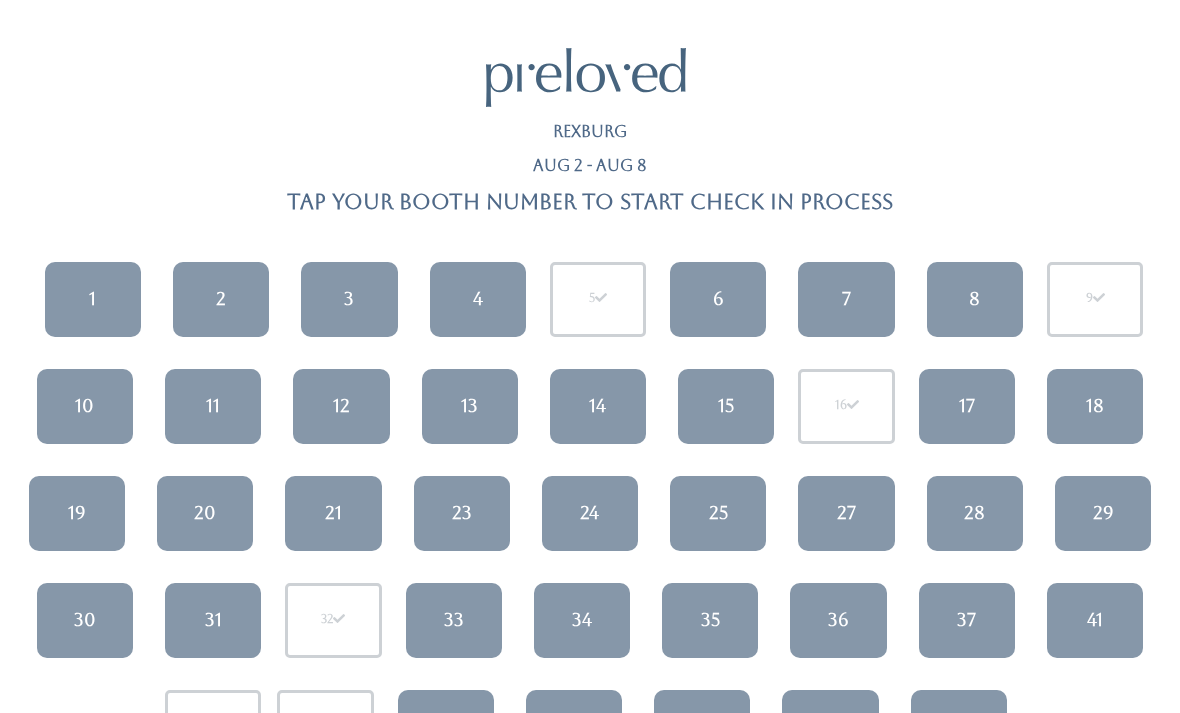 scroll, scrollTop: 0, scrollLeft: 0, axis: both 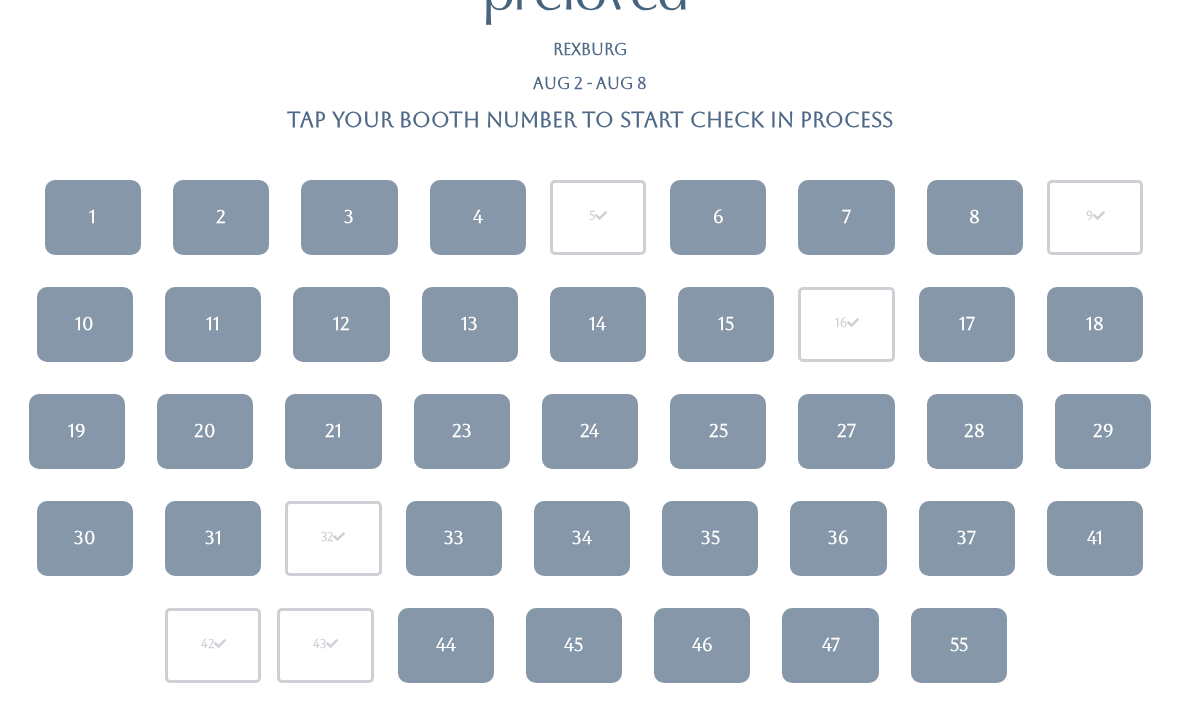 click on "33" at bounding box center [454, 538] 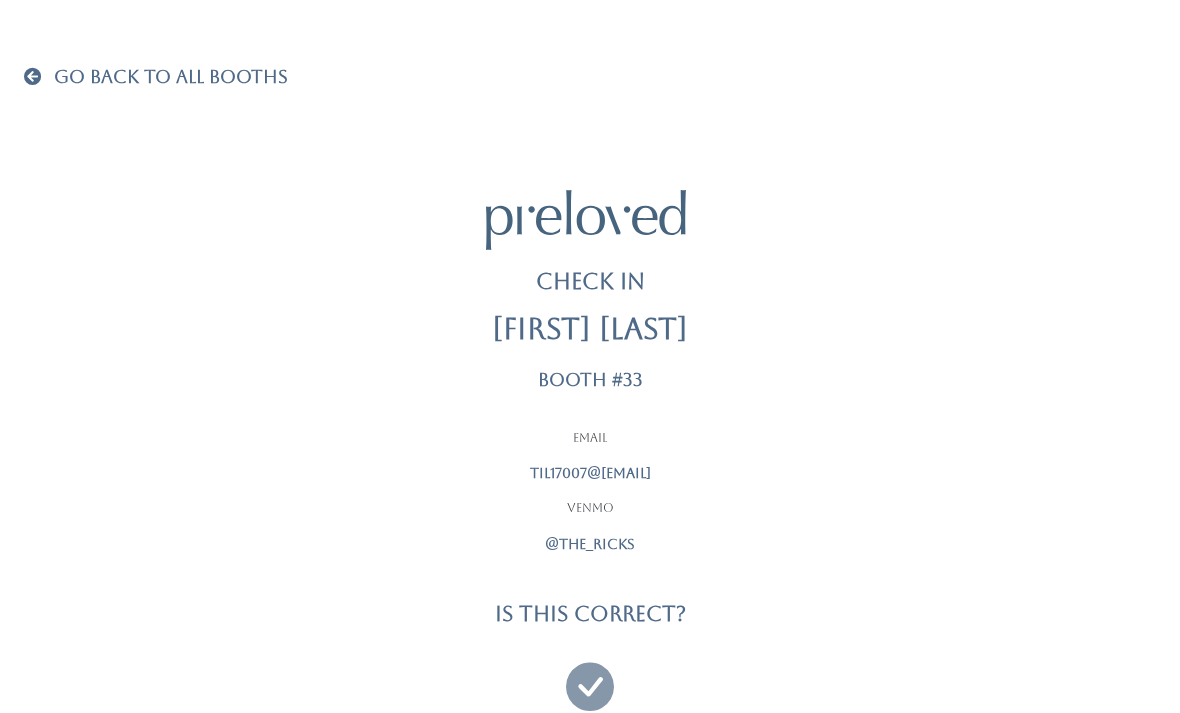 scroll, scrollTop: 0, scrollLeft: 0, axis: both 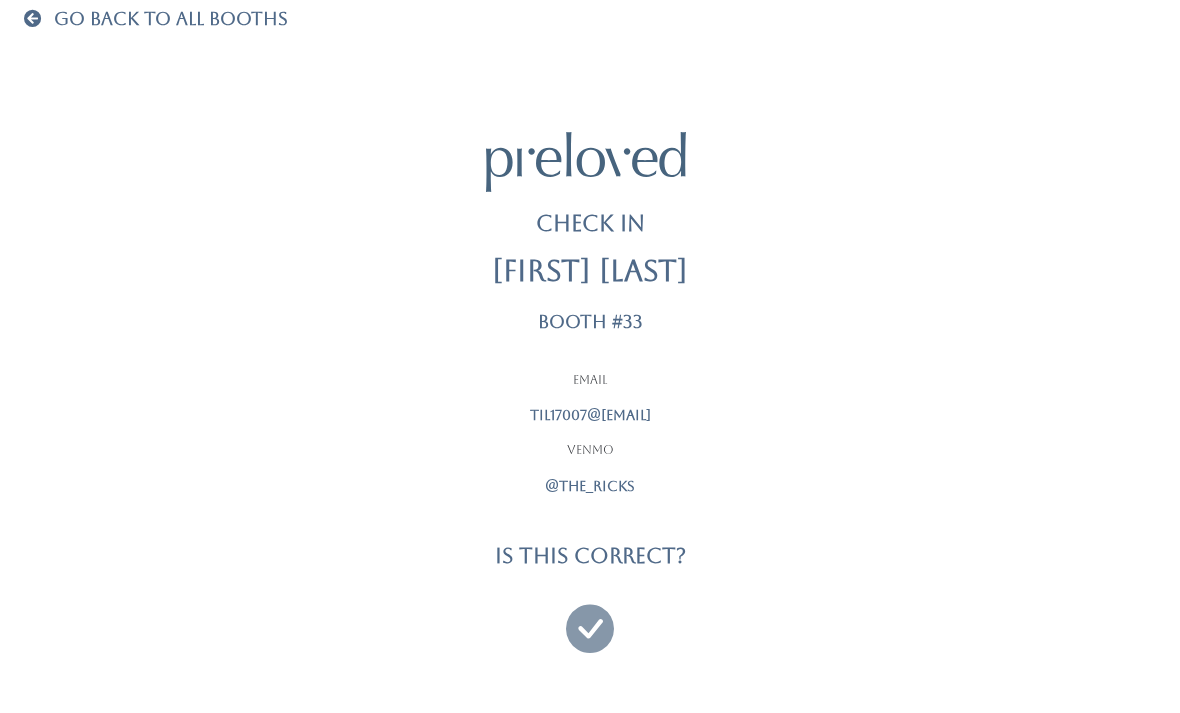 click at bounding box center (590, 619) 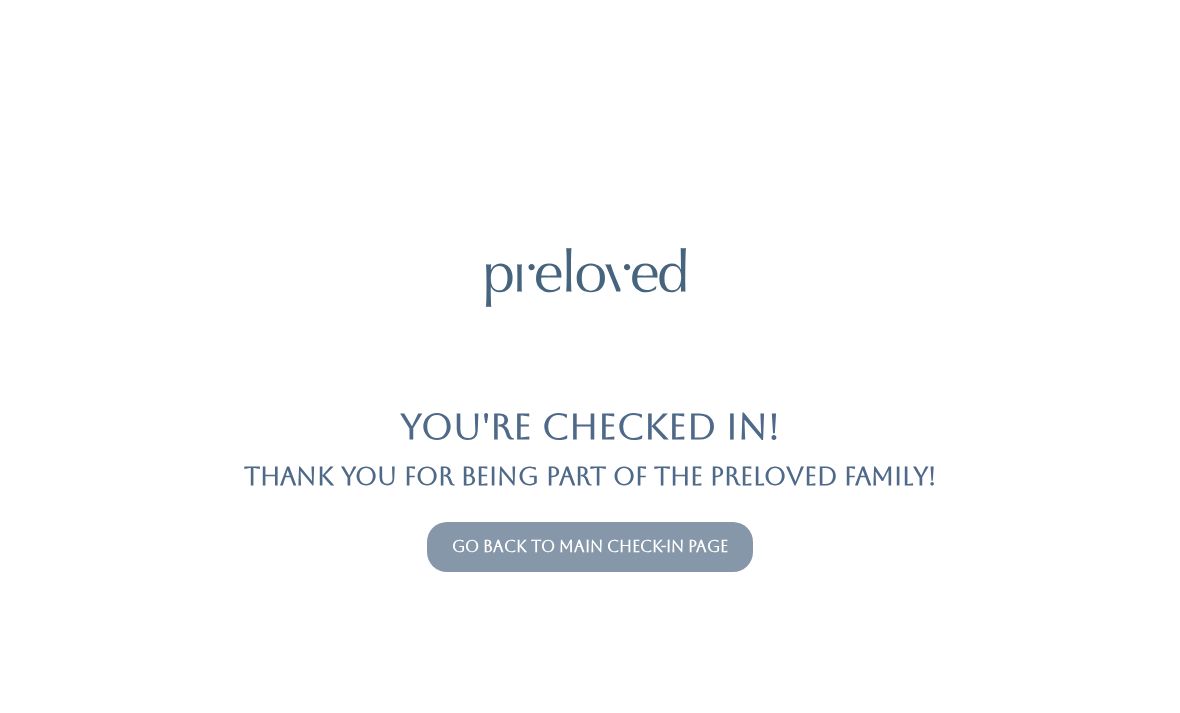scroll, scrollTop: 0, scrollLeft: 0, axis: both 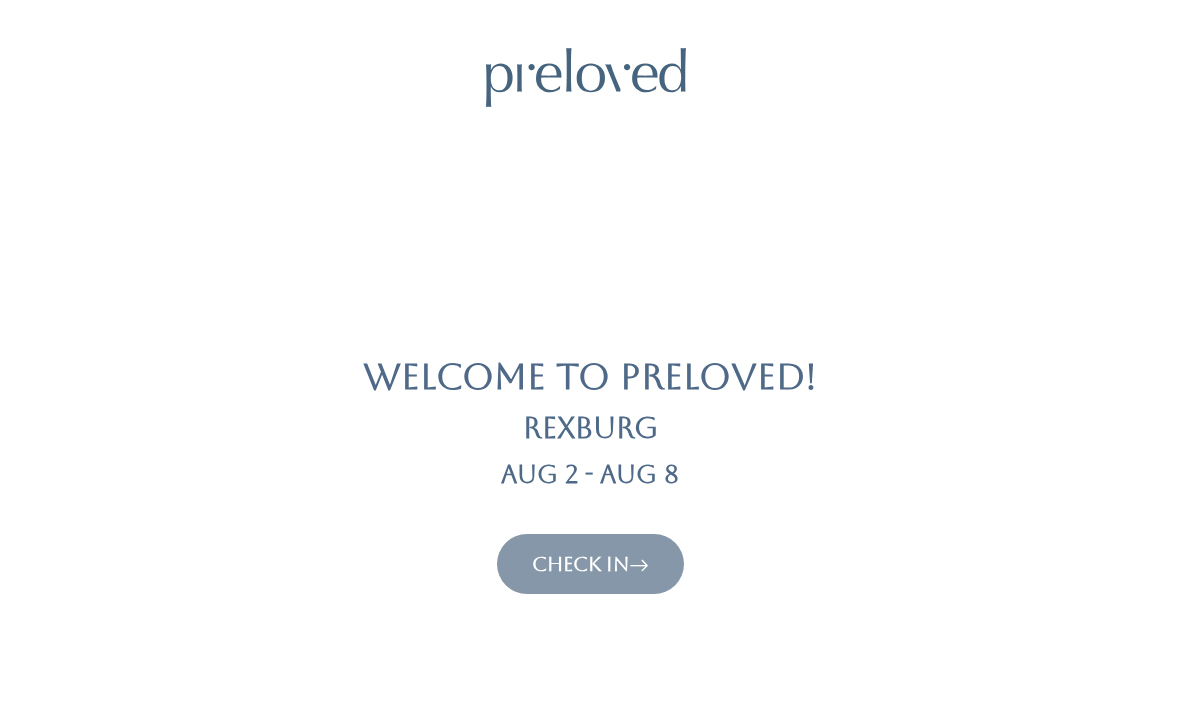 click on "Check In" at bounding box center [590, 564] 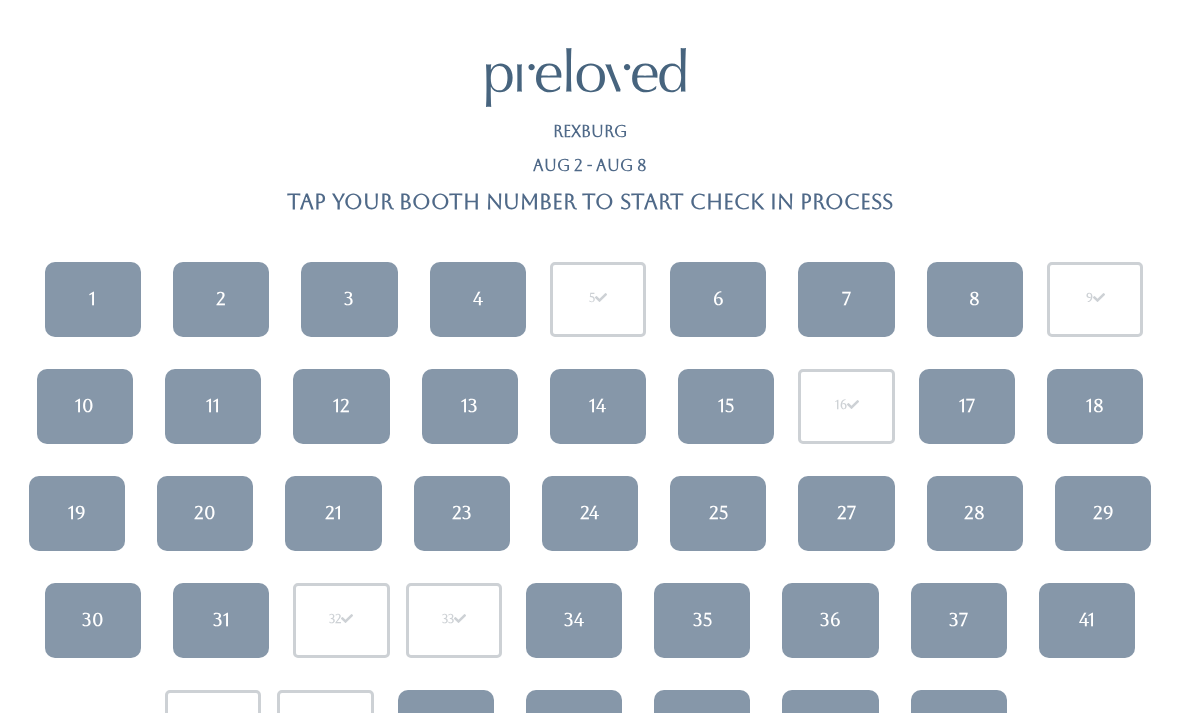 scroll, scrollTop: 0, scrollLeft: 0, axis: both 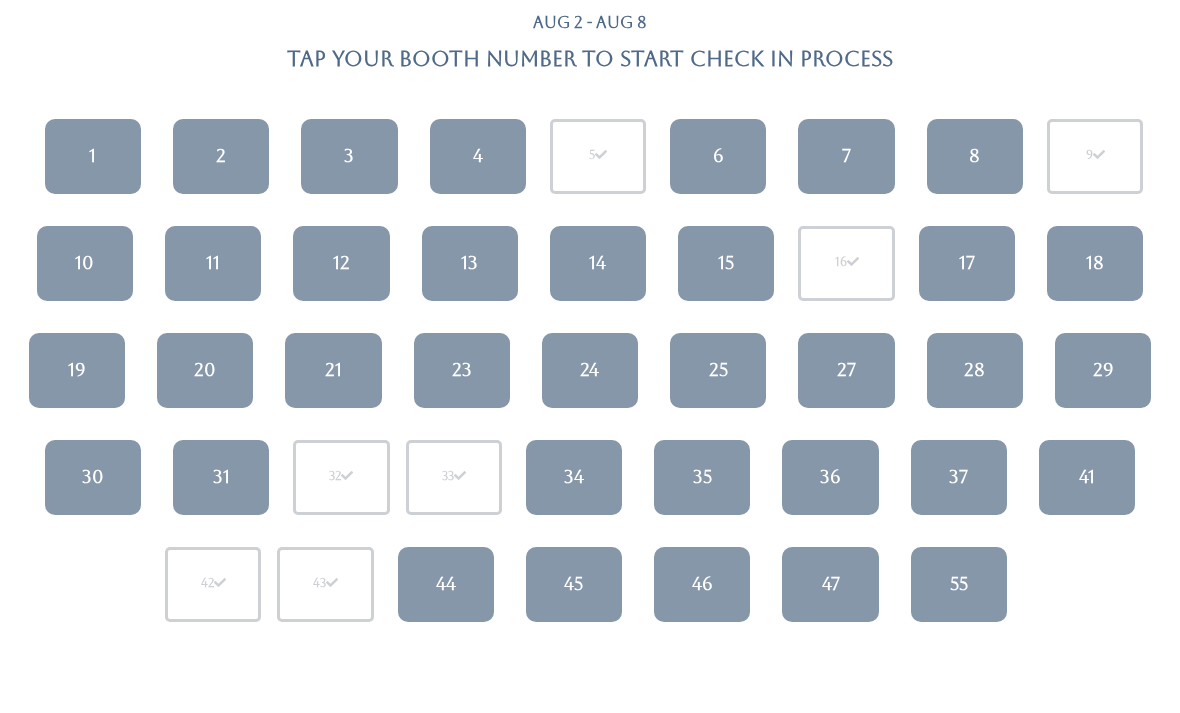 click on "4" at bounding box center (478, 157) 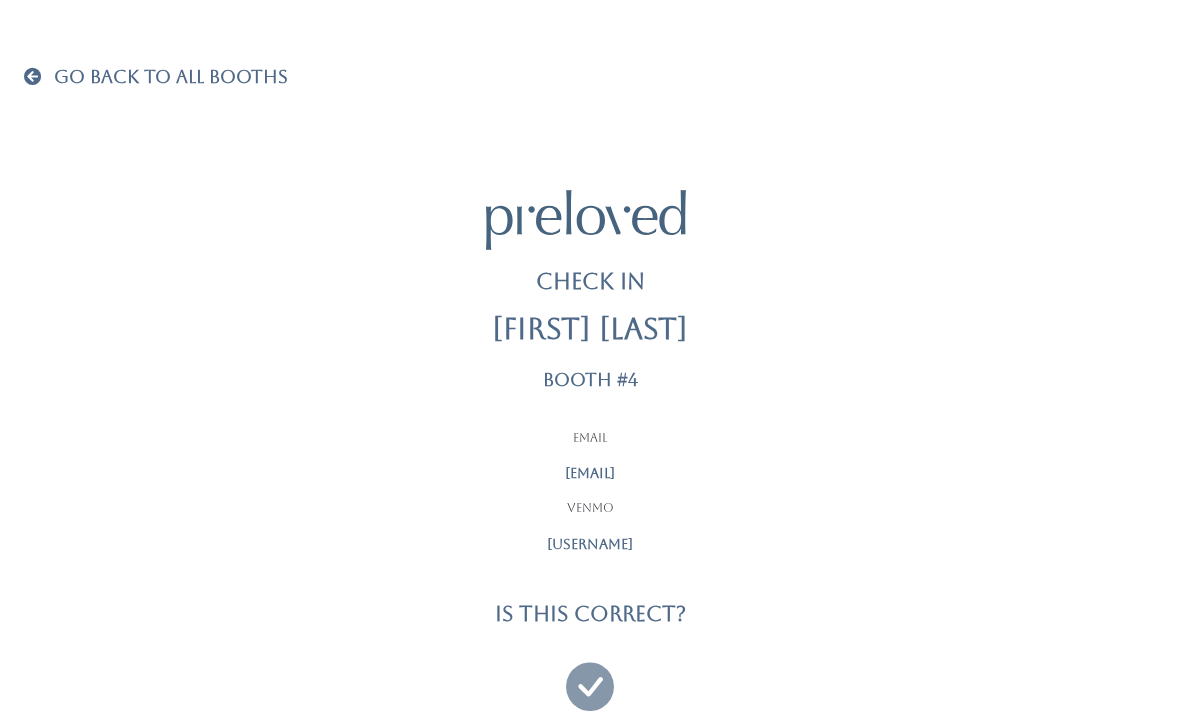 scroll, scrollTop: 0, scrollLeft: 0, axis: both 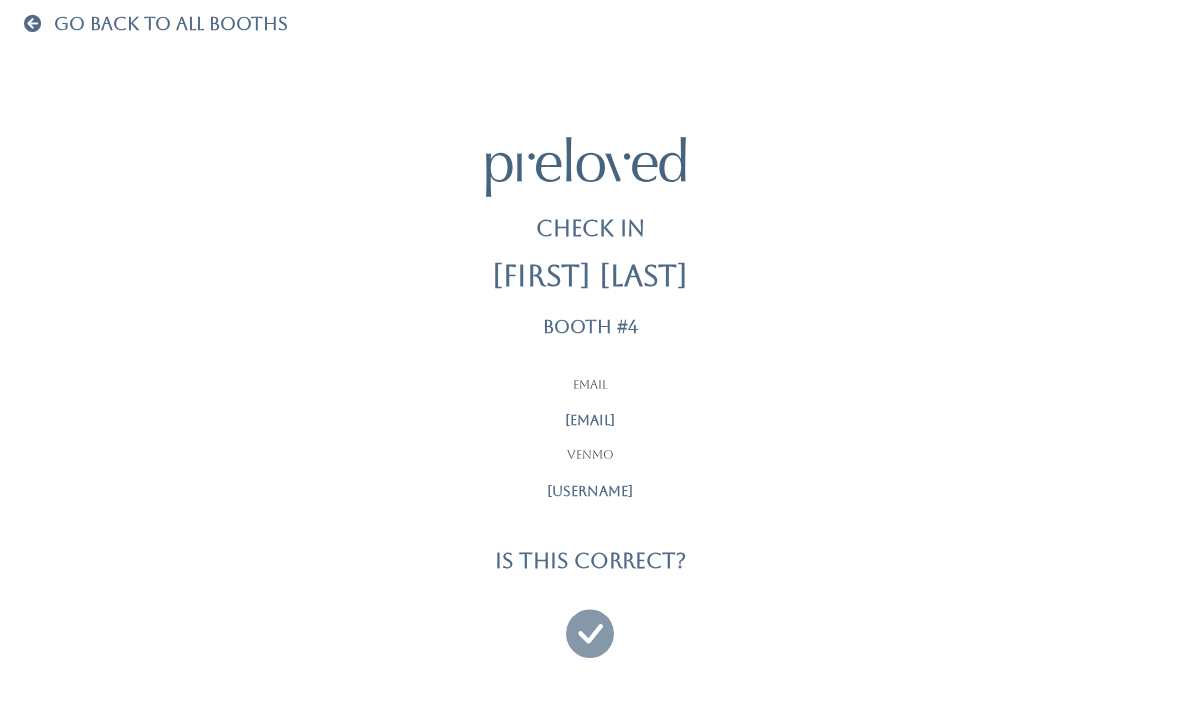 click at bounding box center (590, 624) 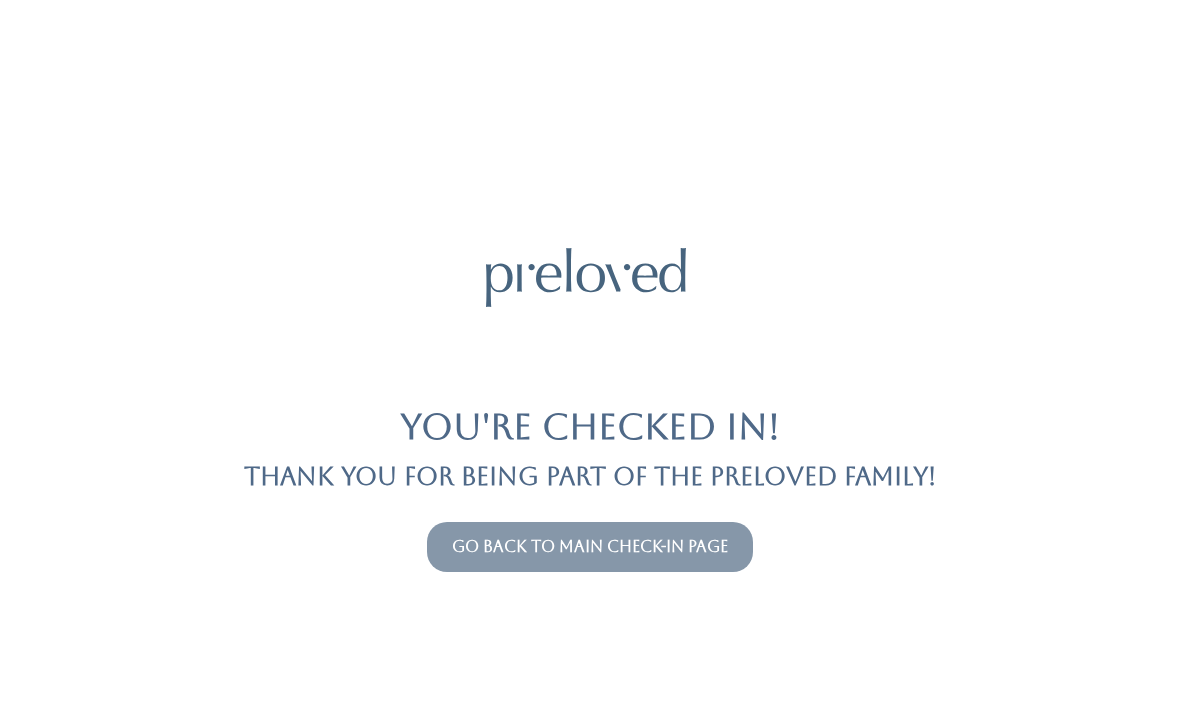 scroll, scrollTop: 0, scrollLeft: 0, axis: both 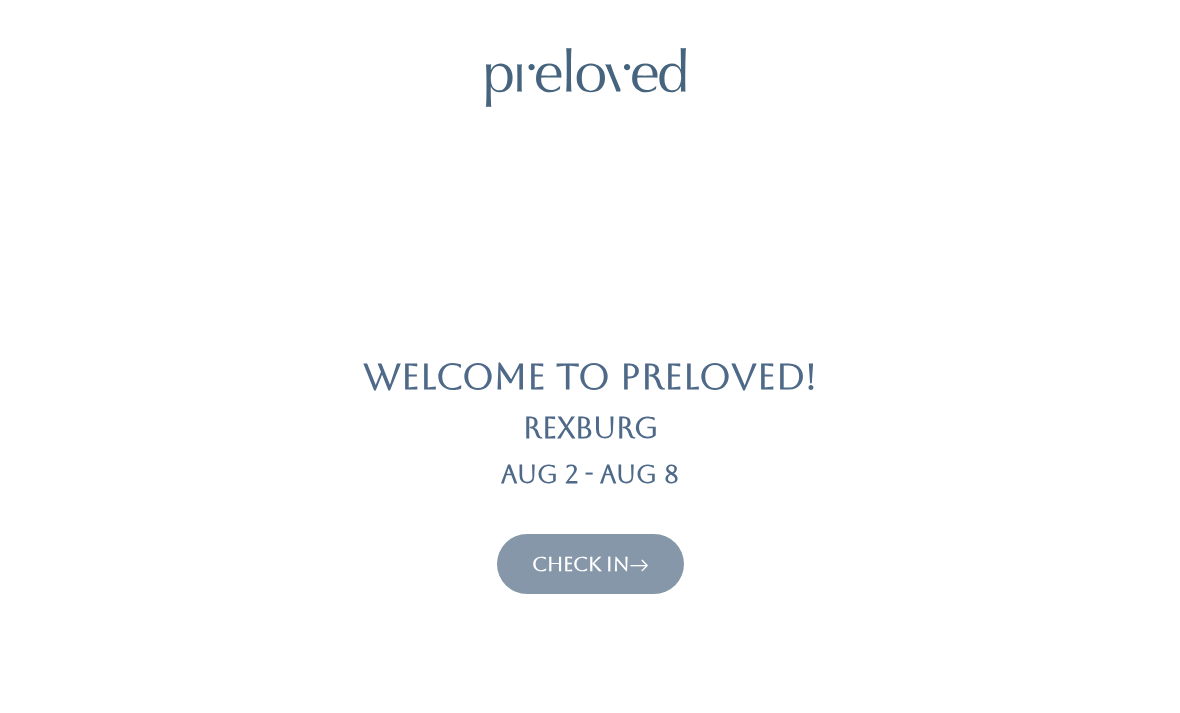 click on "Check In" at bounding box center (590, 564) 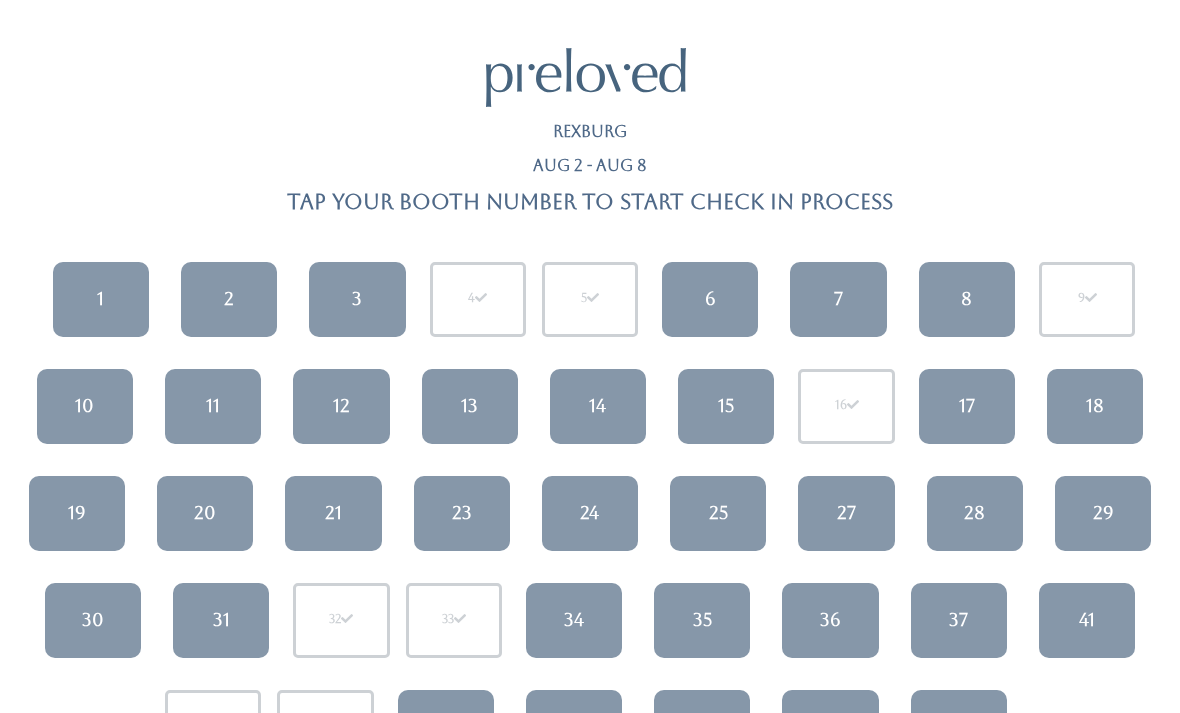 scroll, scrollTop: 0, scrollLeft: 0, axis: both 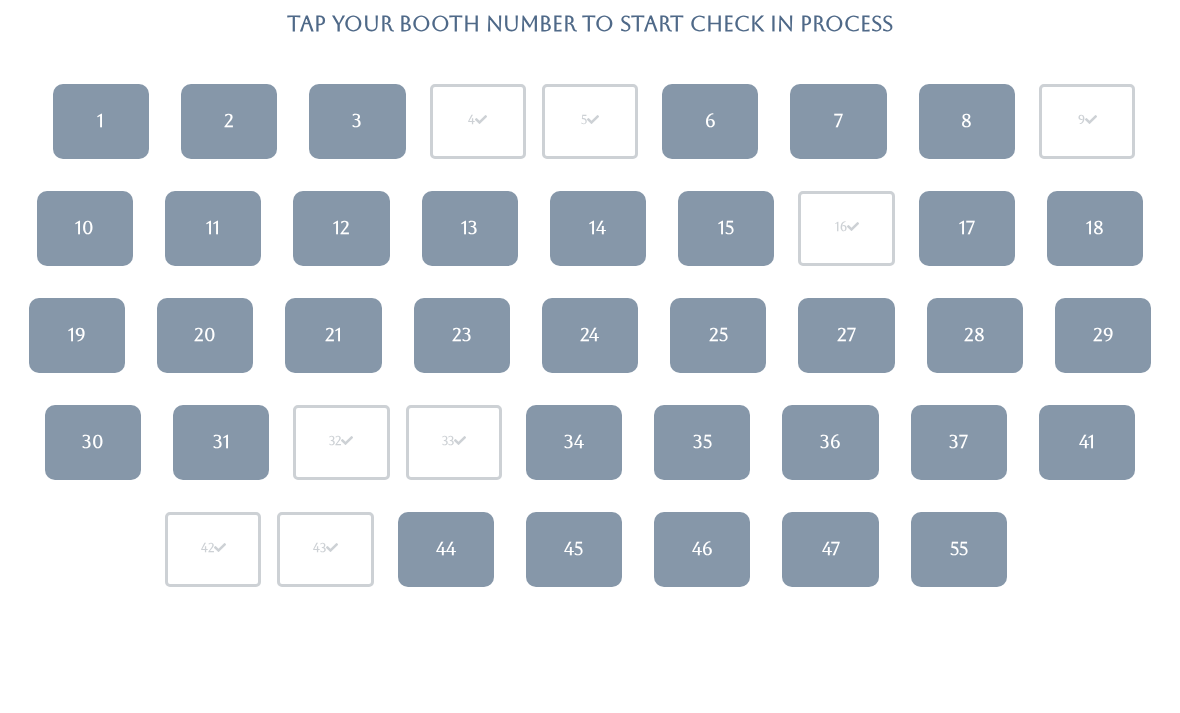 click on "6" at bounding box center (710, 121) 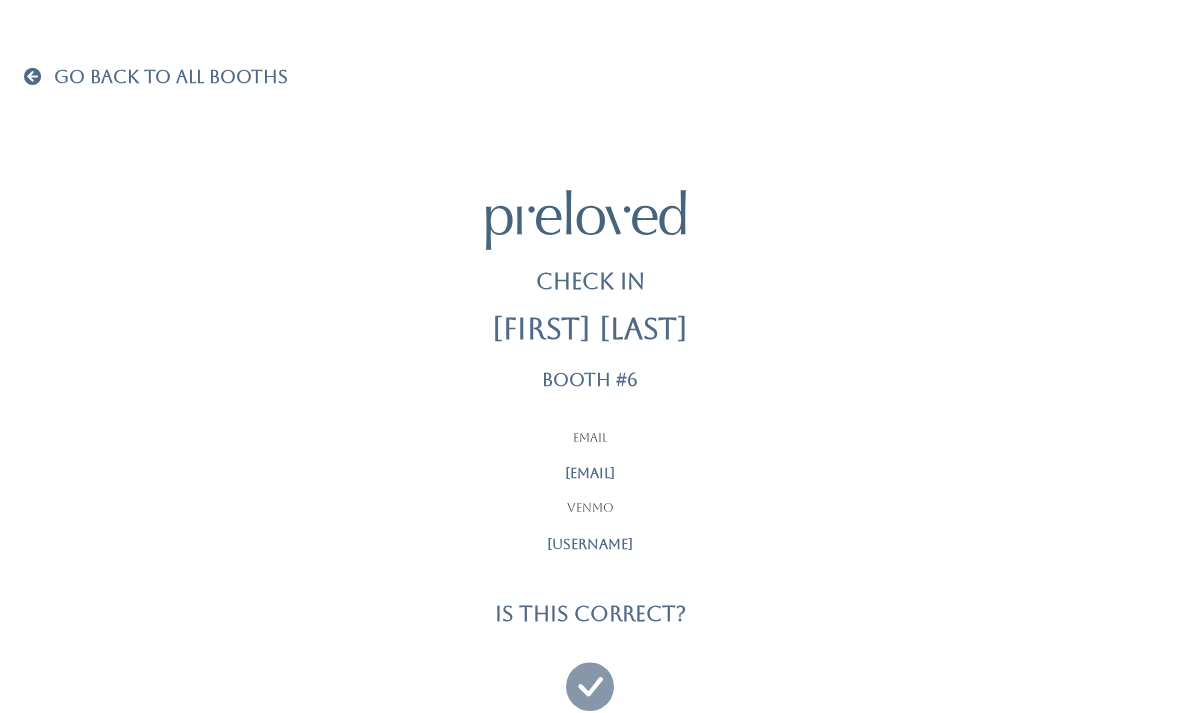scroll, scrollTop: 0, scrollLeft: 0, axis: both 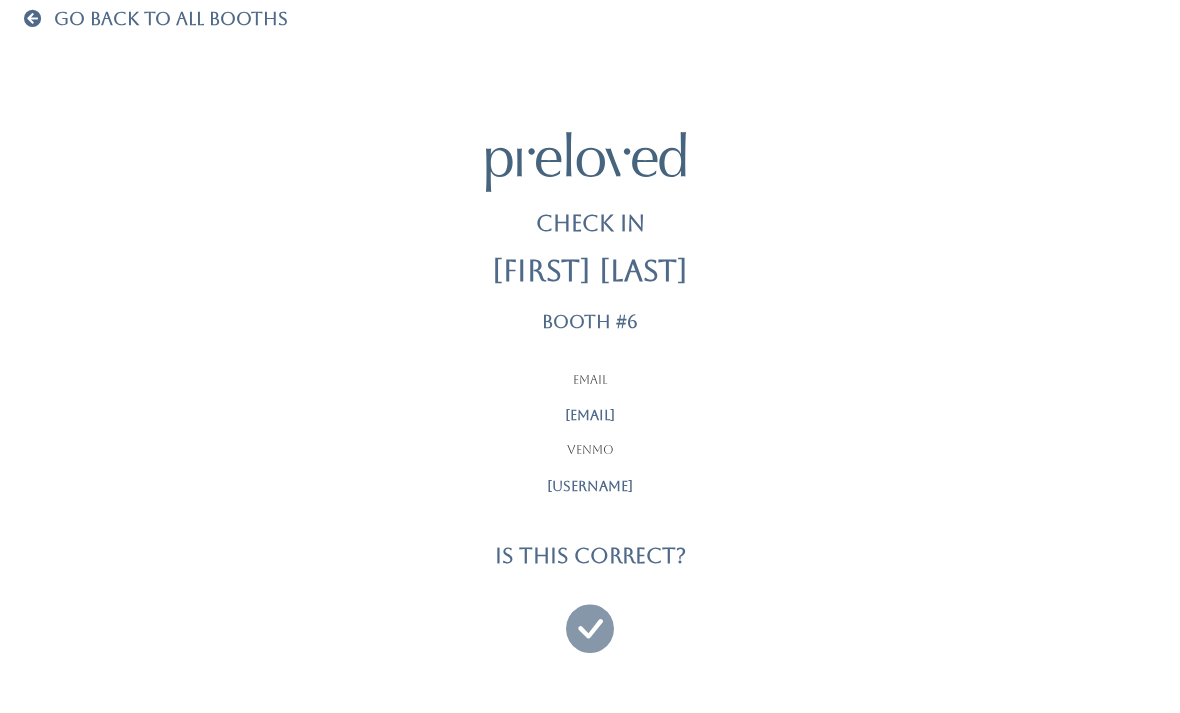 click at bounding box center (590, 619) 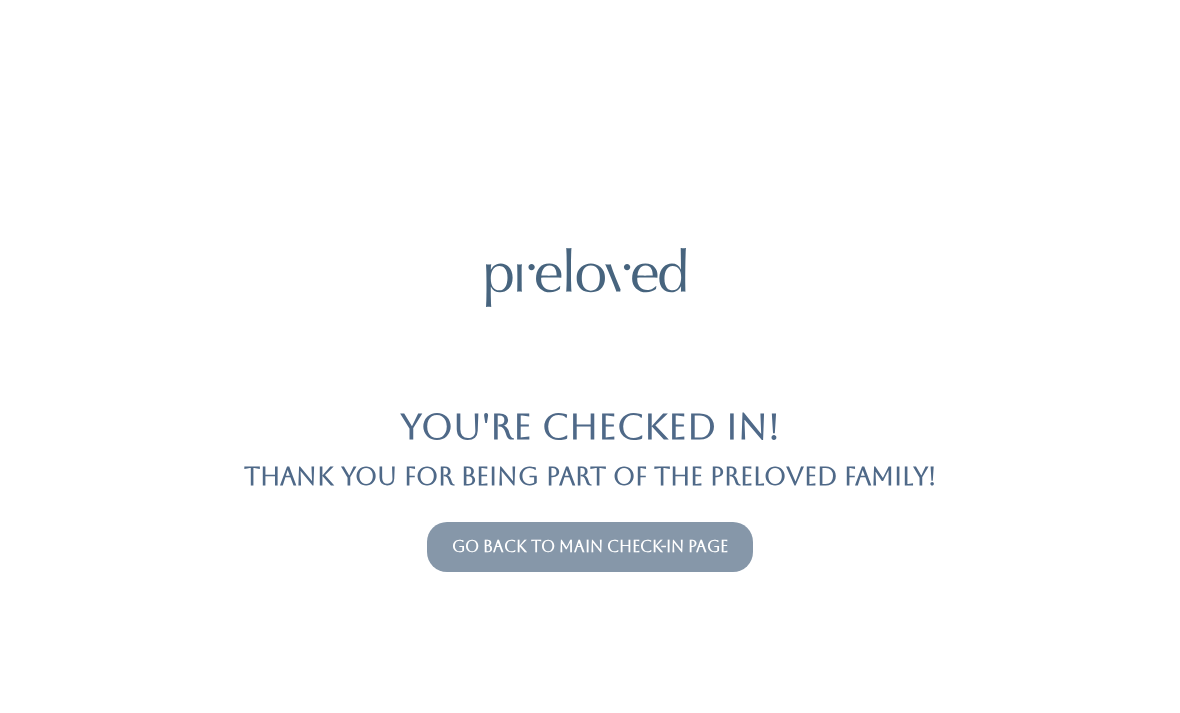 scroll, scrollTop: 0, scrollLeft: 0, axis: both 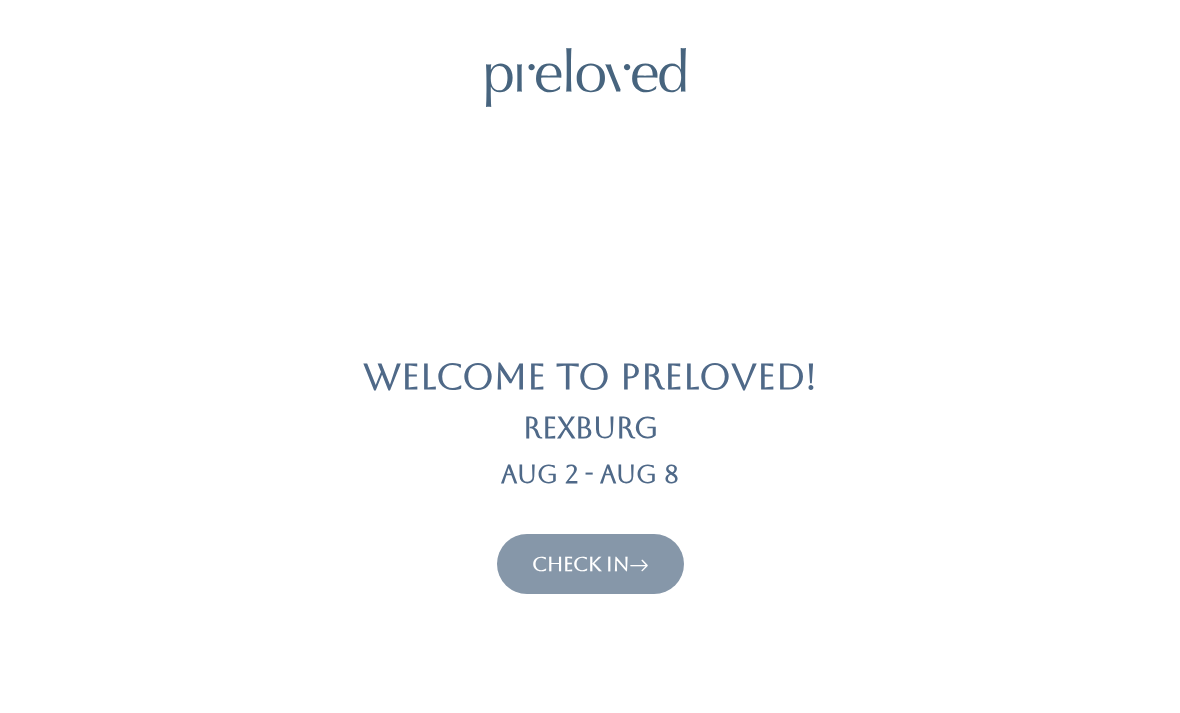 click on "Check In" at bounding box center [590, 564] 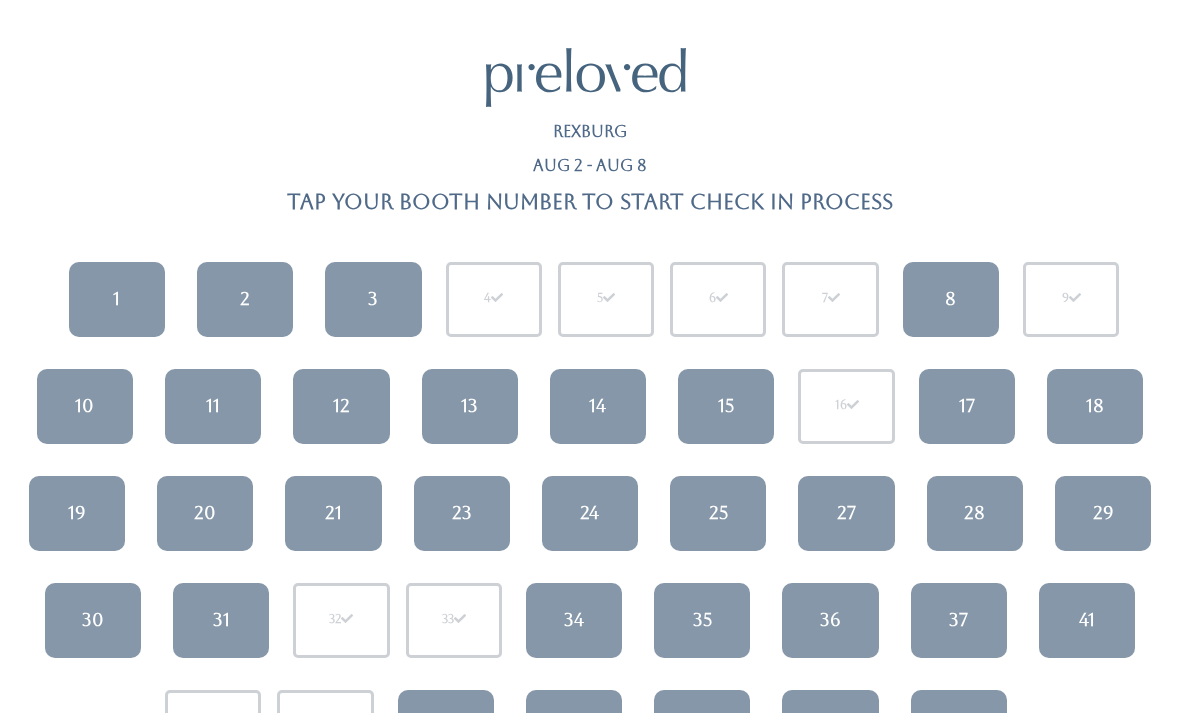 scroll, scrollTop: 0, scrollLeft: 0, axis: both 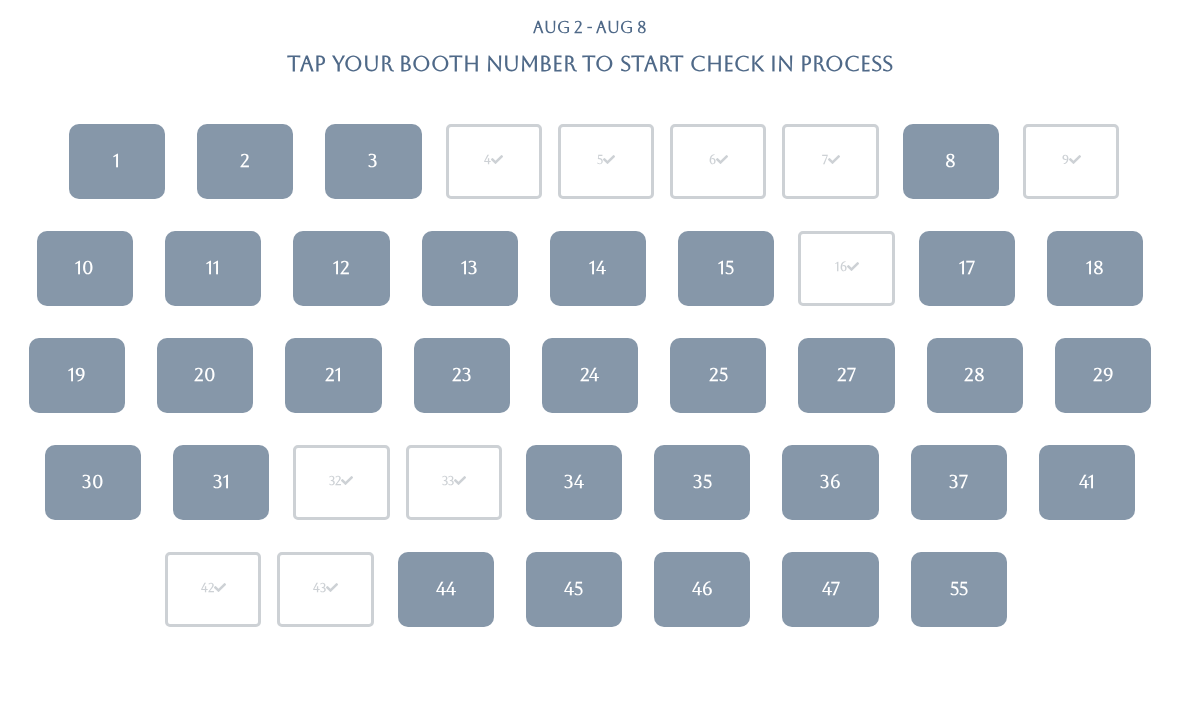 click on "12" at bounding box center (341, 268) 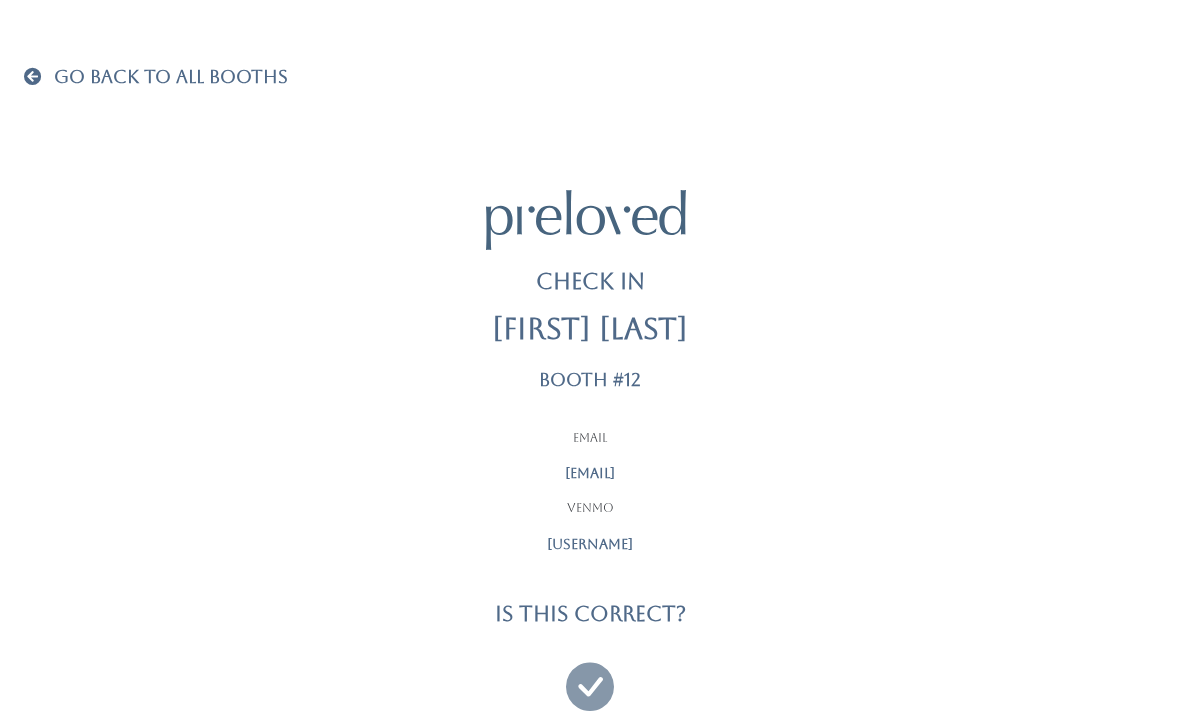 scroll, scrollTop: 0, scrollLeft: 0, axis: both 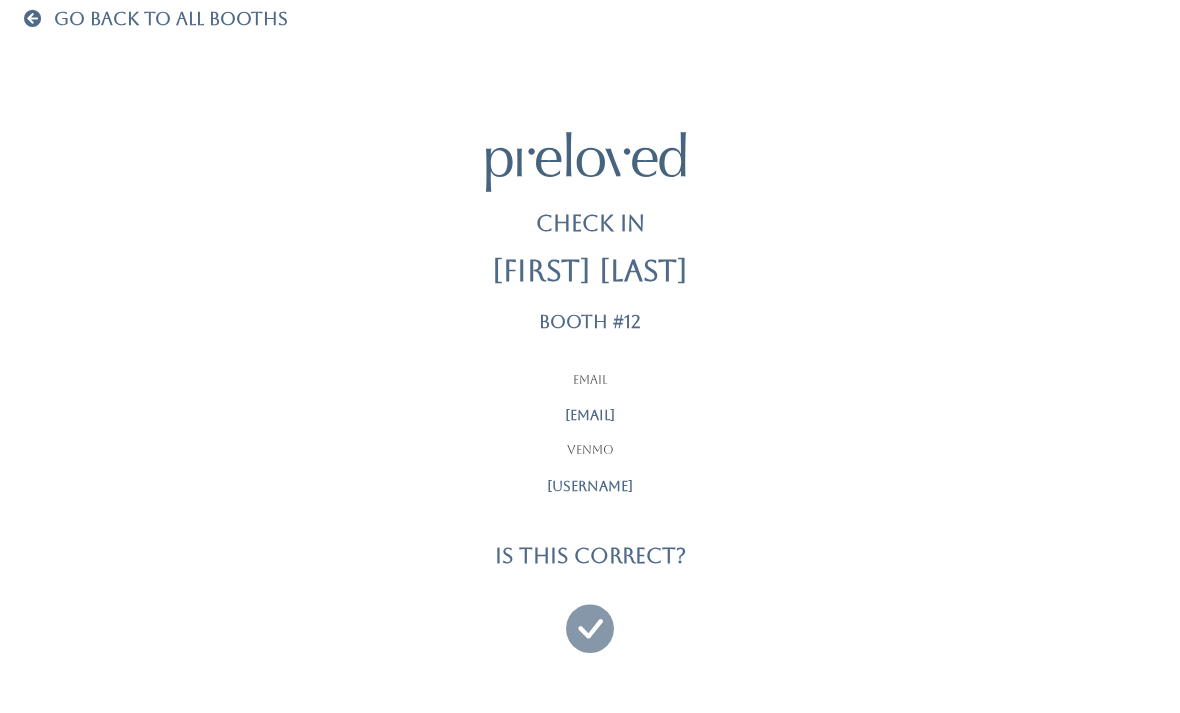 click at bounding box center (590, 619) 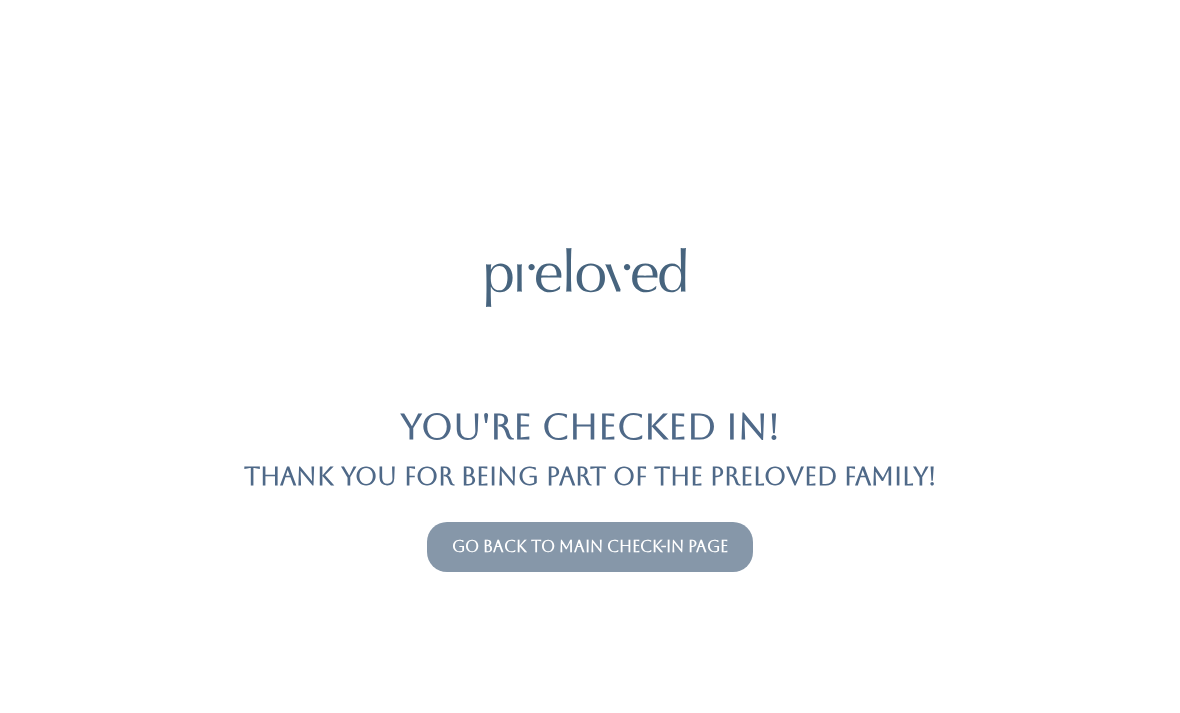 scroll, scrollTop: 0, scrollLeft: 0, axis: both 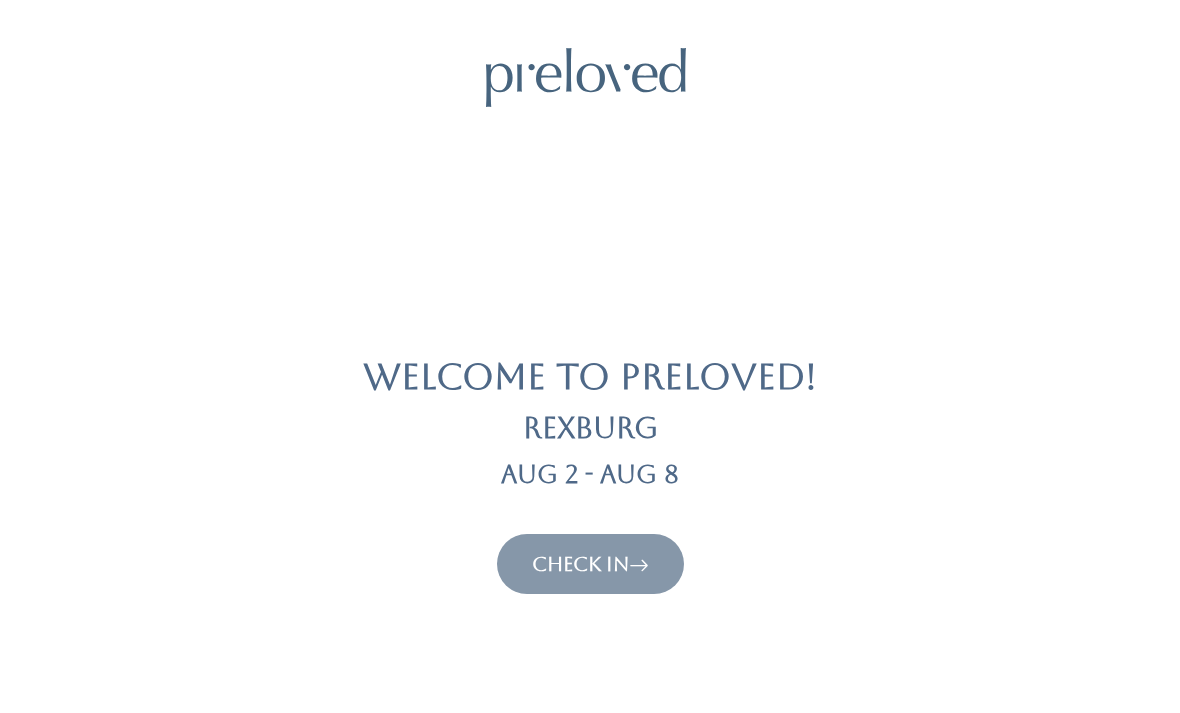 click on "Check In" at bounding box center [590, 564] 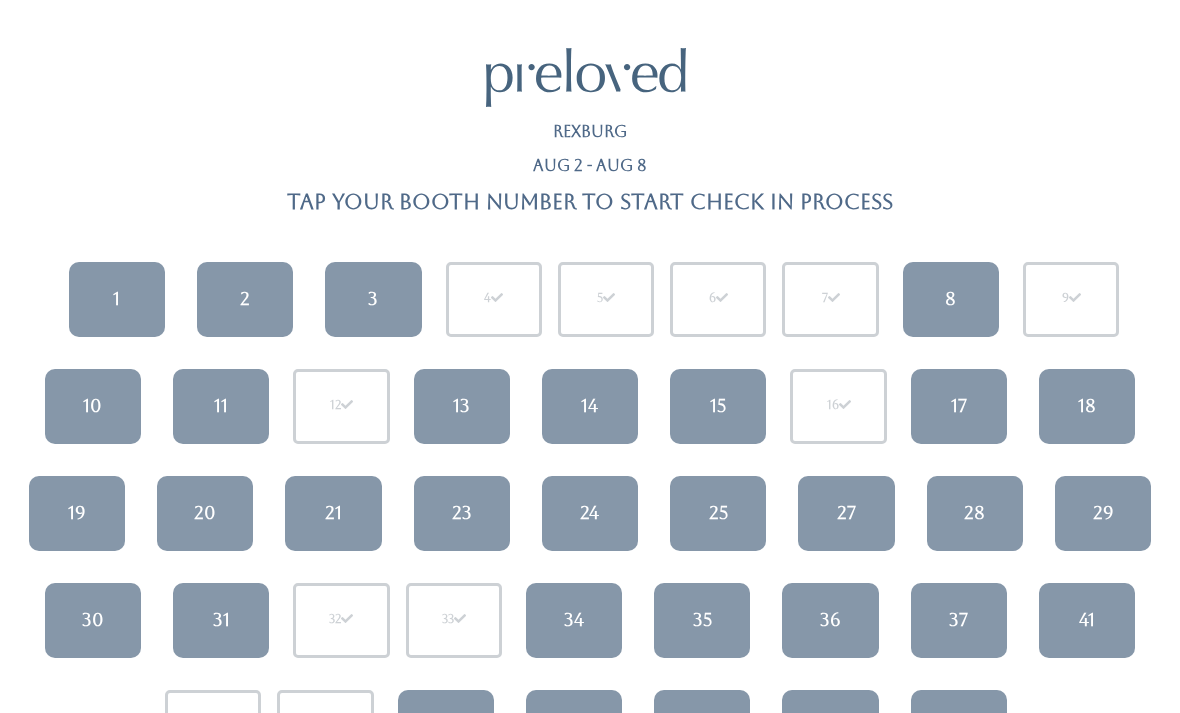 scroll, scrollTop: 0, scrollLeft: 0, axis: both 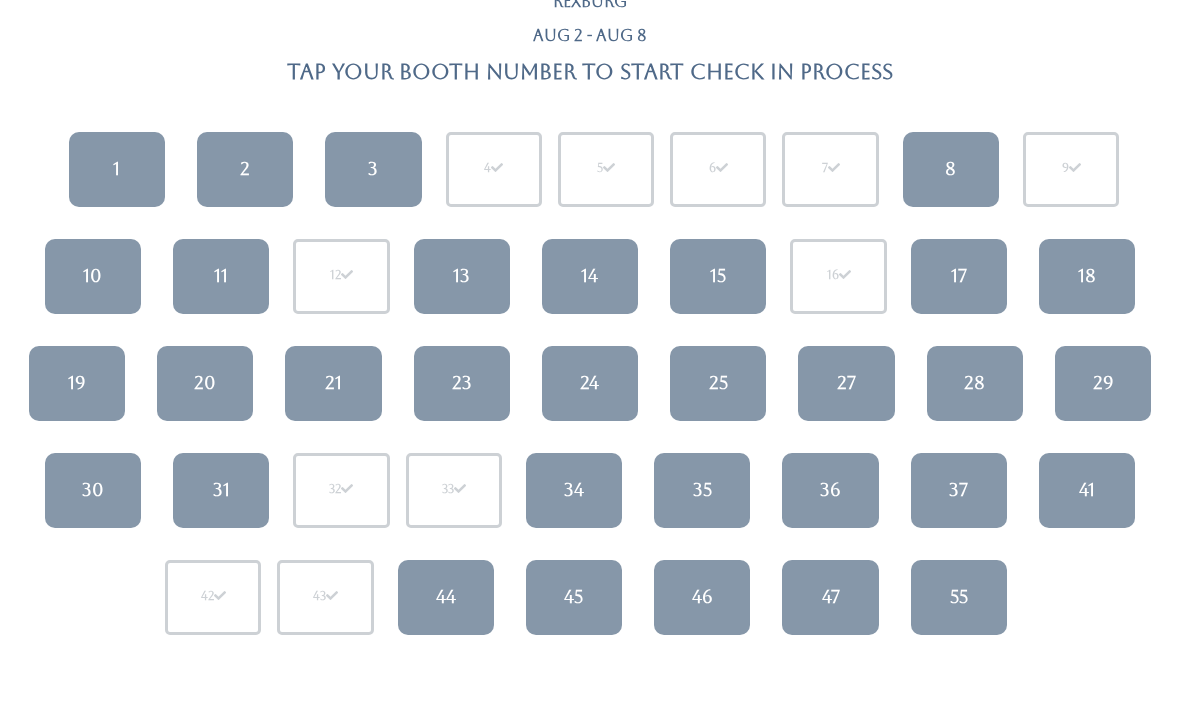 click on "41" at bounding box center (1087, 491) 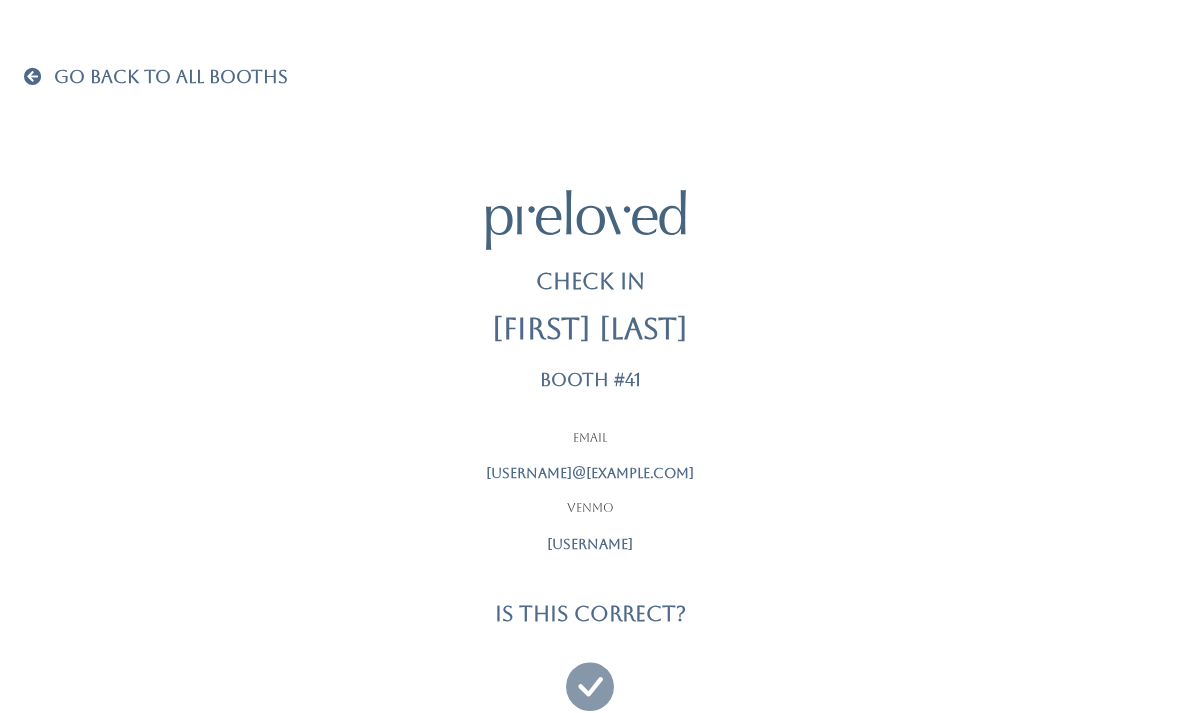scroll, scrollTop: 0, scrollLeft: 0, axis: both 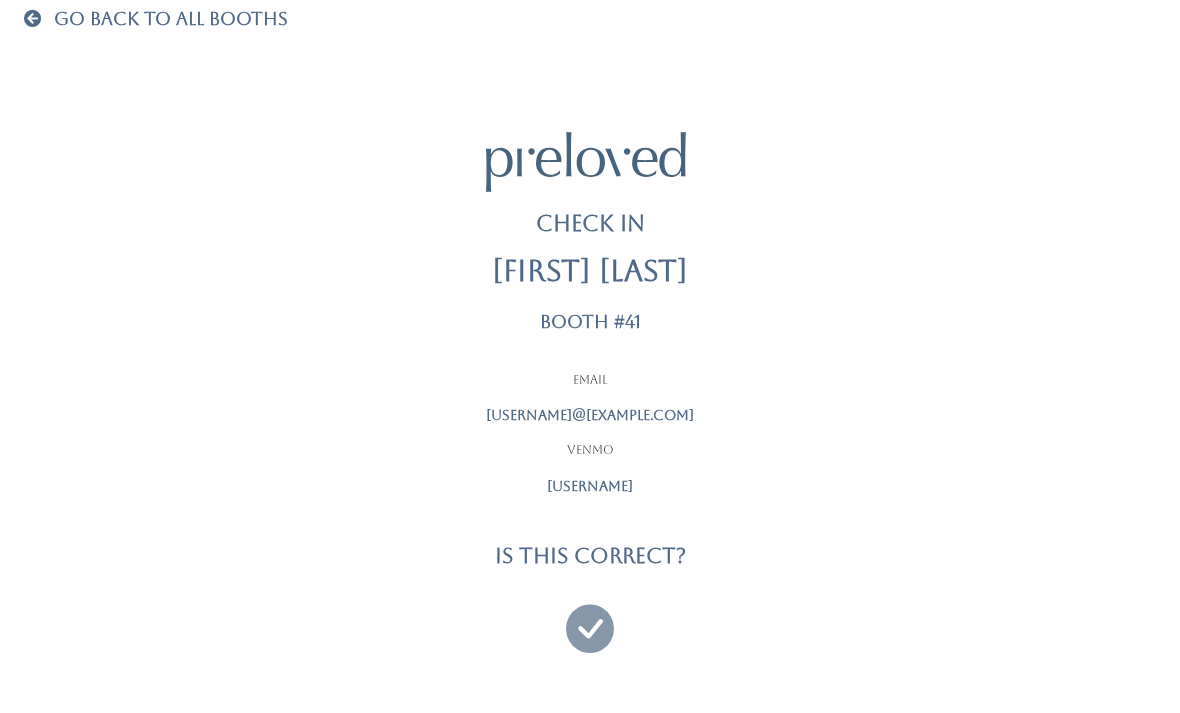 click at bounding box center (590, 619) 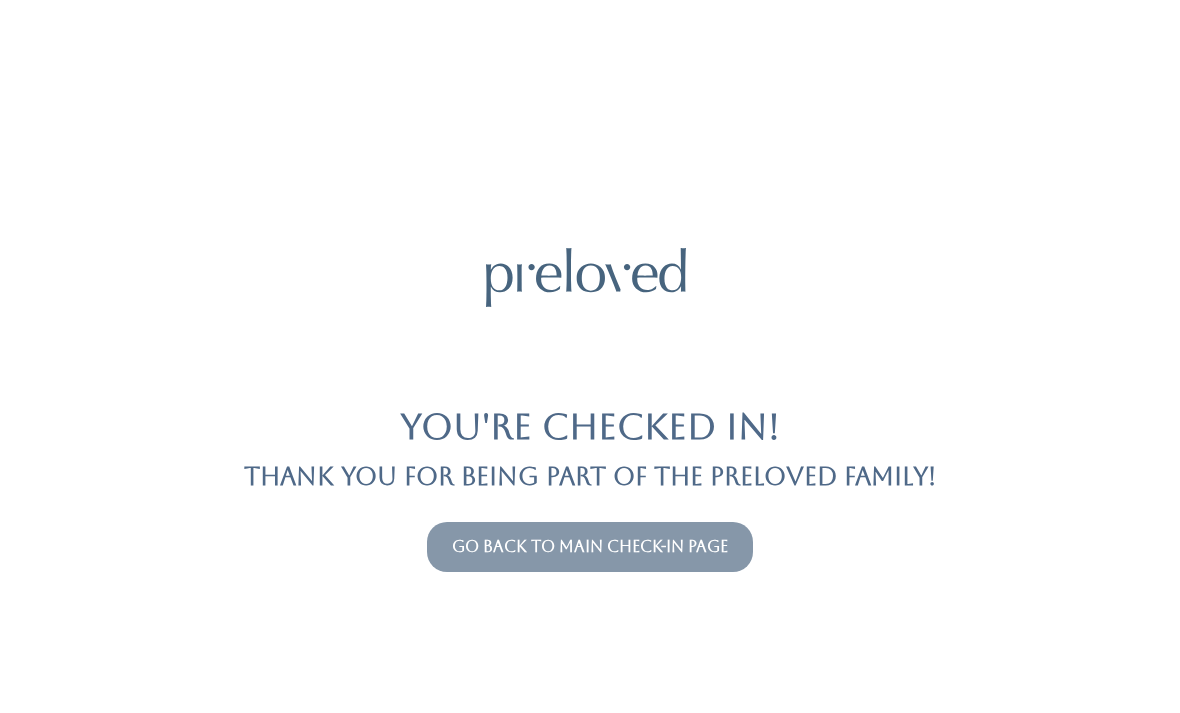 scroll, scrollTop: 0, scrollLeft: 0, axis: both 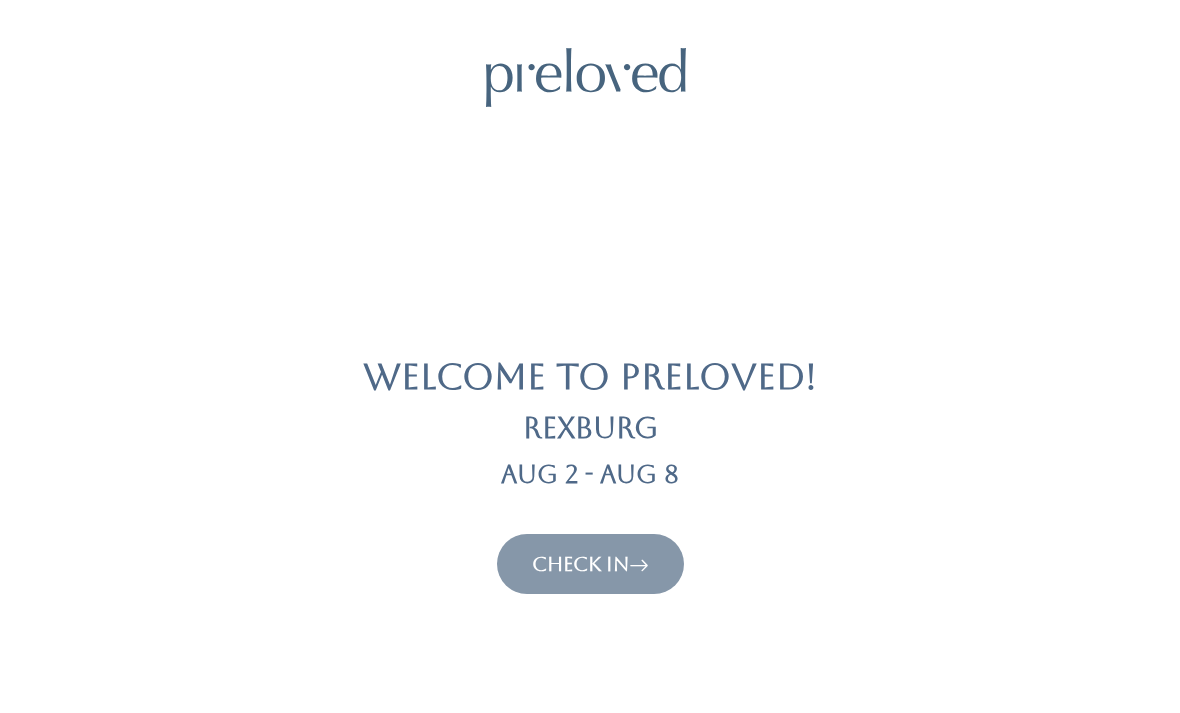 click on "Check In" at bounding box center [590, 564] 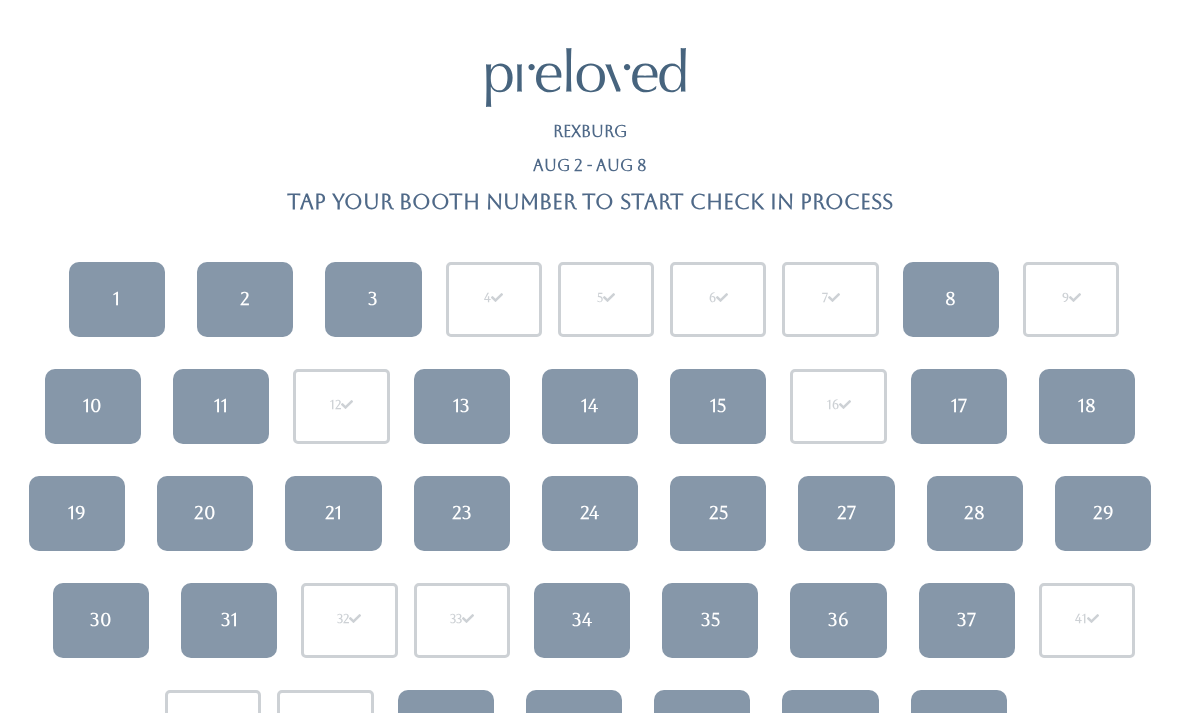 scroll, scrollTop: 0, scrollLeft: 0, axis: both 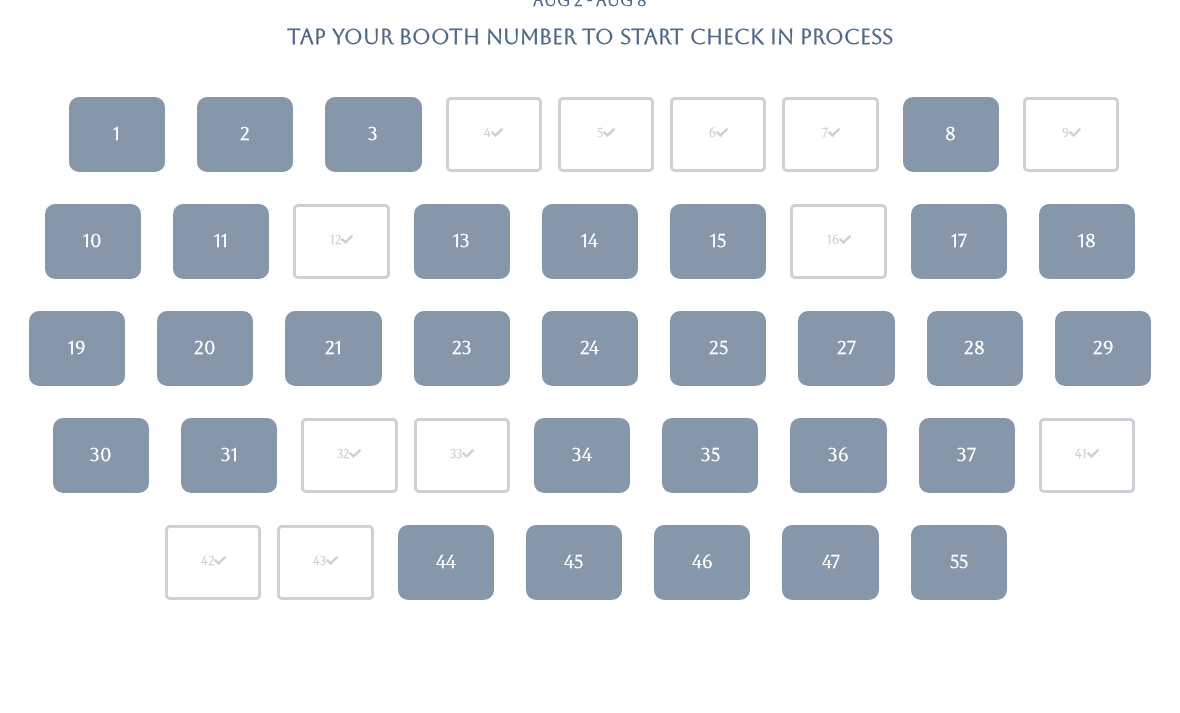 click on "27" at bounding box center [846, 348] 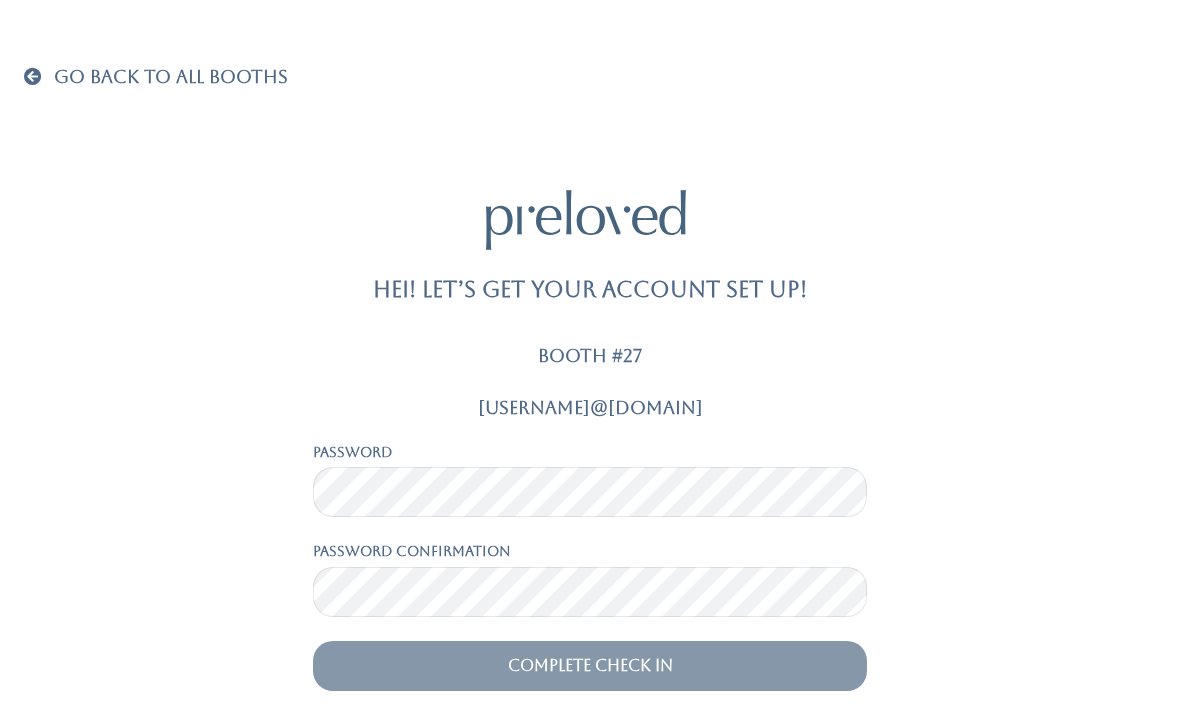 scroll, scrollTop: 55, scrollLeft: 0, axis: vertical 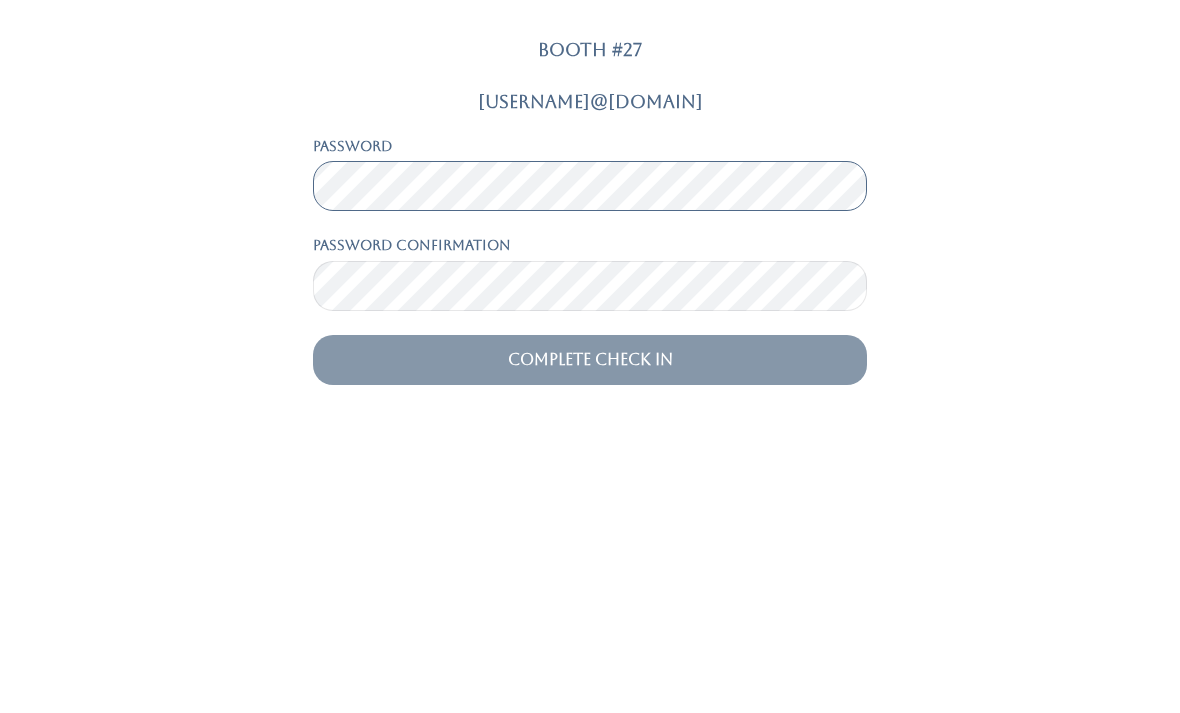 click on "Complete Check In" at bounding box center (590, 640) 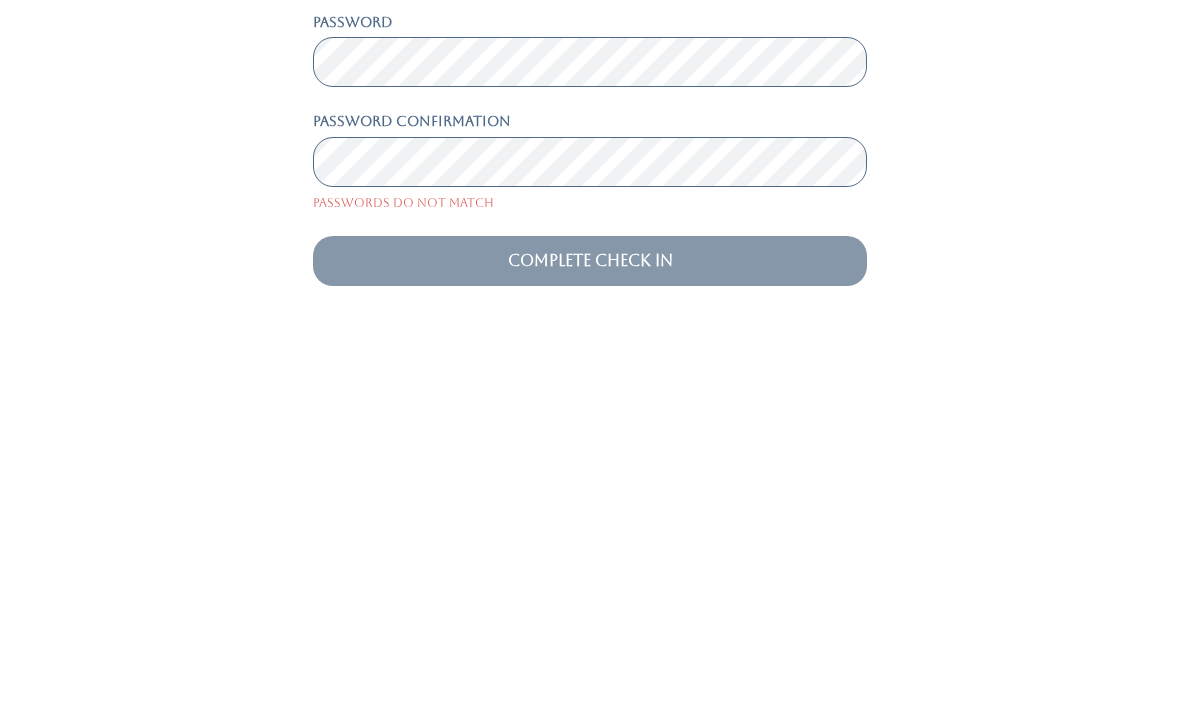 click on "Complete Check In" at bounding box center [590, 640] 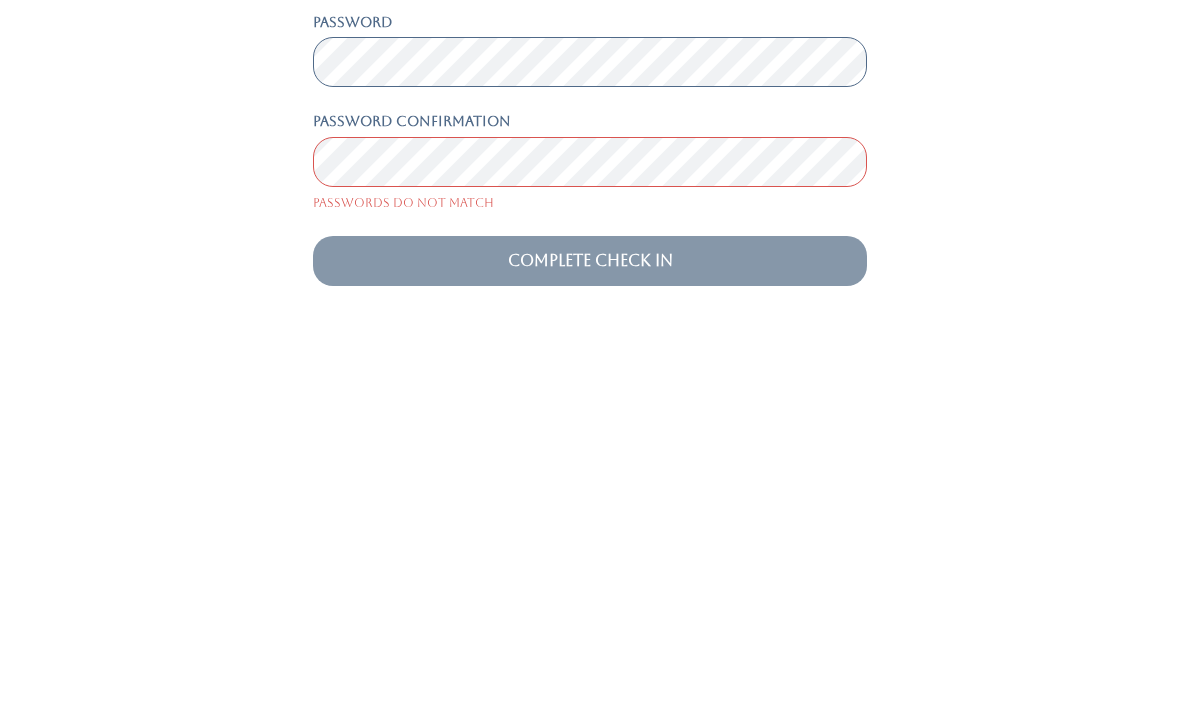click on "Complete Check In" at bounding box center (590, 640) 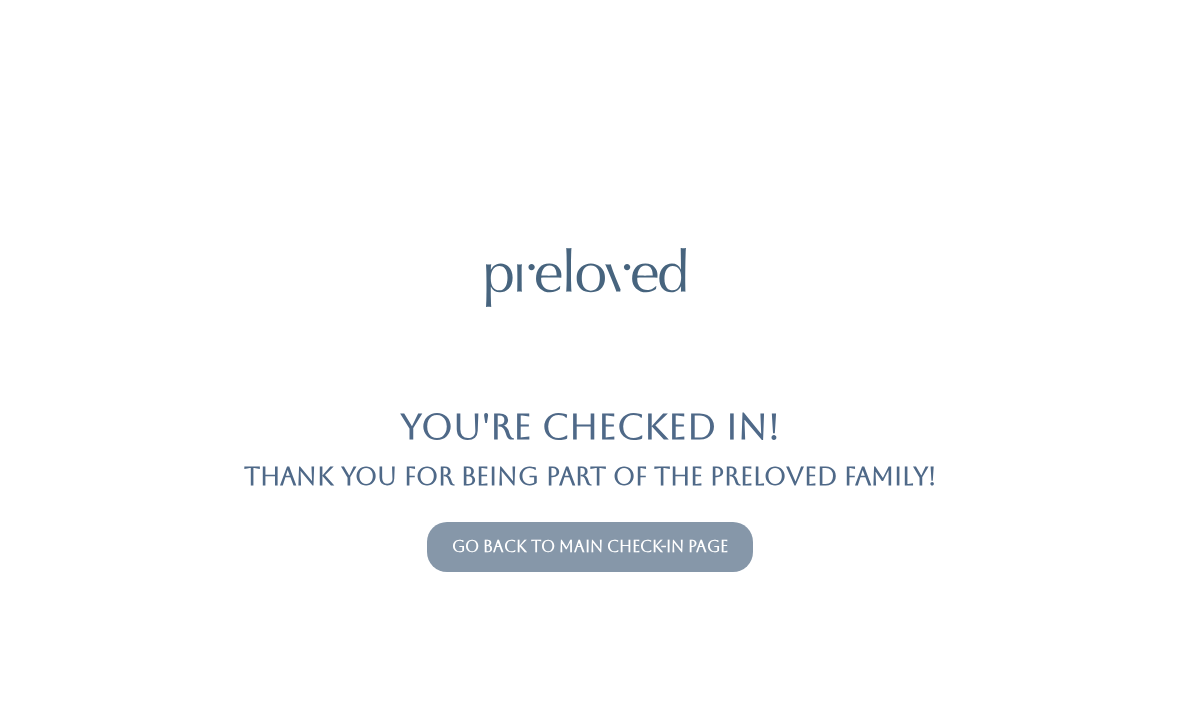 scroll, scrollTop: 0, scrollLeft: 0, axis: both 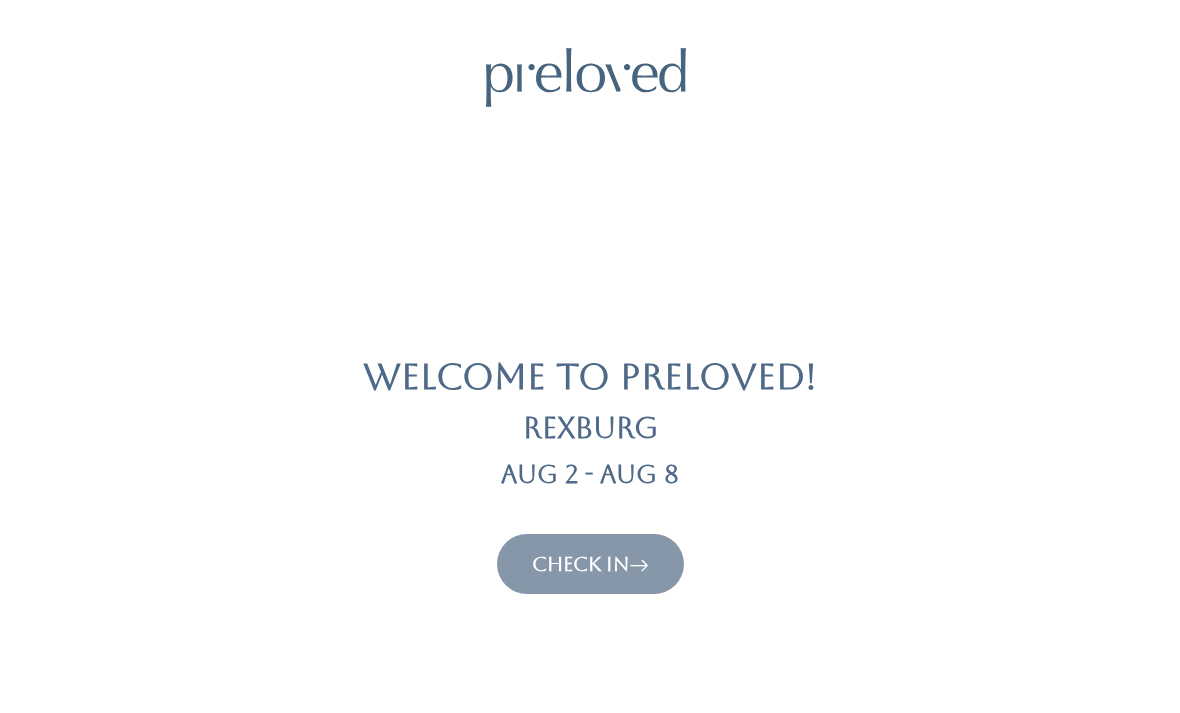click on "Check In" at bounding box center [590, 564] 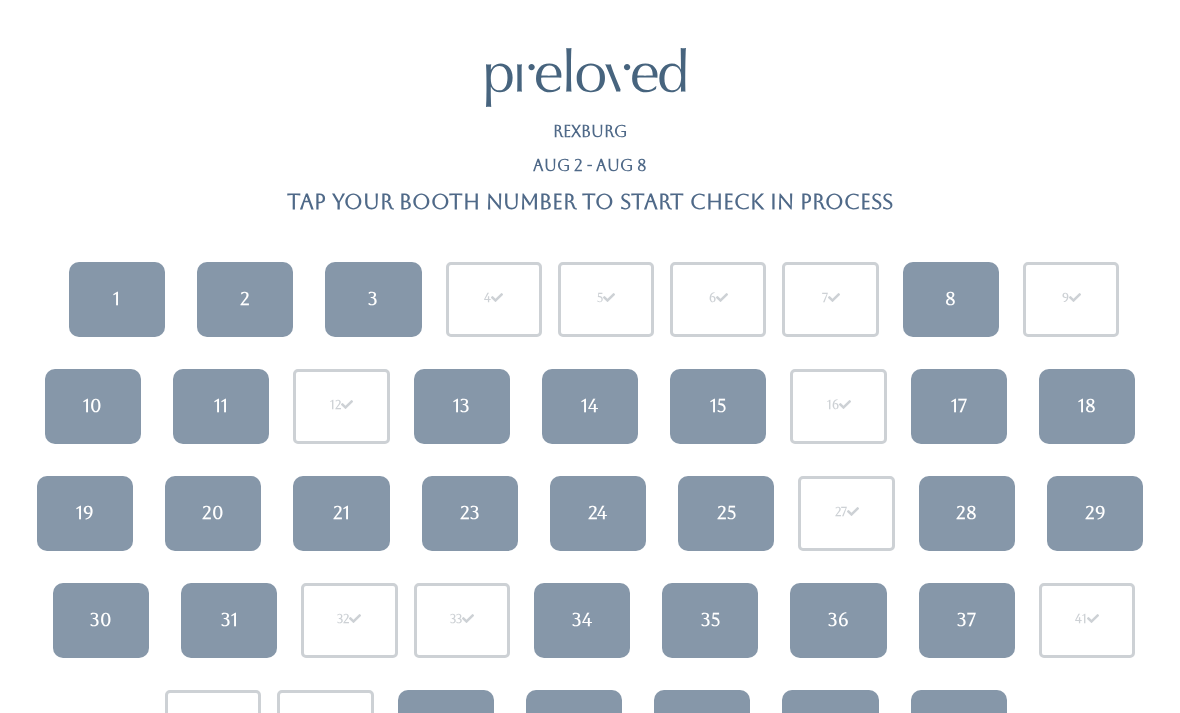 scroll, scrollTop: 0, scrollLeft: 0, axis: both 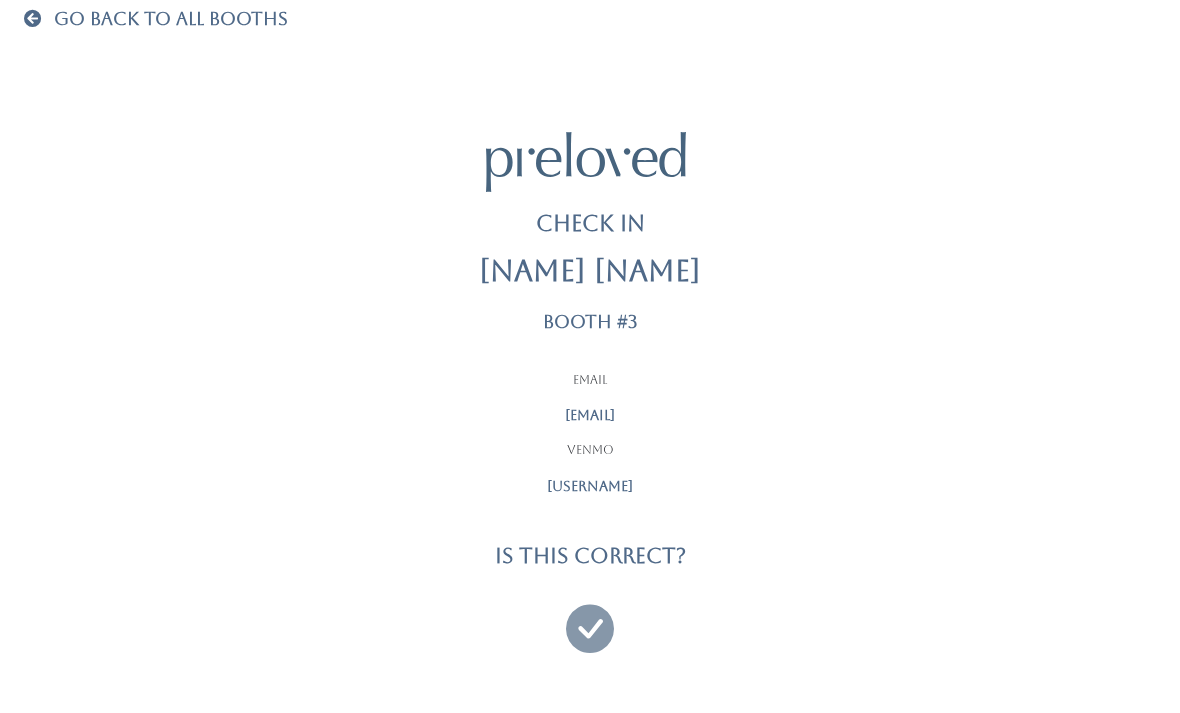 click at bounding box center (590, 619) 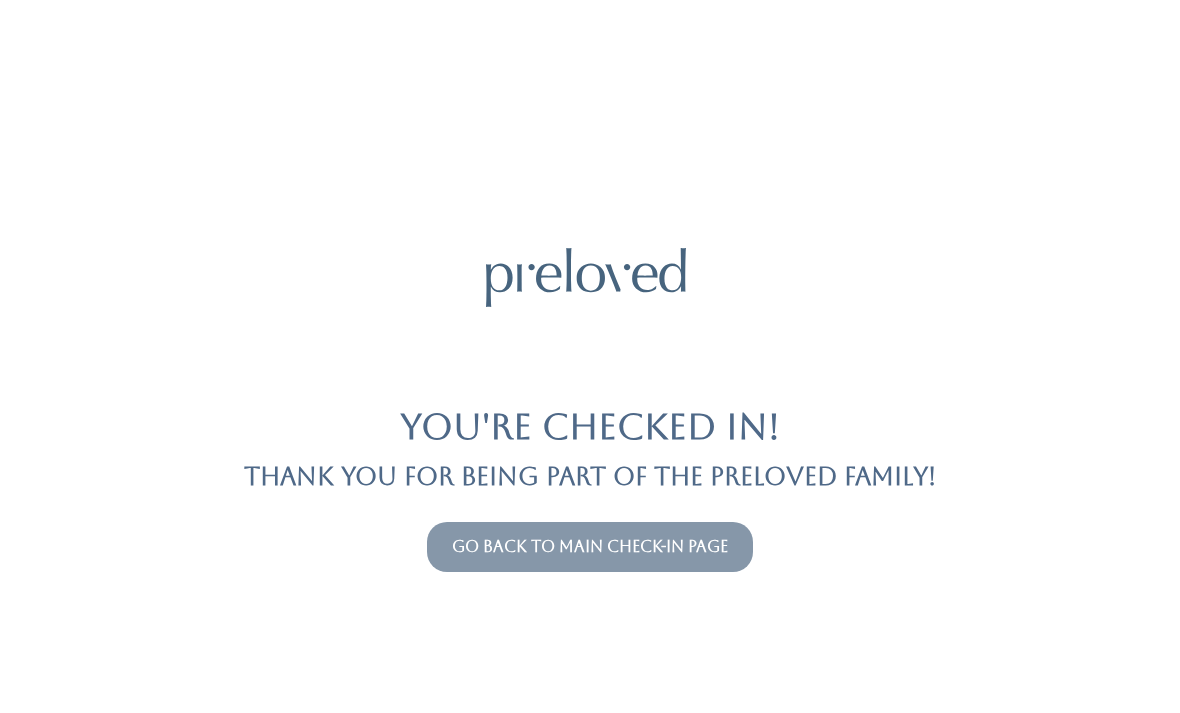 scroll, scrollTop: 0, scrollLeft: 0, axis: both 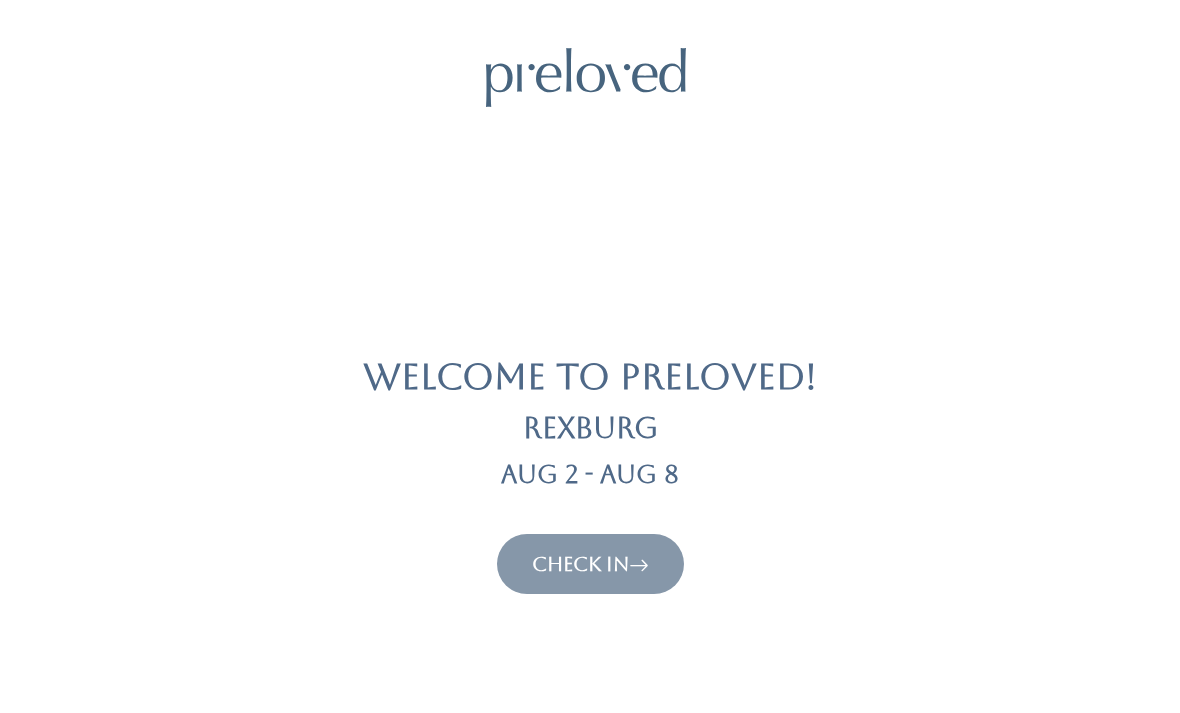click on "Check In" at bounding box center [590, 564] 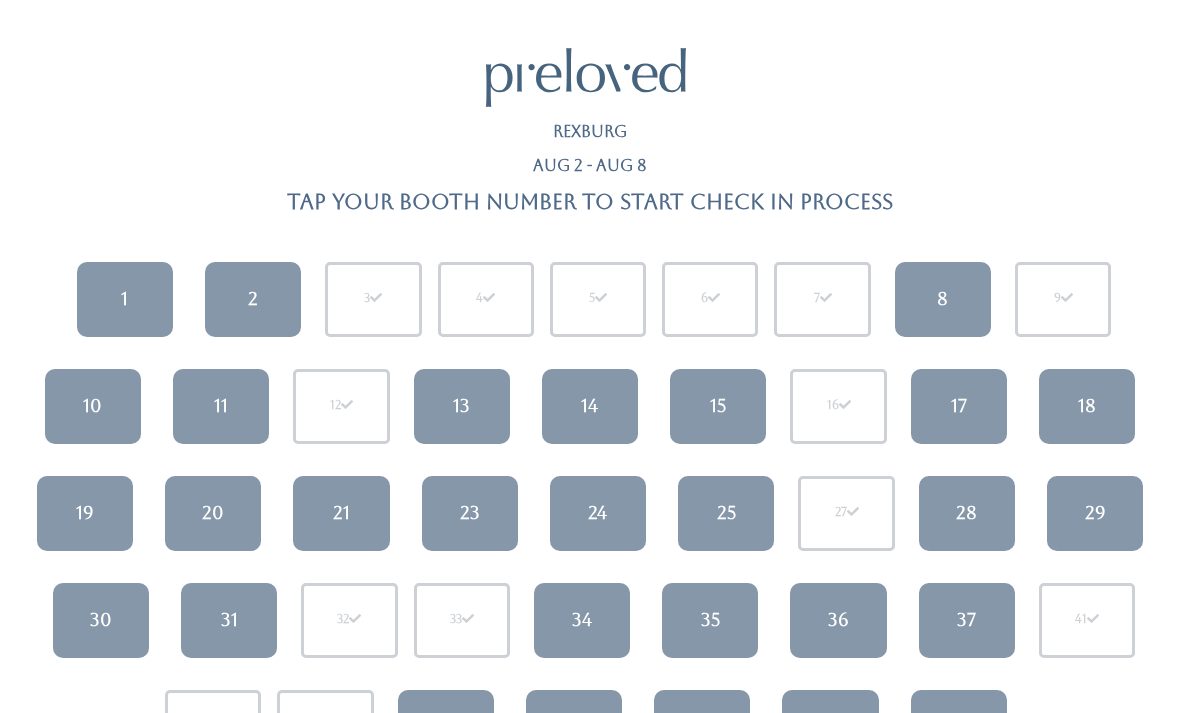 scroll, scrollTop: 0, scrollLeft: 0, axis: both 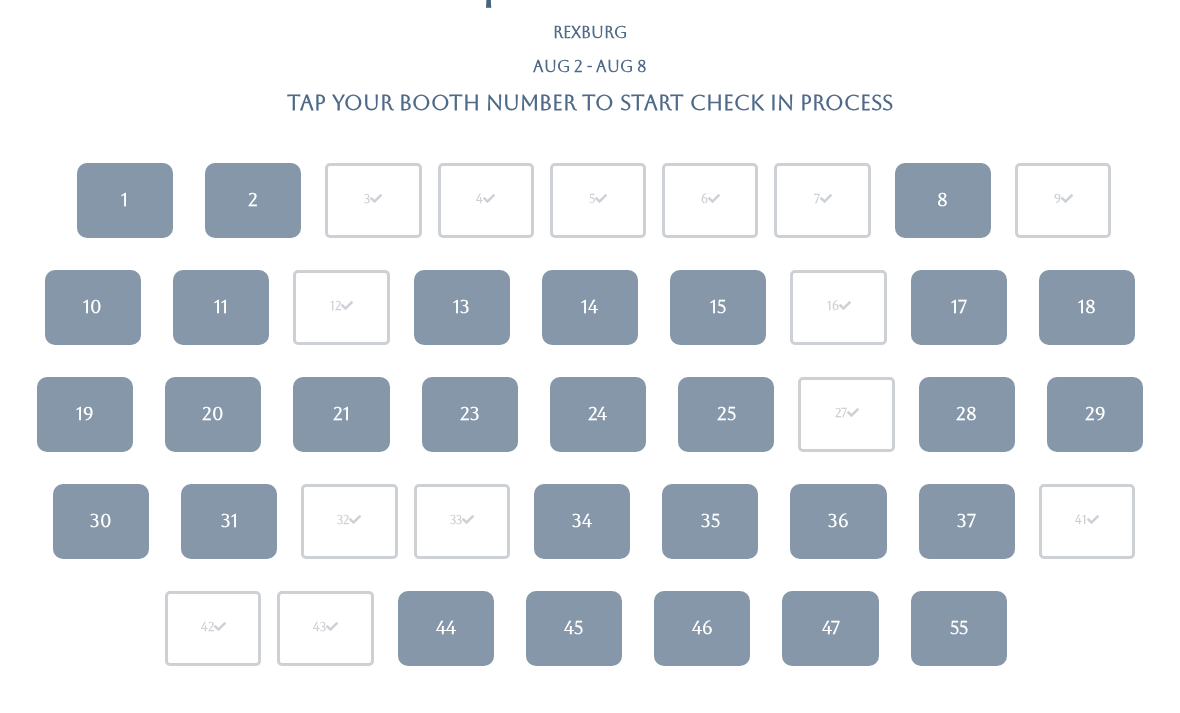 click on "28" at bounding box center (967, 414) 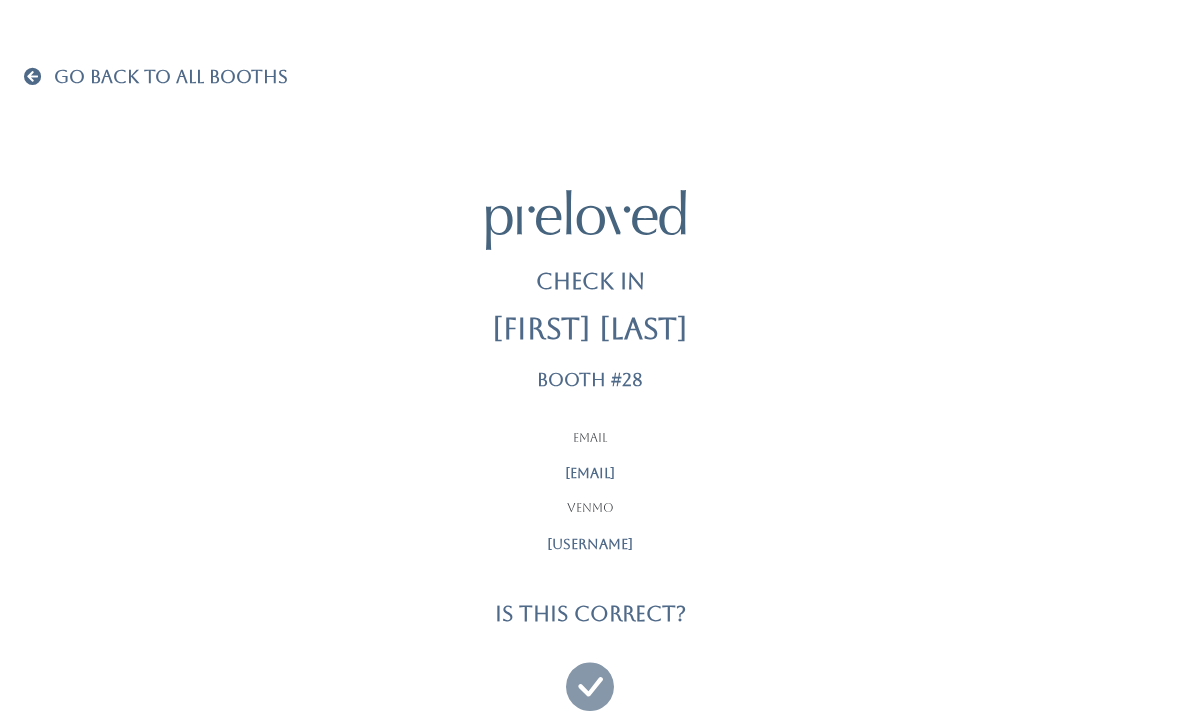 scroll, scrollTop: 0, scrollLeft: 0, axis: both 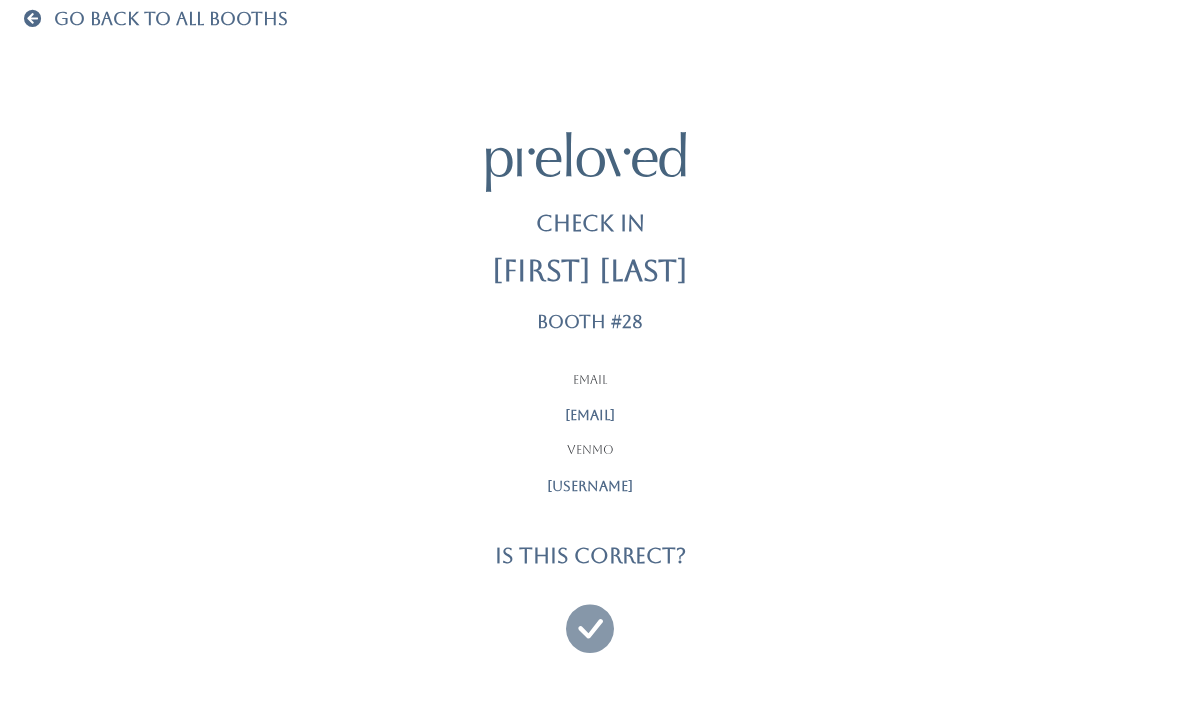 click at bounding box center [590, 619] 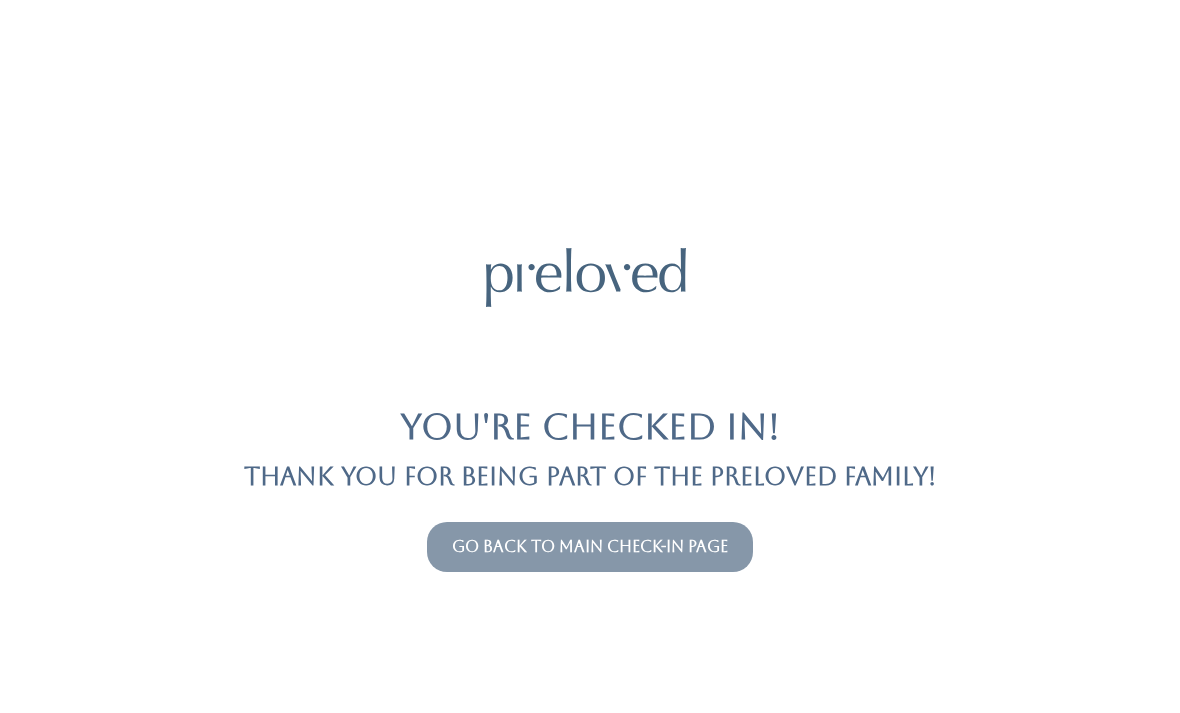 scroll, scrollTop: 0, scrollLeft: 0, axis: both 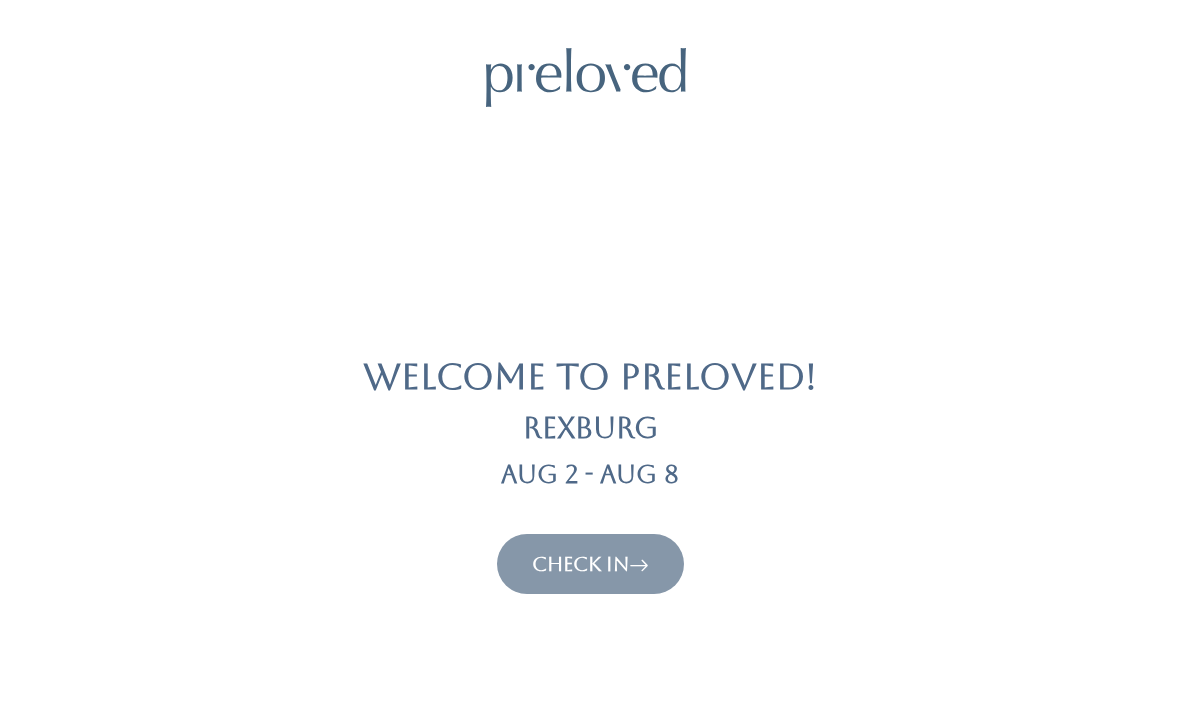 click on "Check In" at bounding box center [590, 564] 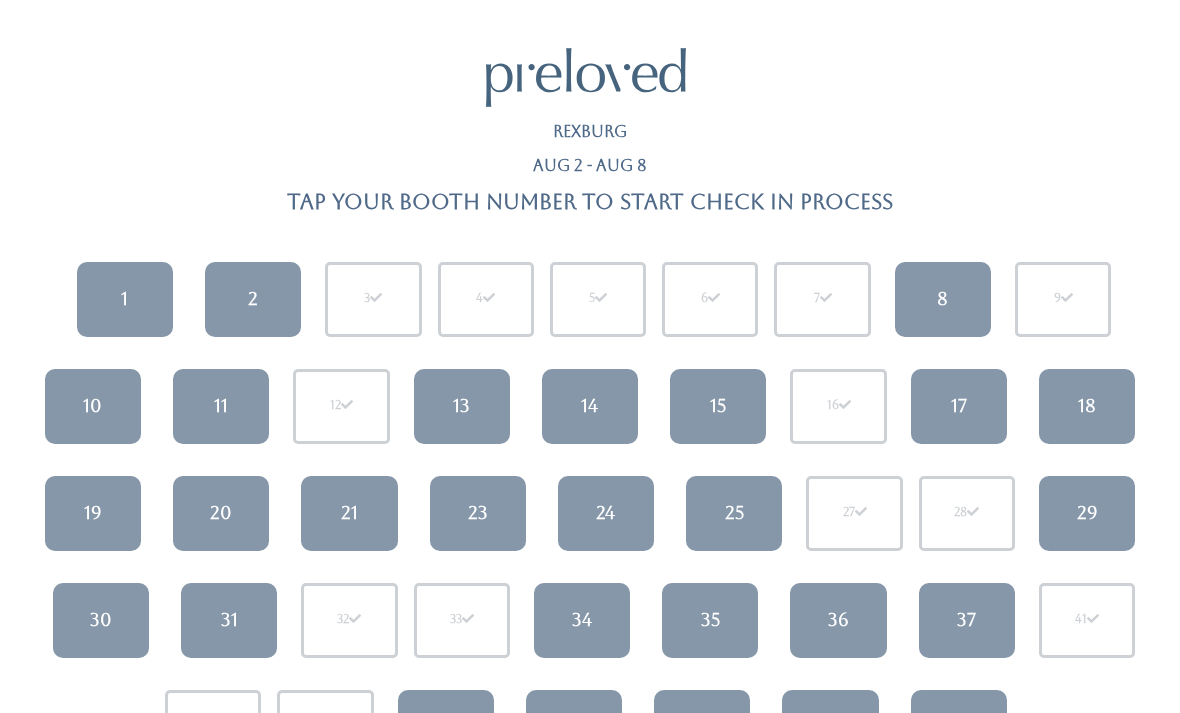 scroll, scrollTop: 0, scrollLeft: 0, axis: both 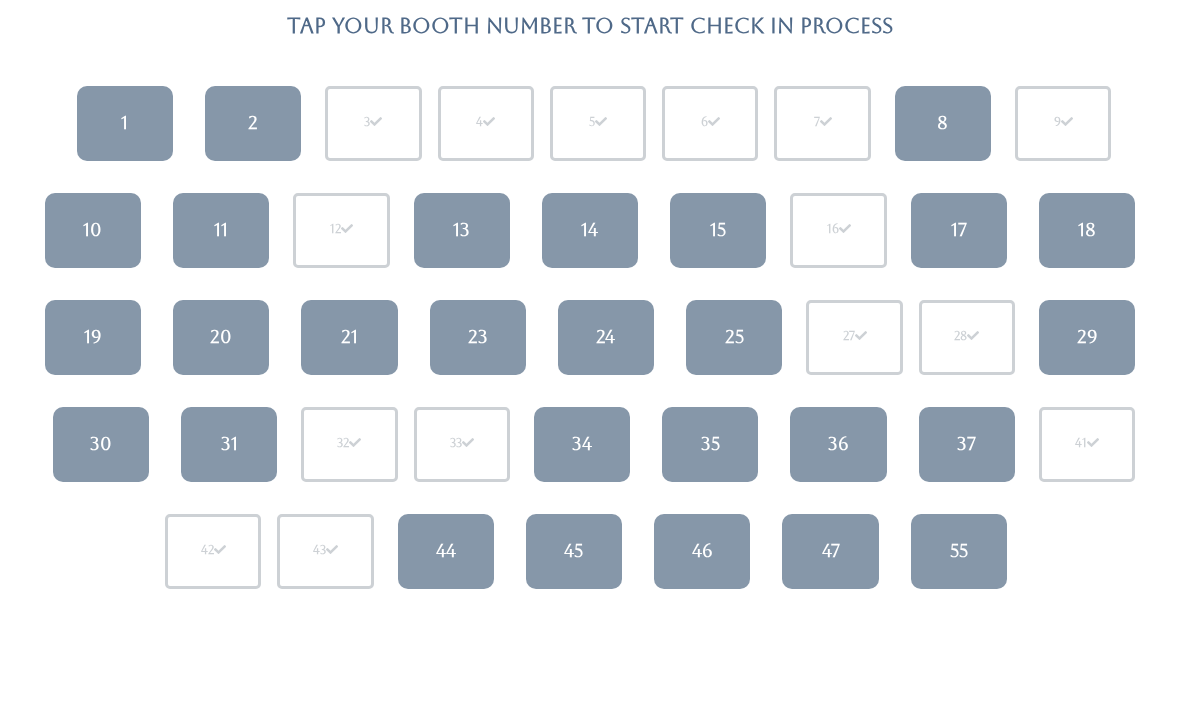 click on "21" at bounding box center (349, 337) 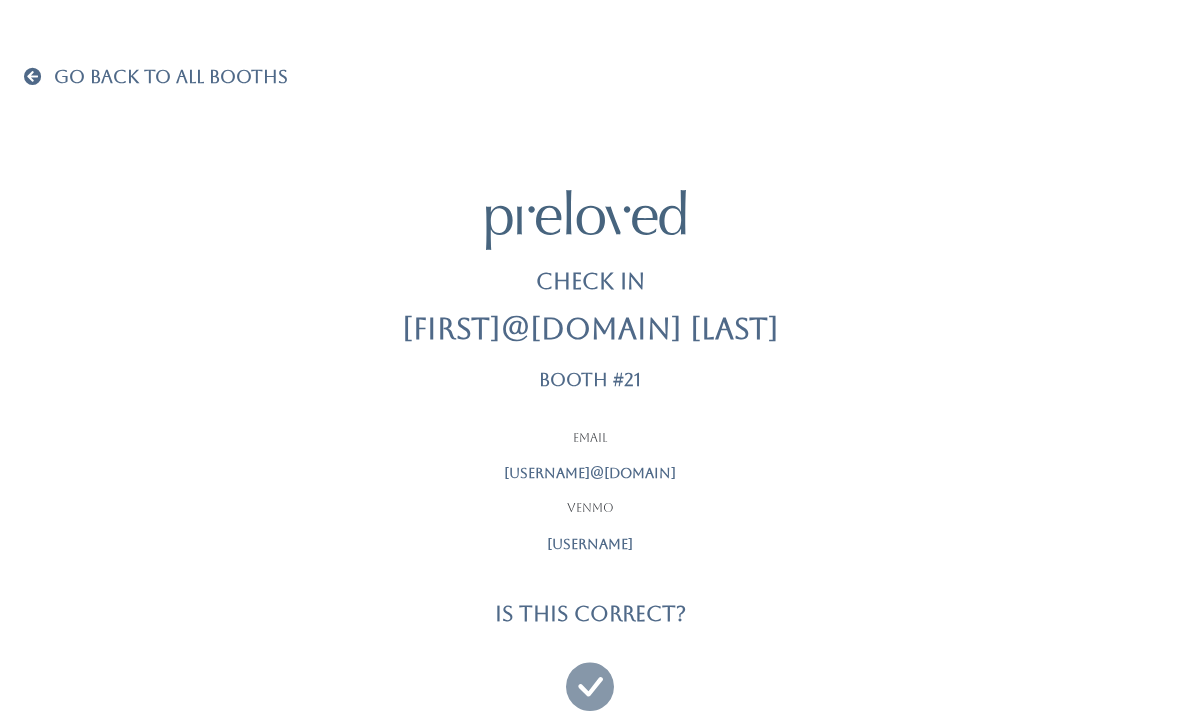scroll, scrollTop: 0, scrollLeft: 0, axis: both 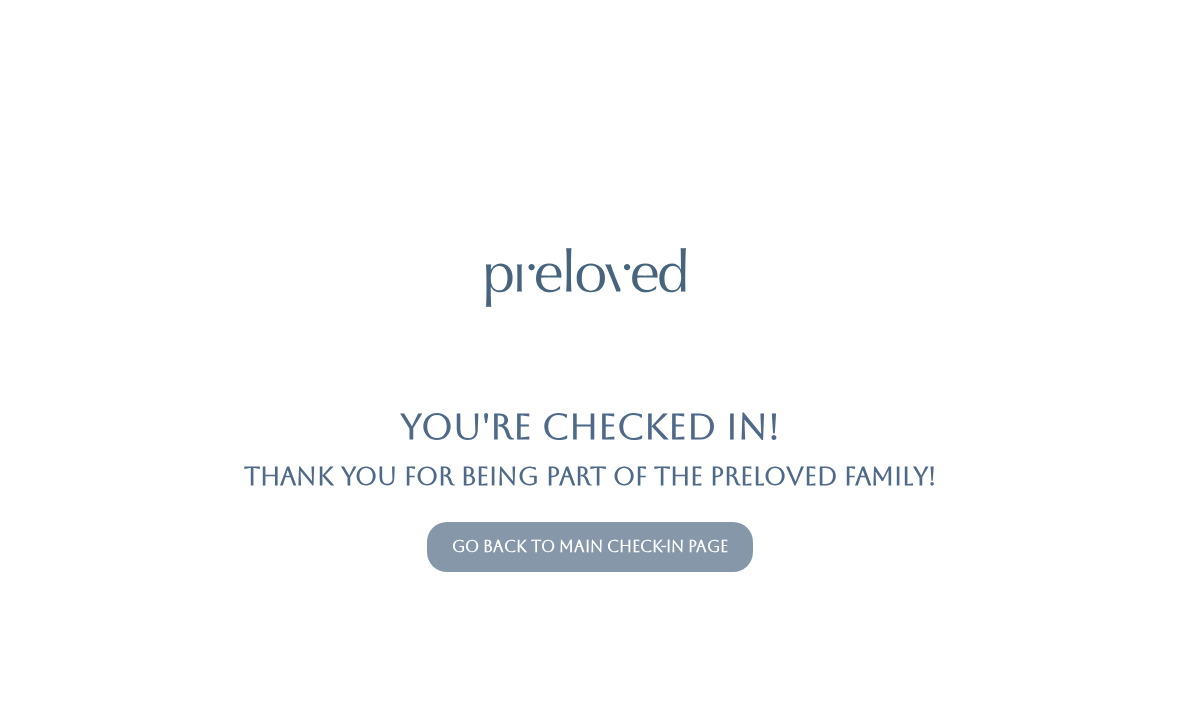 click on "Go back to main check-in page" at bounding box center [590, 546] 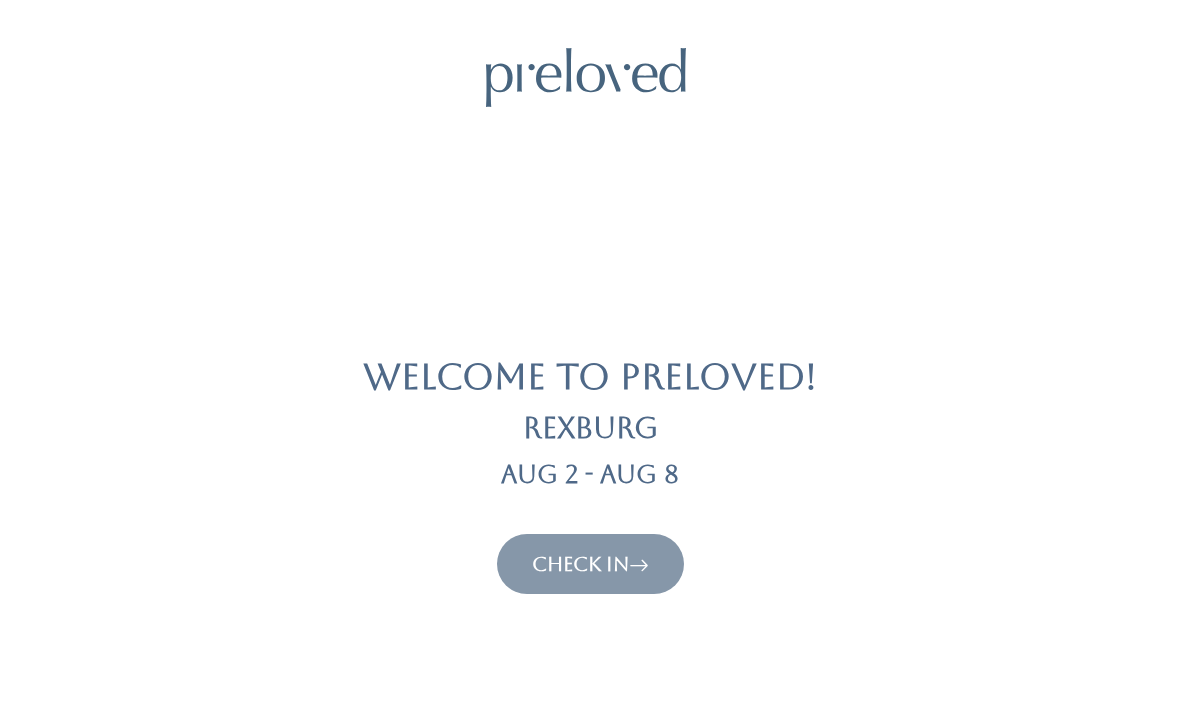 scroll, scrollTop: 0, scrollLeft: 0, axis: both 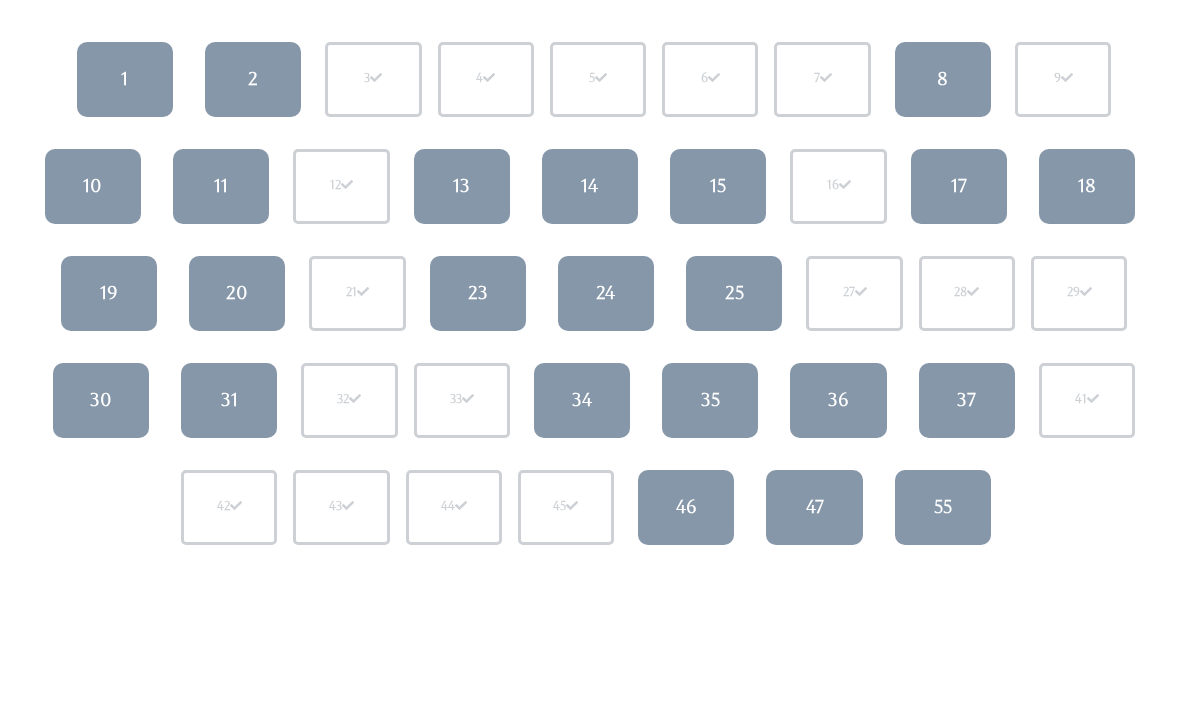click on "23" at bounding box center [478, 293] 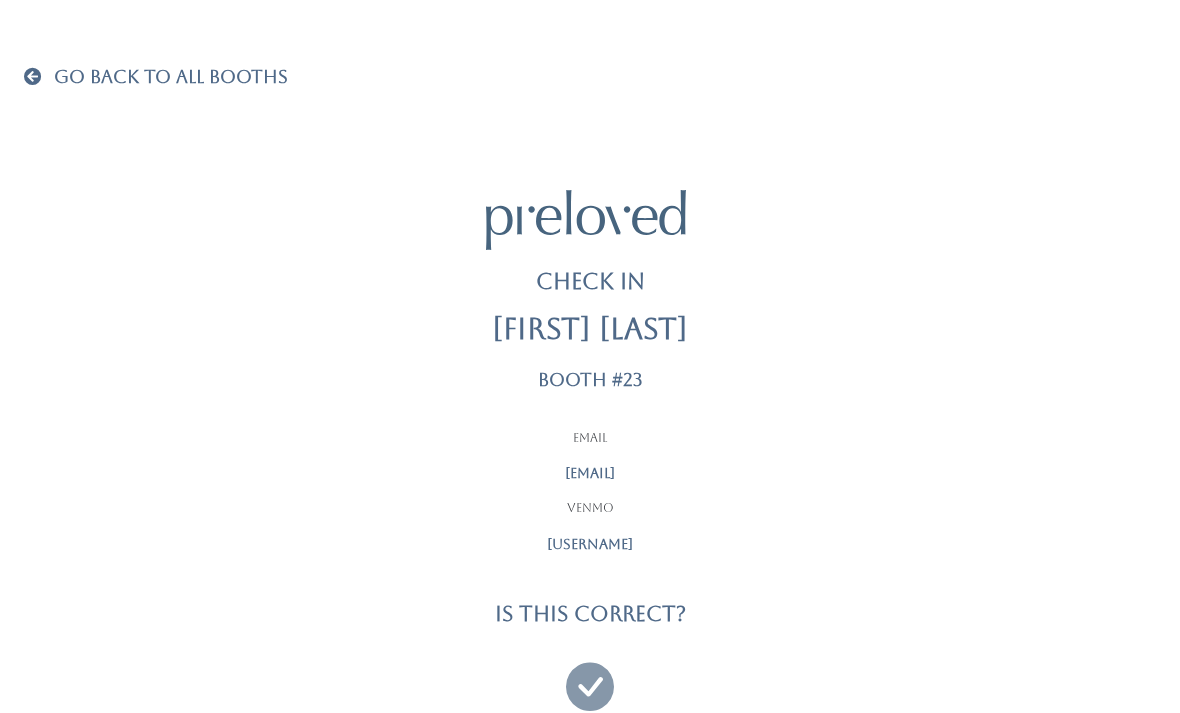 scroll, scrollTop: 0, scrollLeft: 0, axis: both 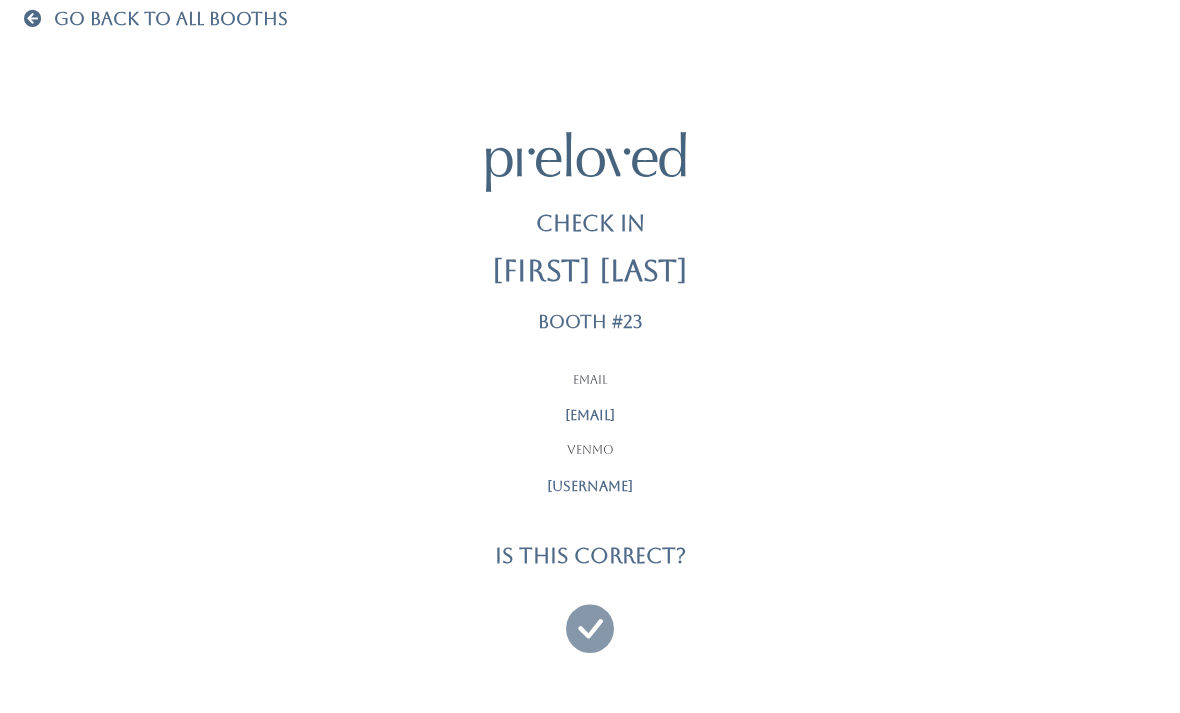 click at bounding box center [590, 619] 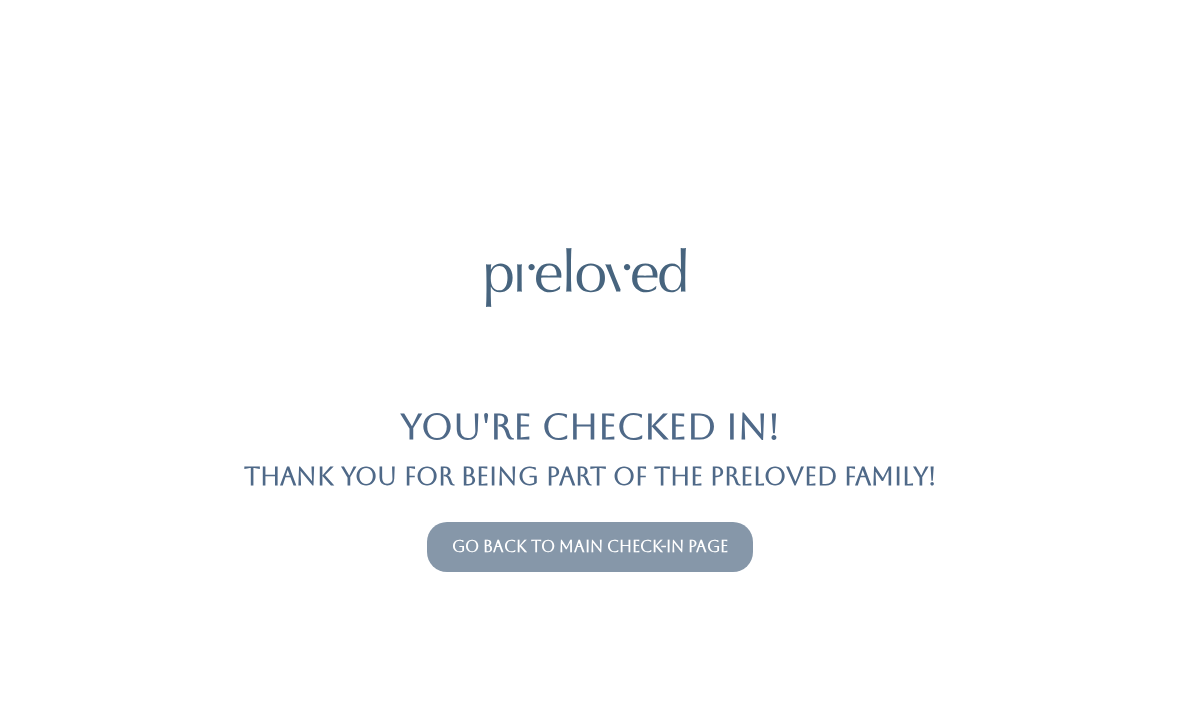 scroll, scrollTop: 0, scrollLeft: 0, axis: both 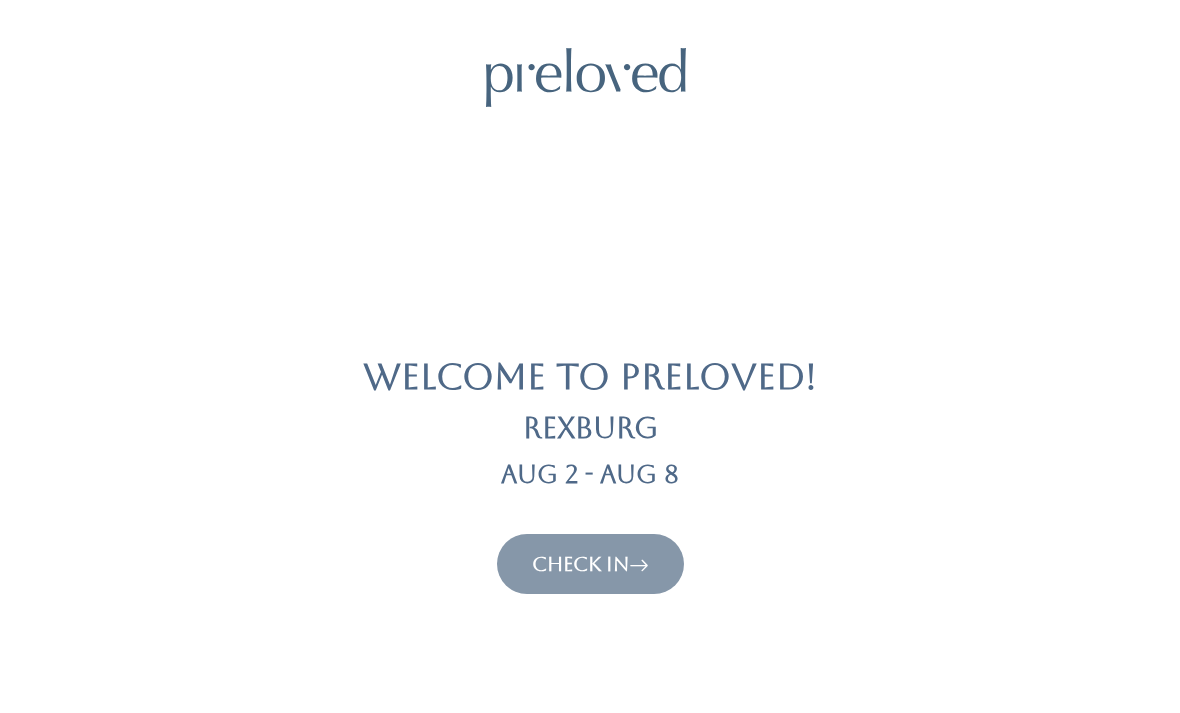 click on "Check In" at bounding box center (590, 564) 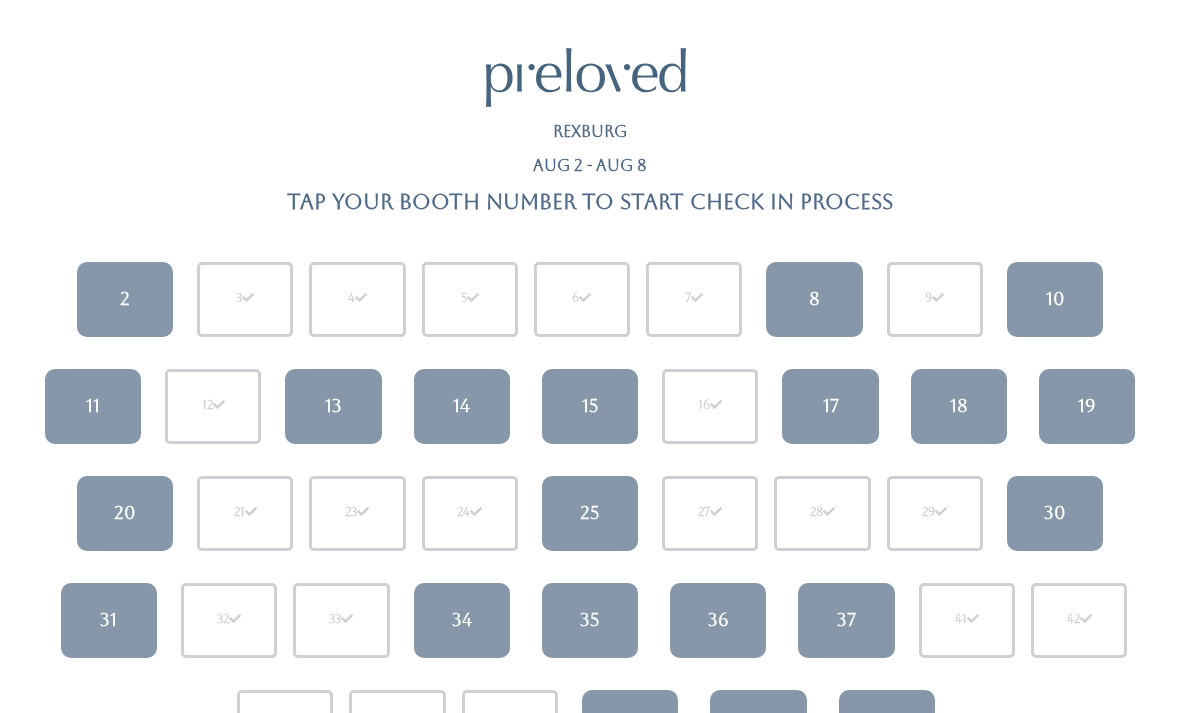 scroll, scrollTop: 0, scrollLeft: 0, axis: both 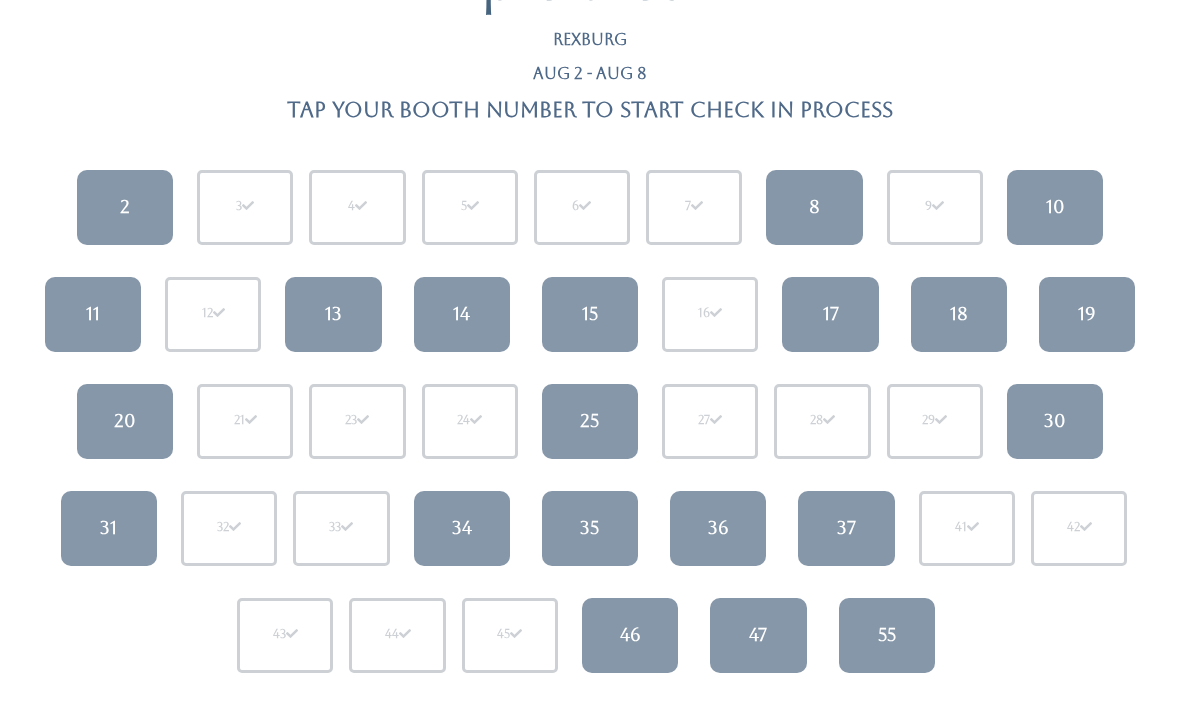 click on "20" at bounding box center (125, 421) 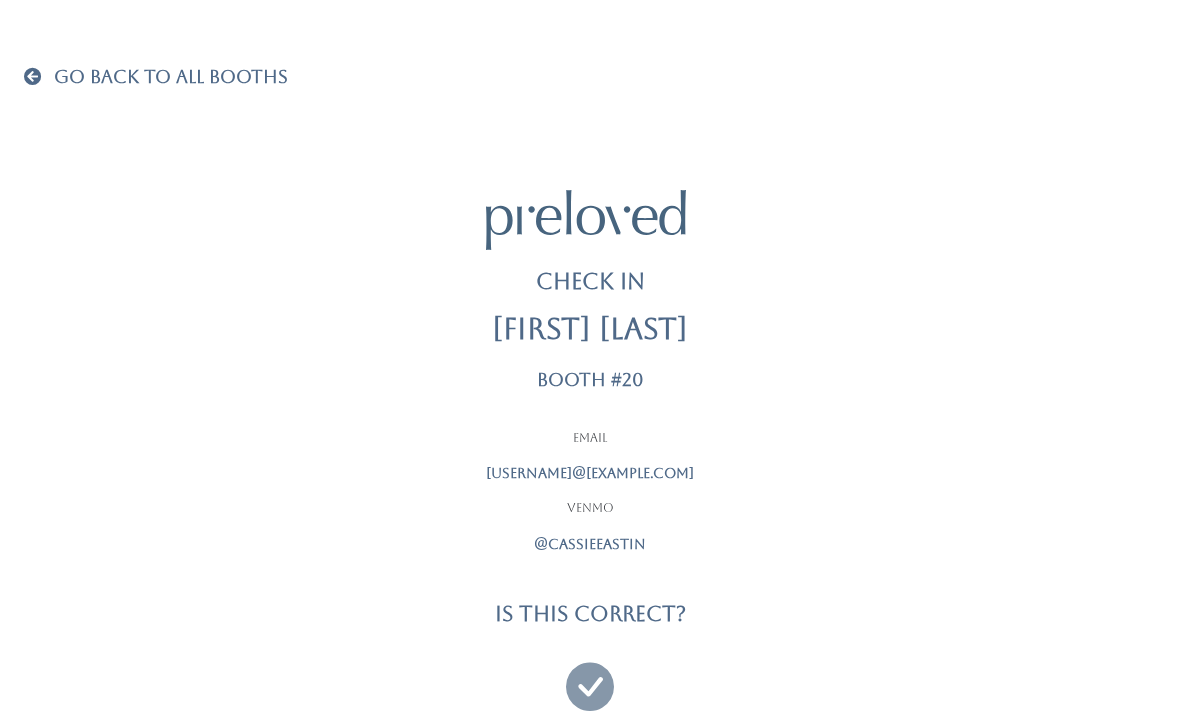 scroll, scrollTop: 0, scrollLeft: 0, axis: both 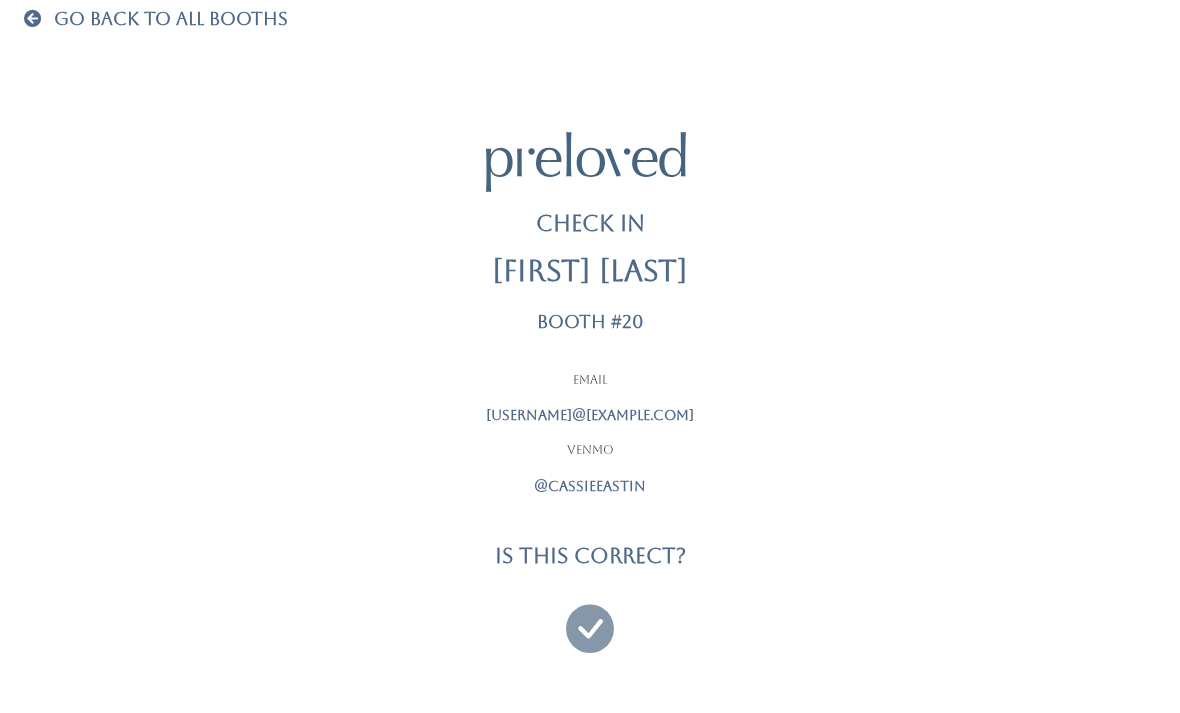click at bounding box center (590, 619) 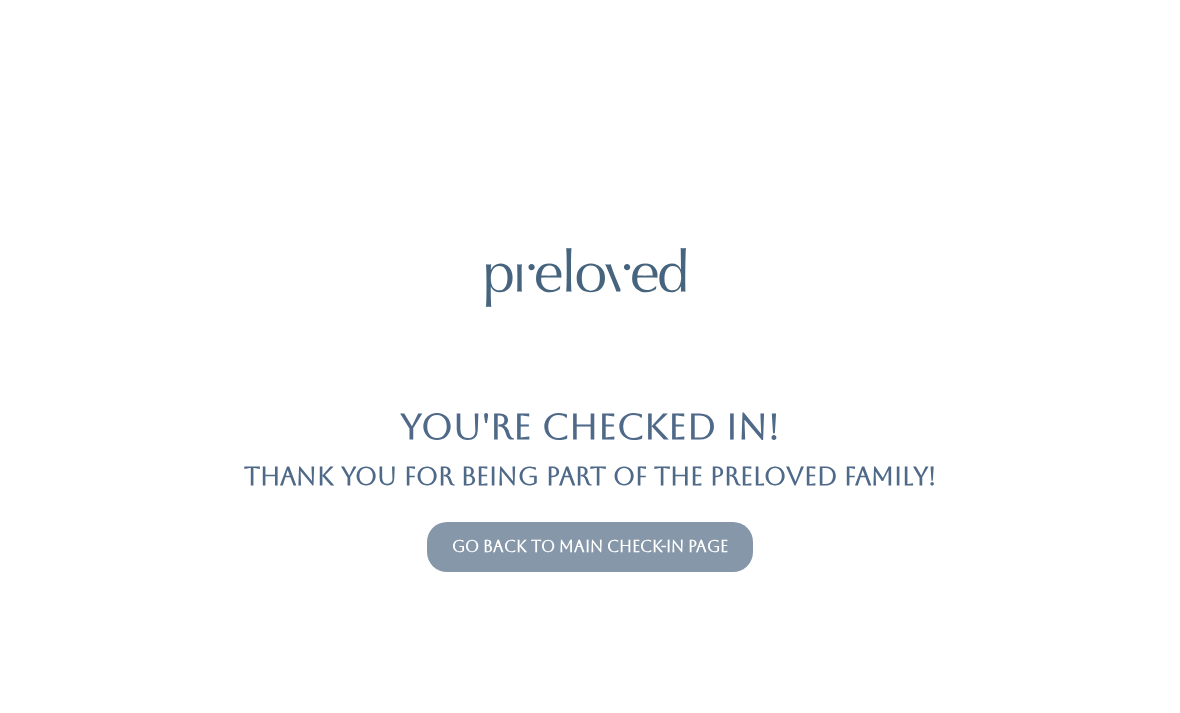 scroll, scrollTop: 0, scrollLeft: 0, axis: both 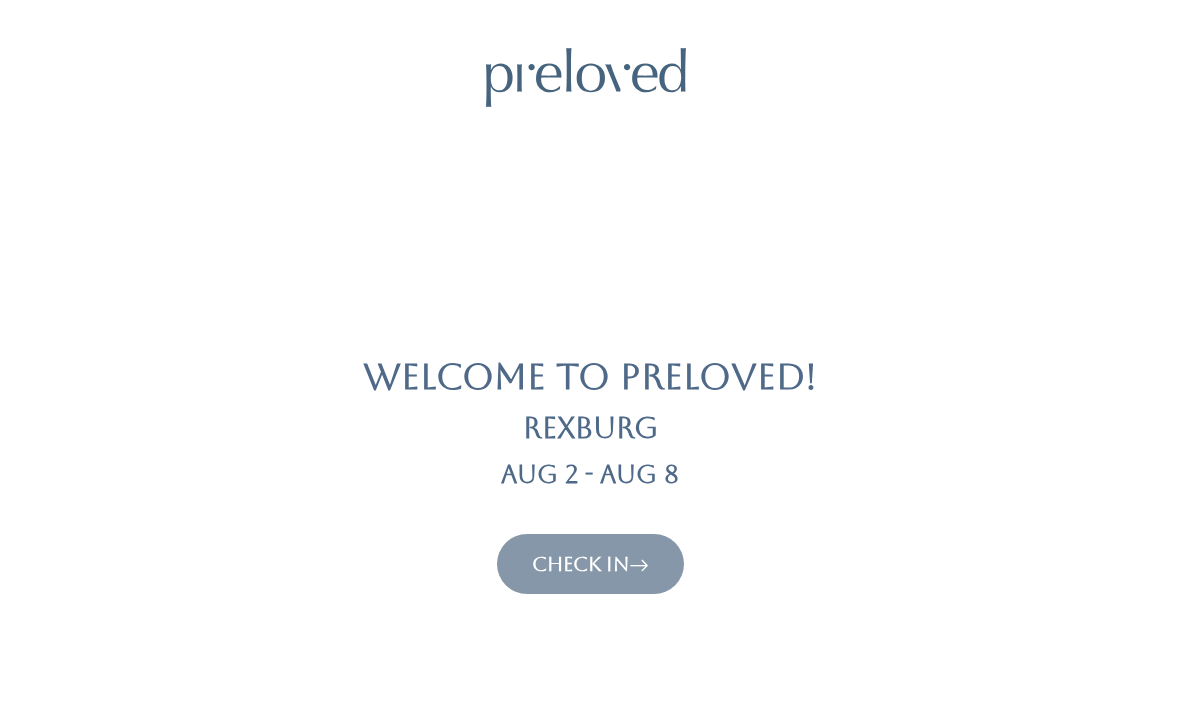 click at bounding box center (639, 564) 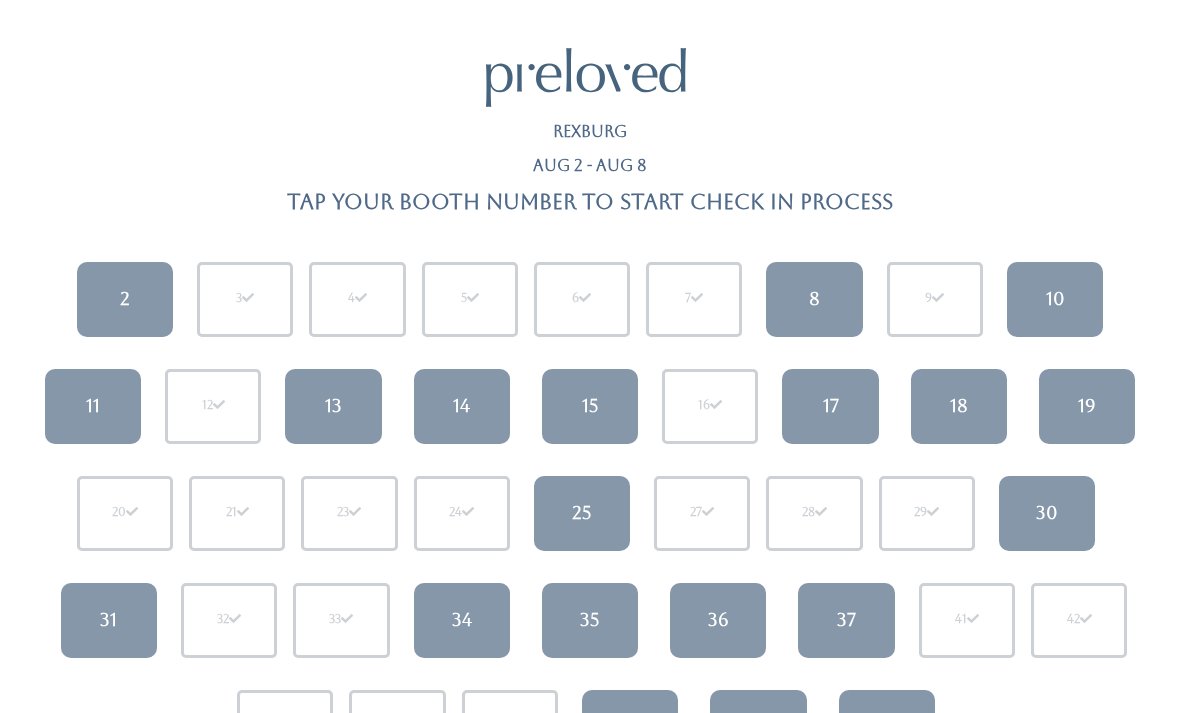 scroll, scrollTop: 0, scrollLeft: 0, axis: both 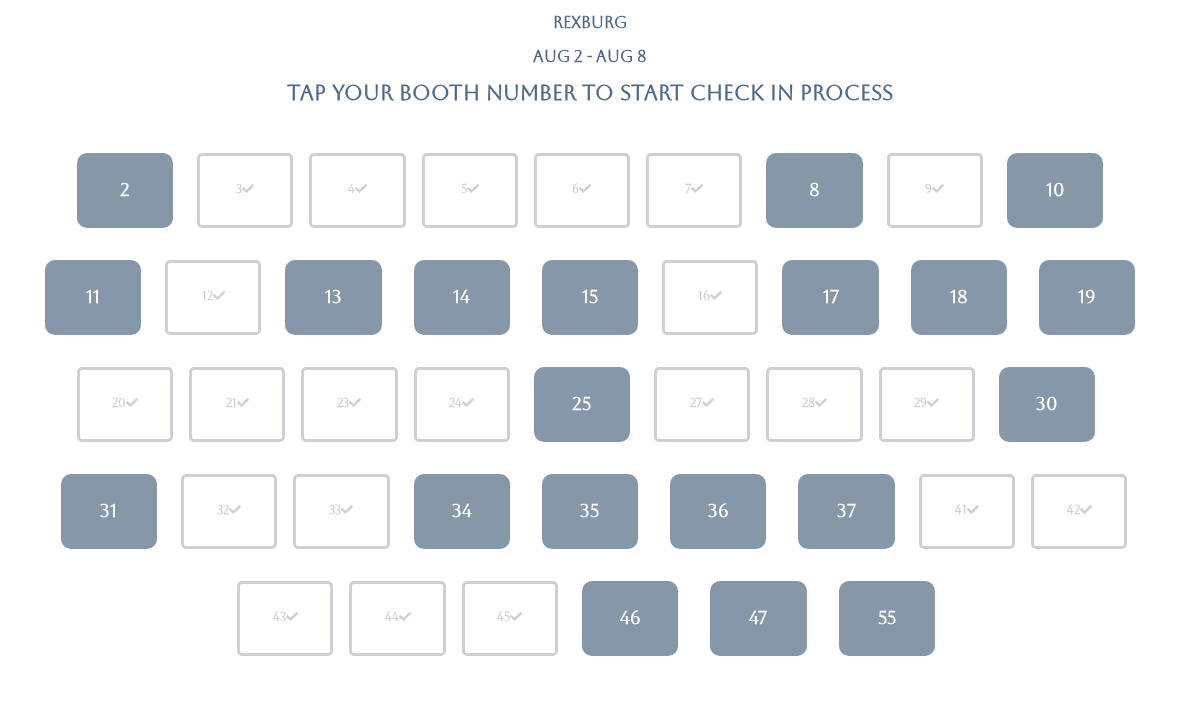 click on "10" at bounding box center [1055, 190] 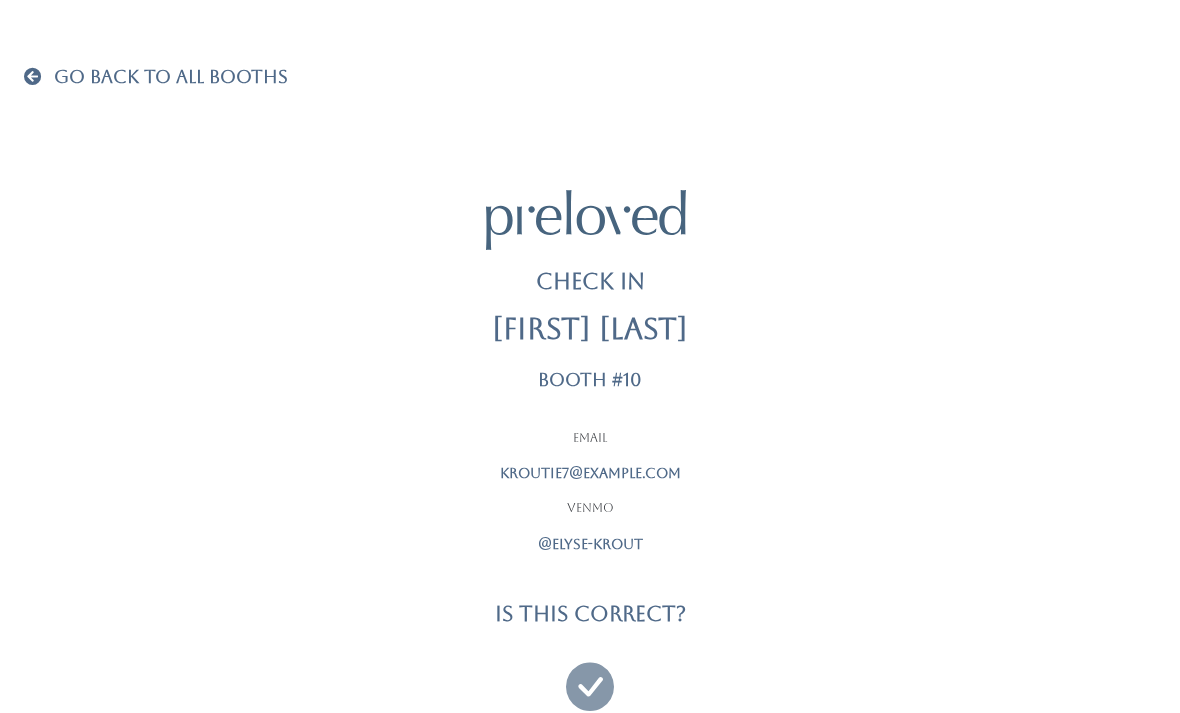scroll, scrollTop: 0, scrollLeft: 0, axis: both 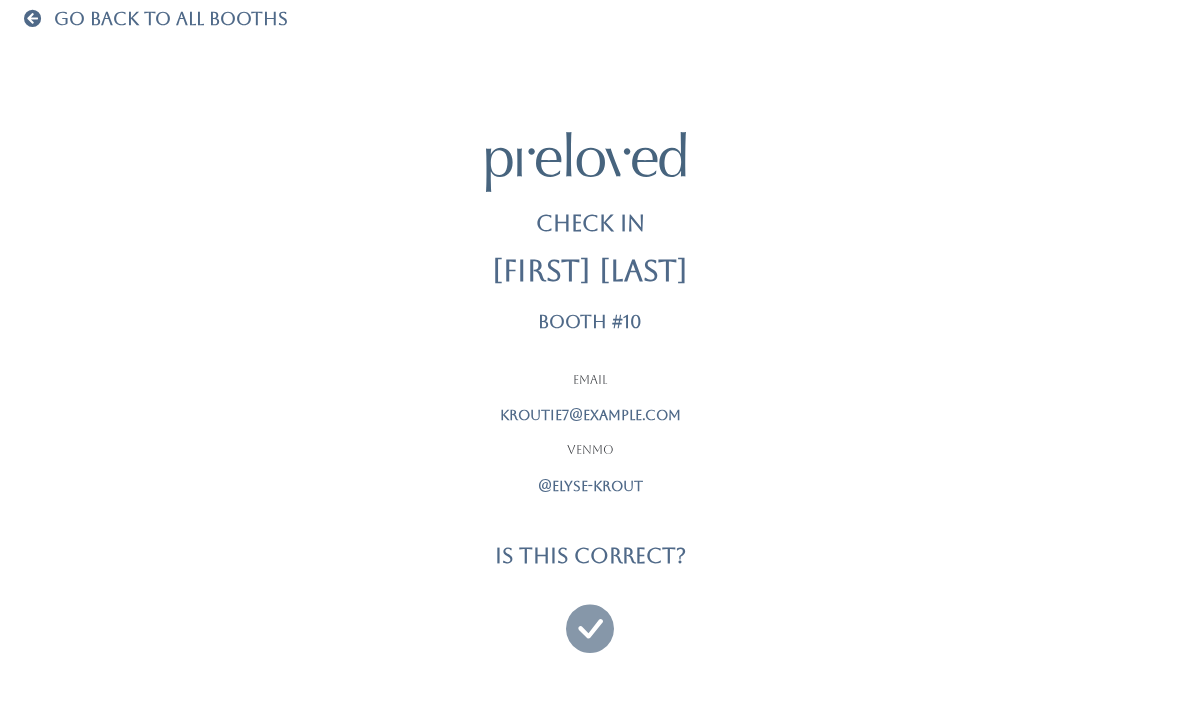 click at bounding box center [590, 619] 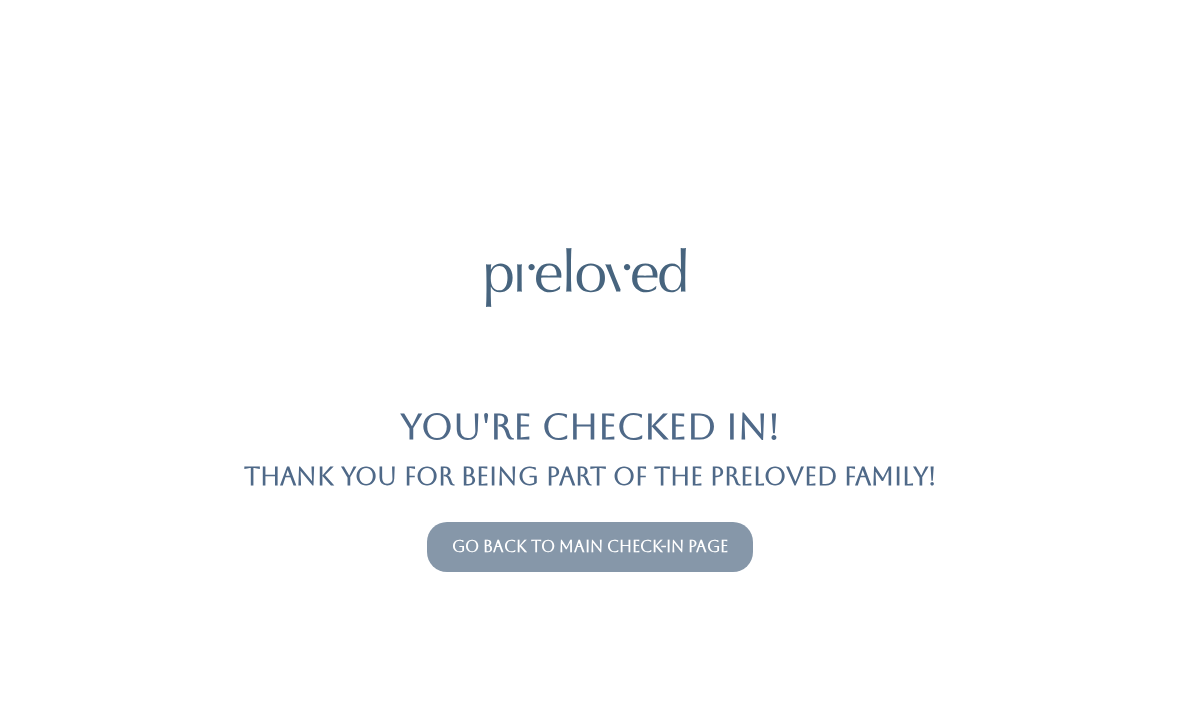scroll, scrollTop: 0, scrollLeft: 0, axis: both 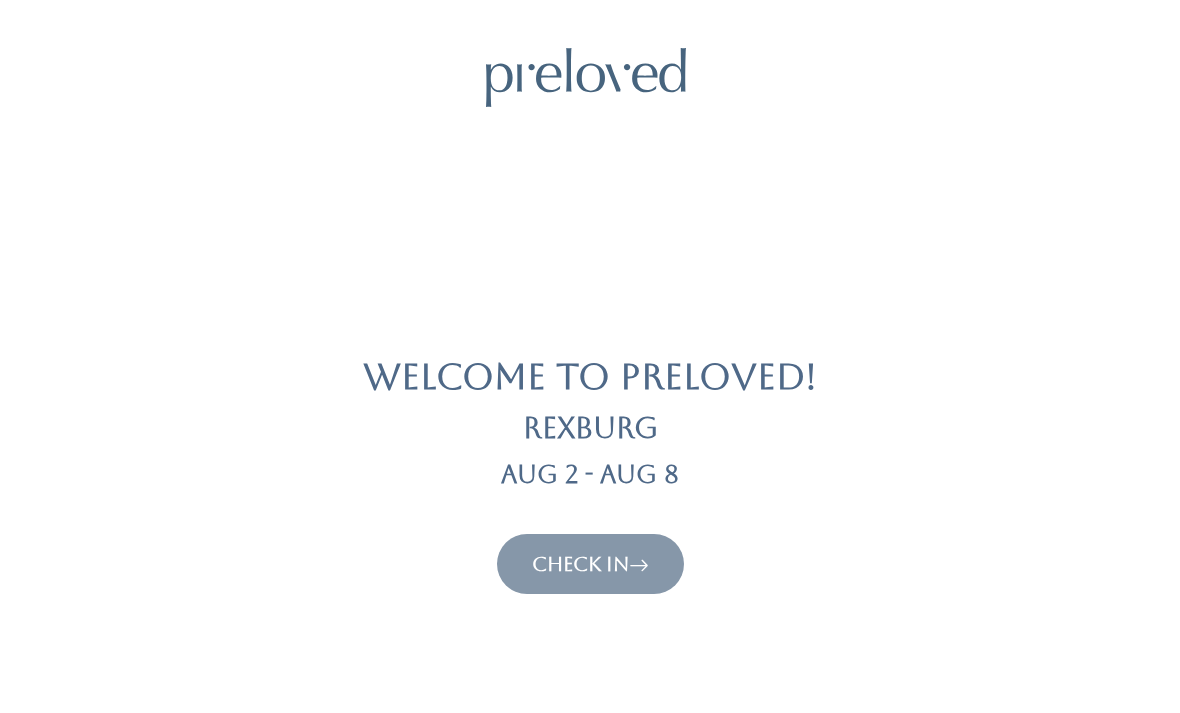 click on "Check In" at bounding box center [590, 564] 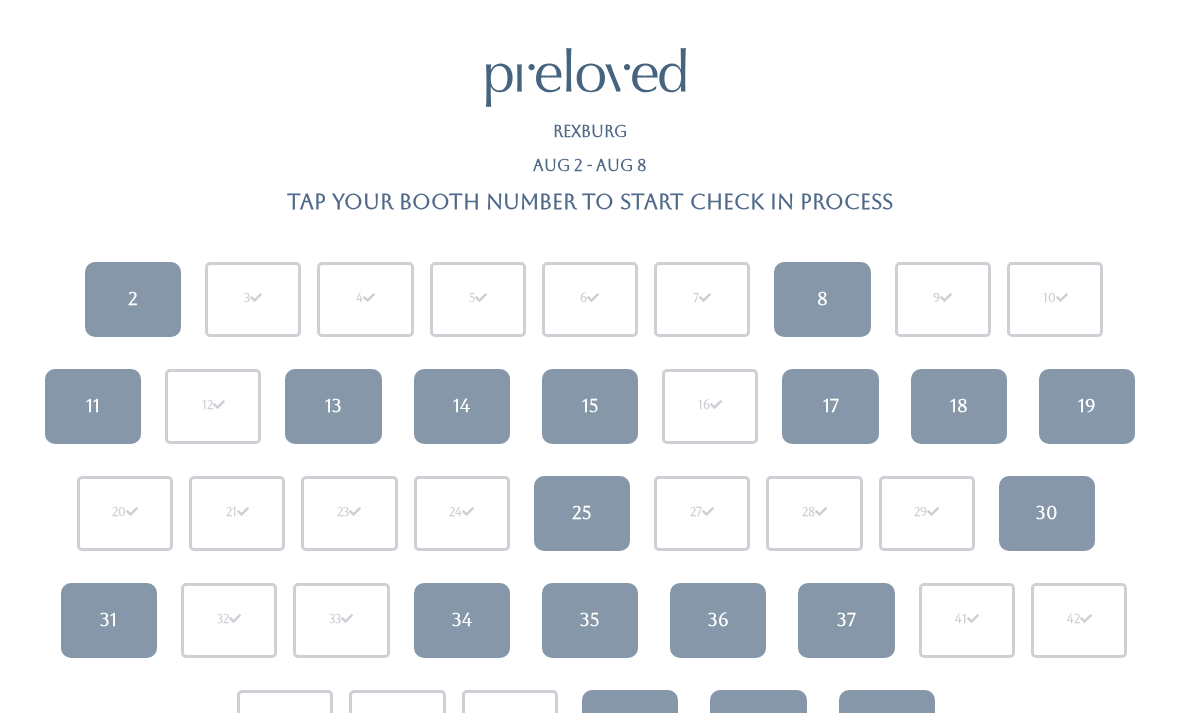 scroll, scrollTop: 0, scrollLeft: 0, axis: both 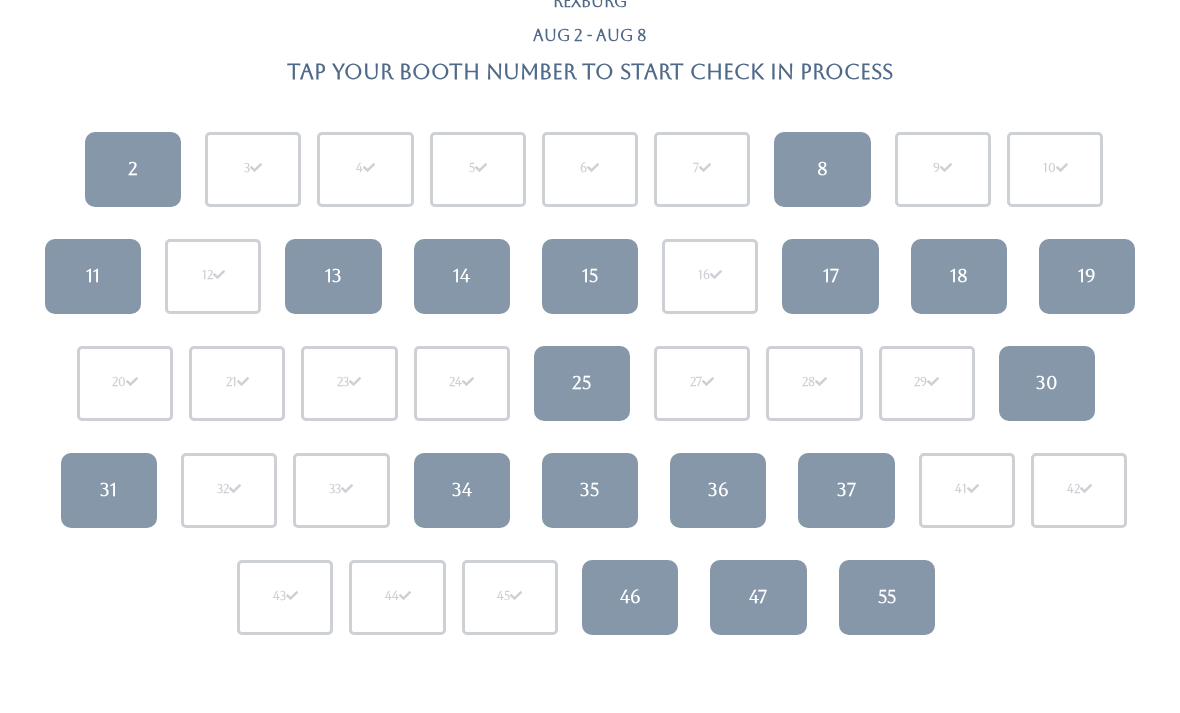 click on "11" at bounding box center (93, 276) 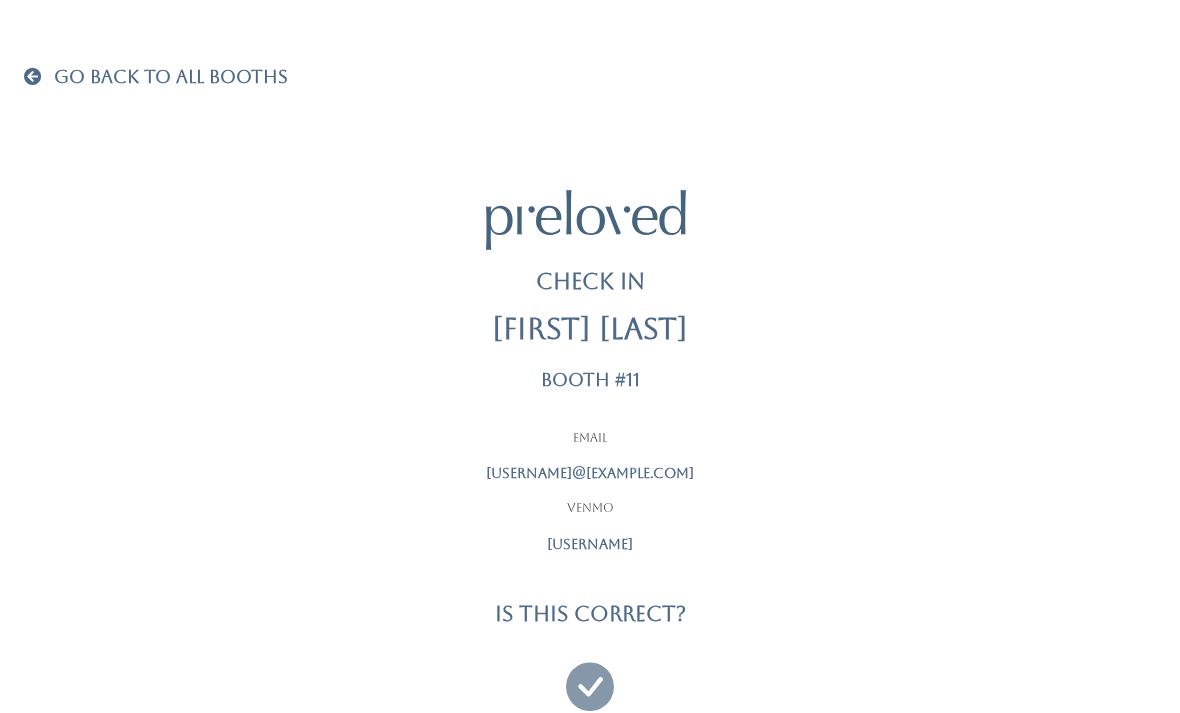 scroll, scrollTop: 0, scrollLeft: 0, axis: both 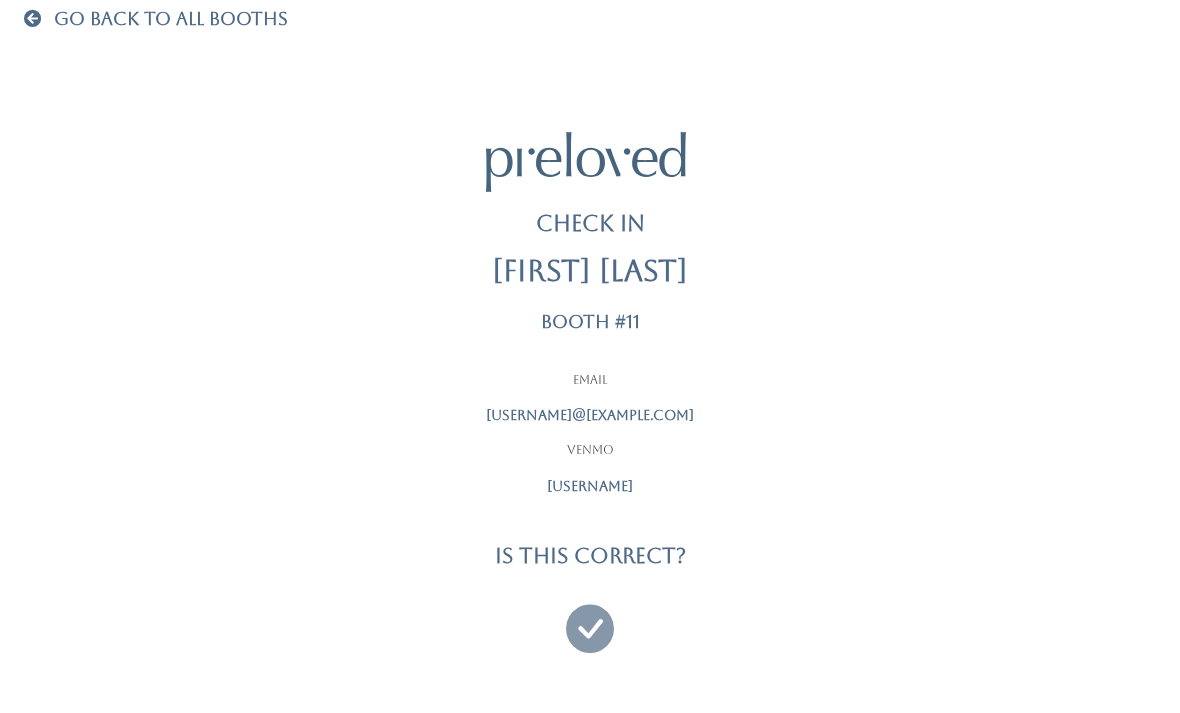 click at bounding box center [590, 619] 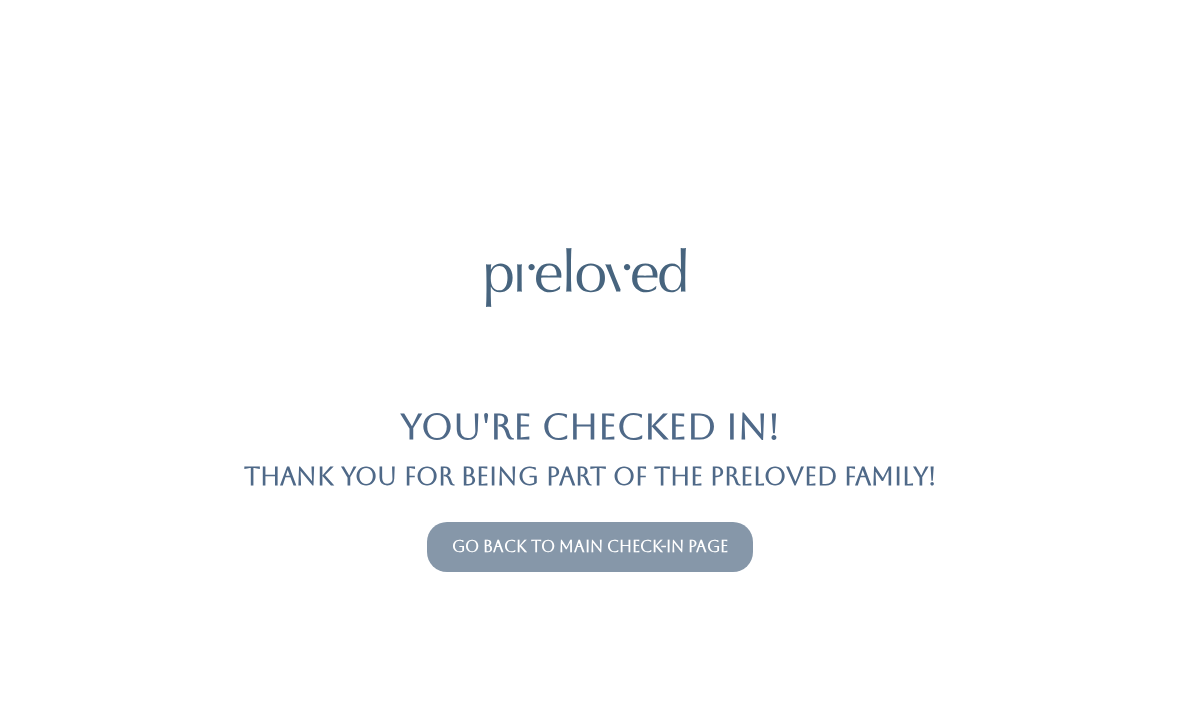 scroll, scrollTop: 0, scrollLeft: 0, axis: both 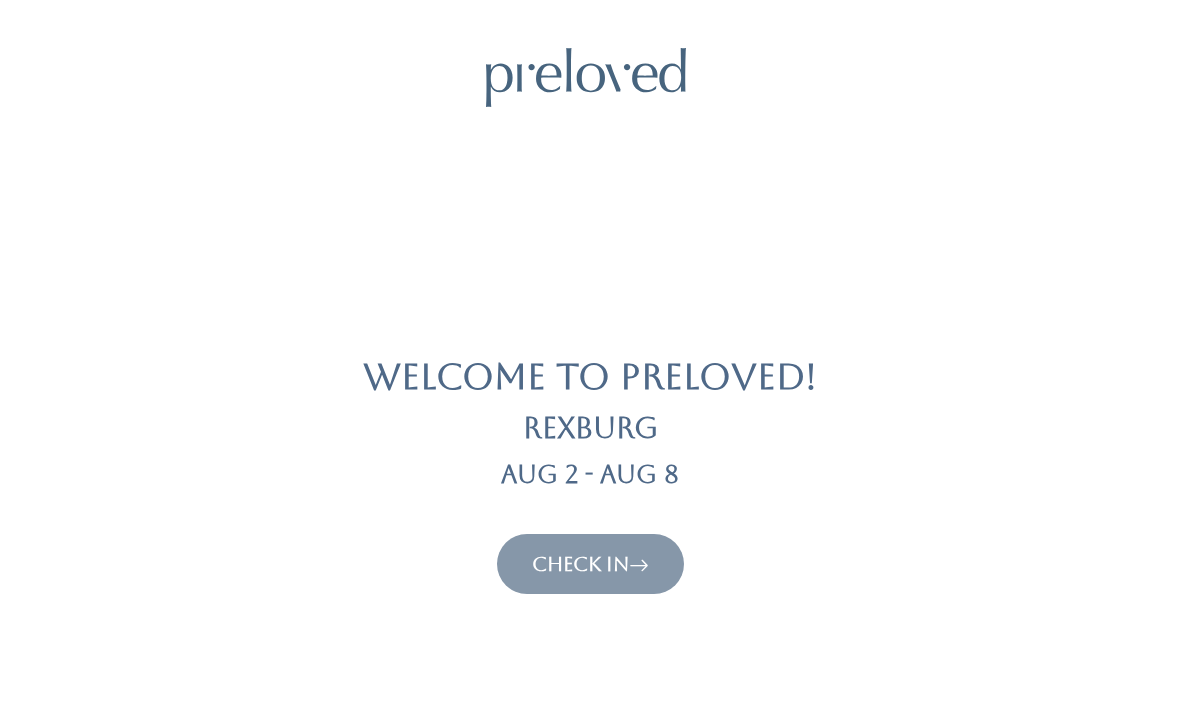 click on "Check In" at bounding box center (590, 564) 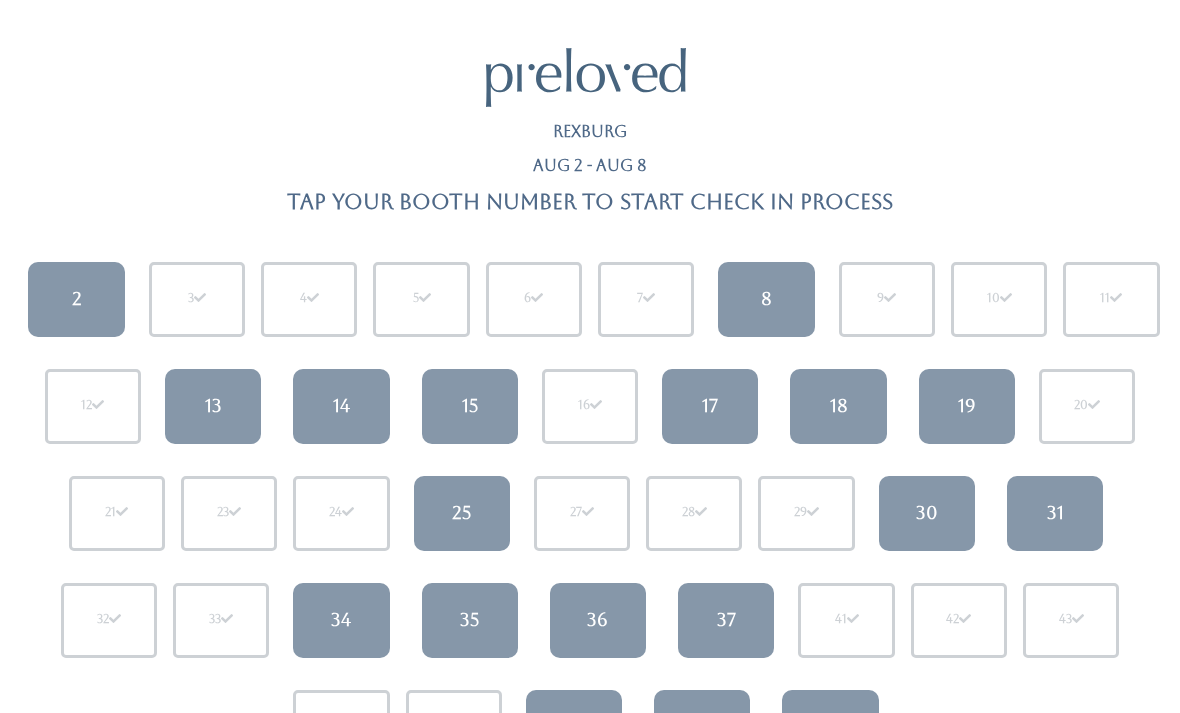 scroll, scrollTop: 0, scrollLeft: 0, axis: both 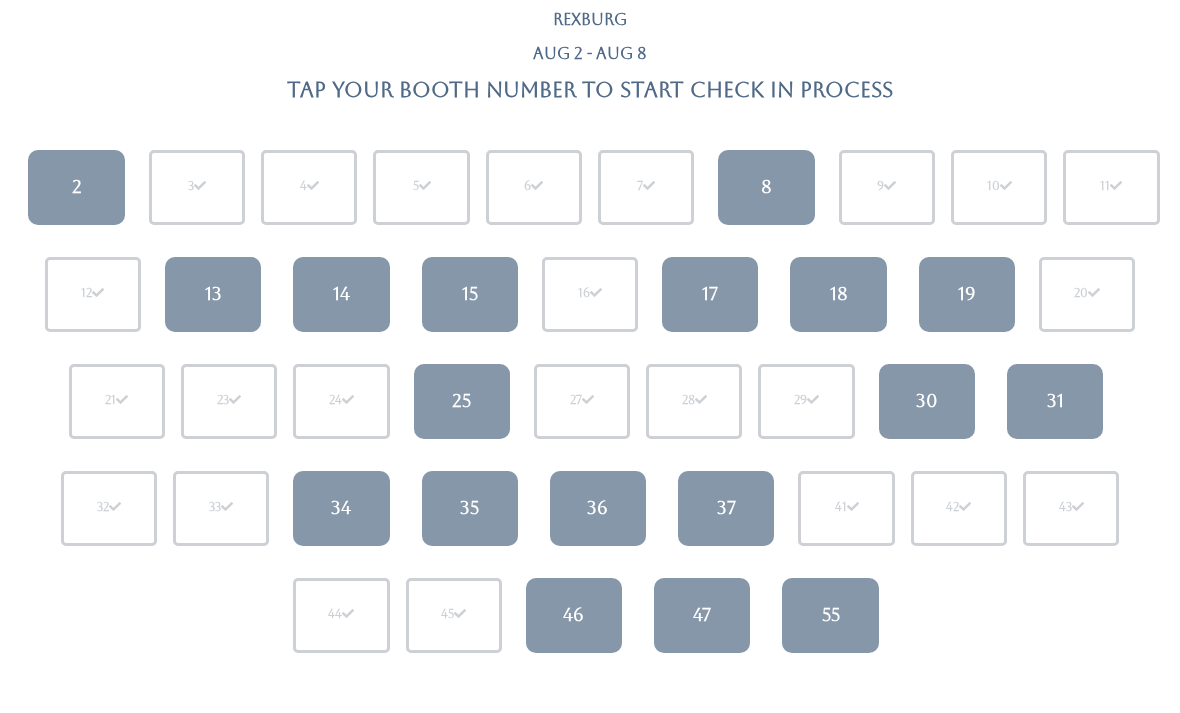 click on "13" at bounding box center (213, 294) 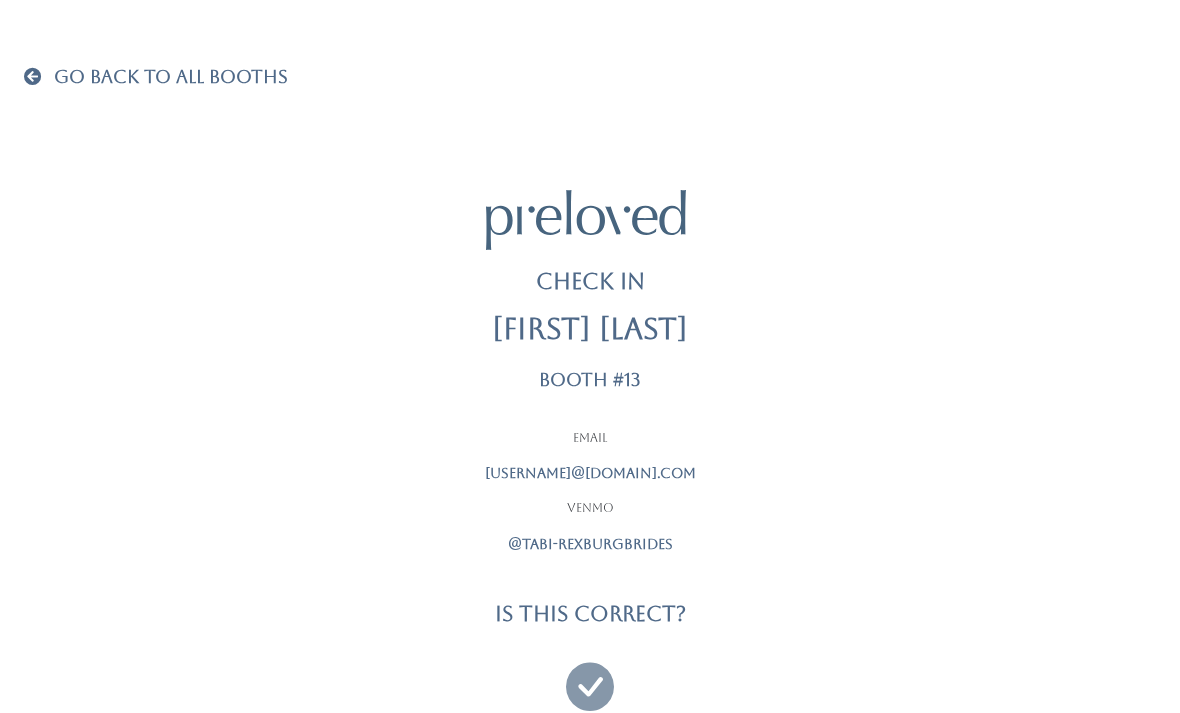 scroll, scrollTop: 0, scrollLeft: 0, axis: both 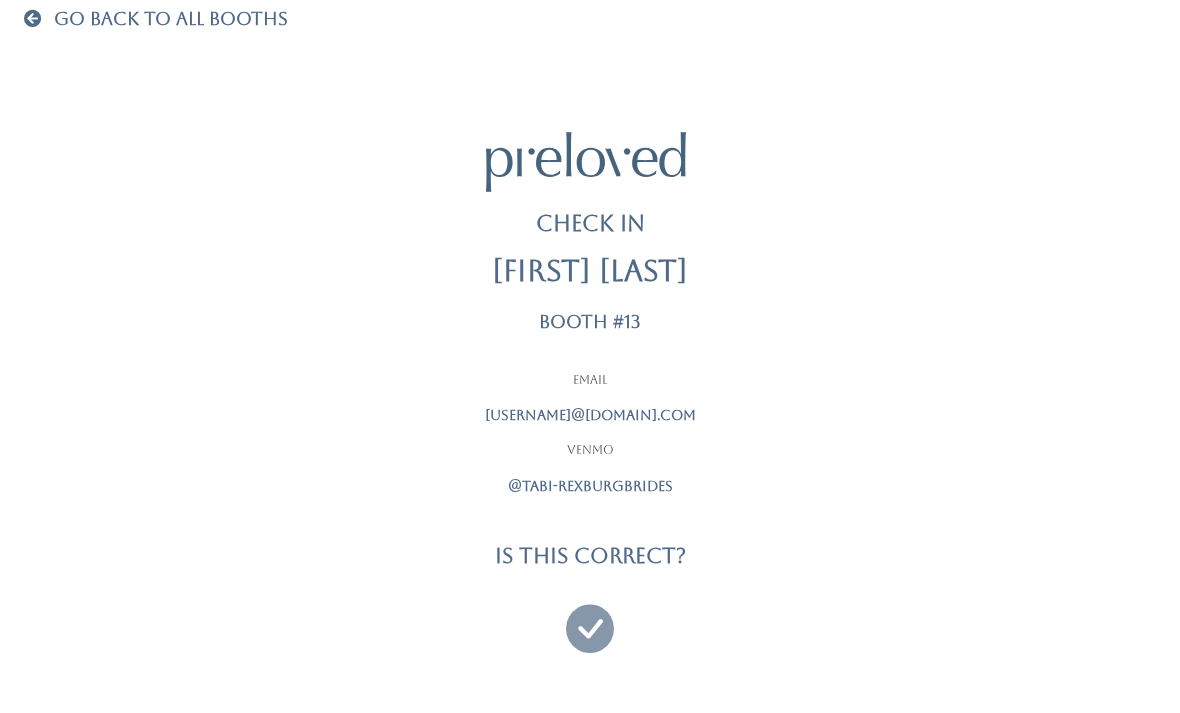 click at bounding box center (590, 619) 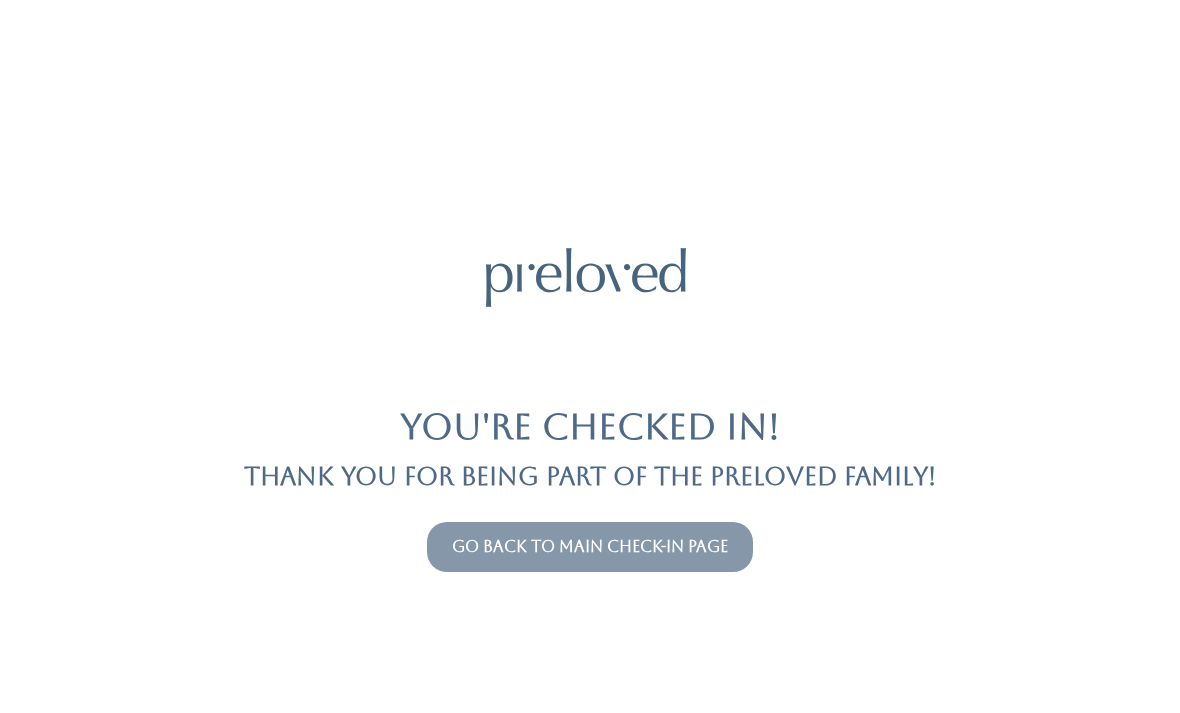 scroll, scrollTop: 0, scrollLeft: 0, axis: both 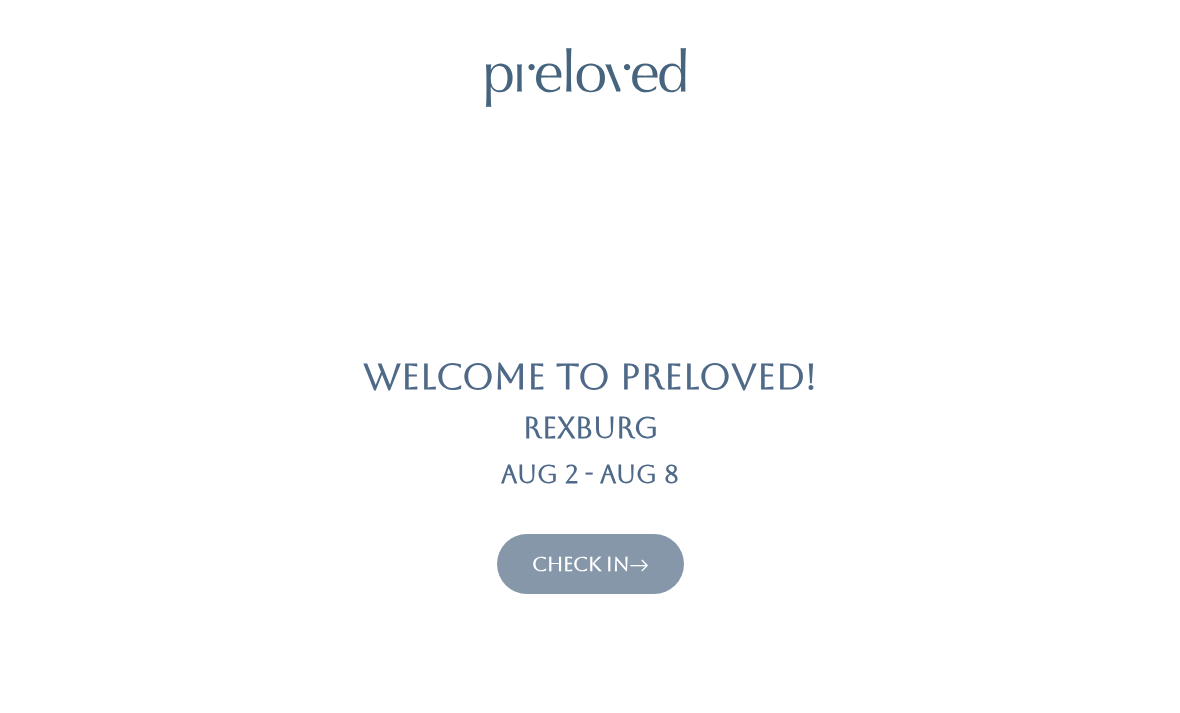 click on "Check In" at bounding box center (590, 564) 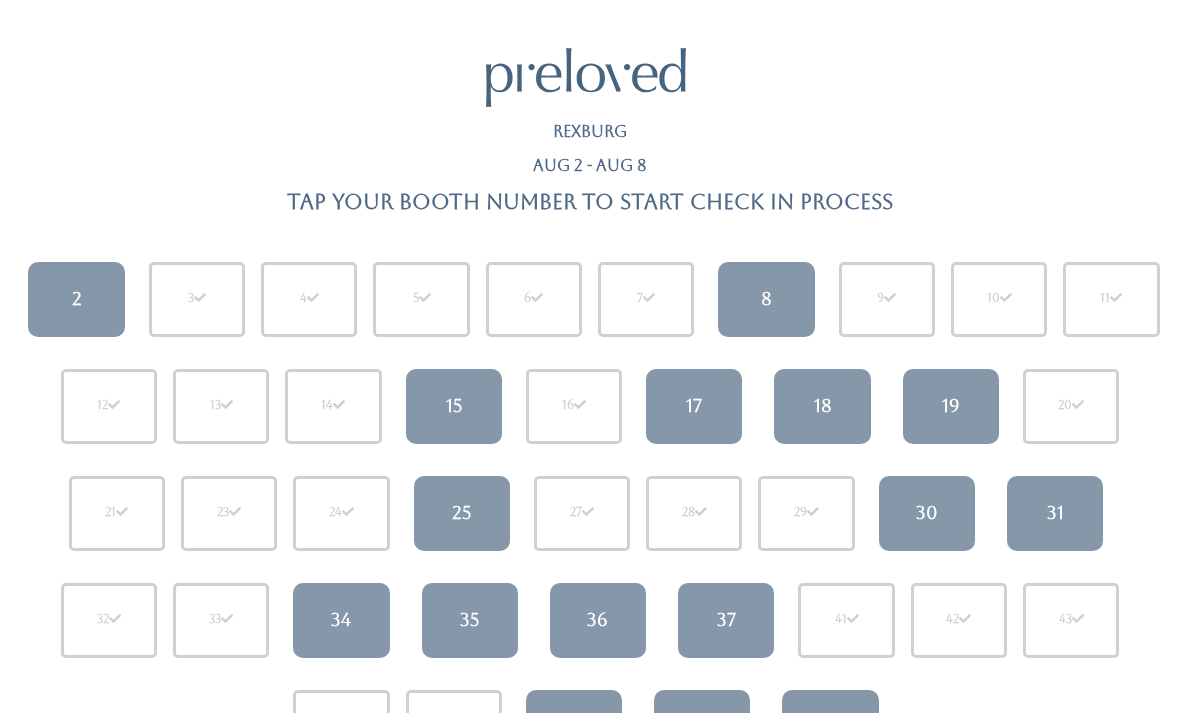 scroll, scrollTop: 0, scrollLeft: 0, axis: both 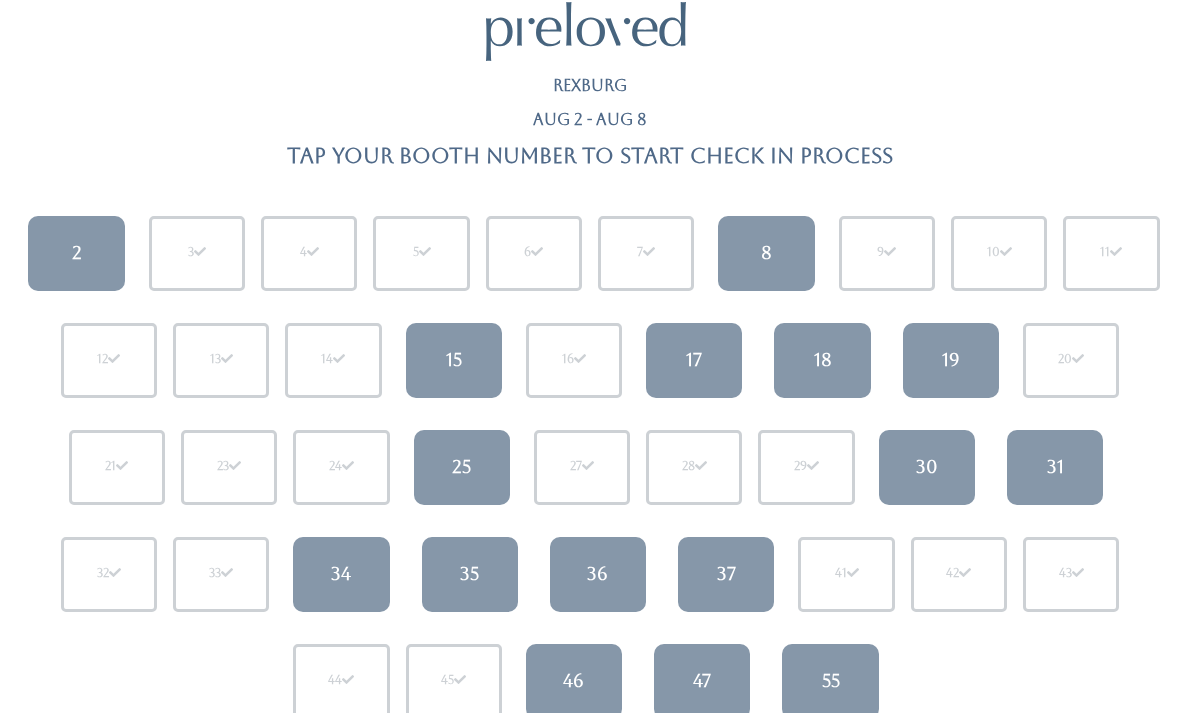 click on "8" at bounding box center [766, 253] 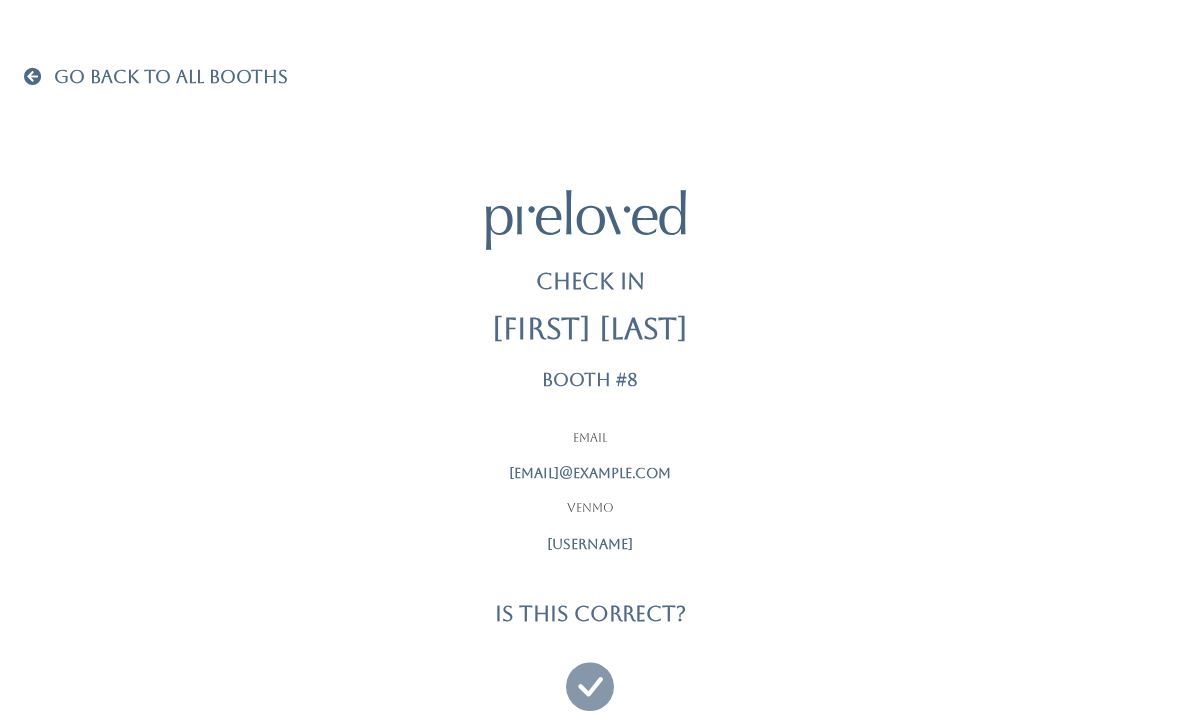 scroll, scrollTop: 0, scrollLeft: 0, axis: both 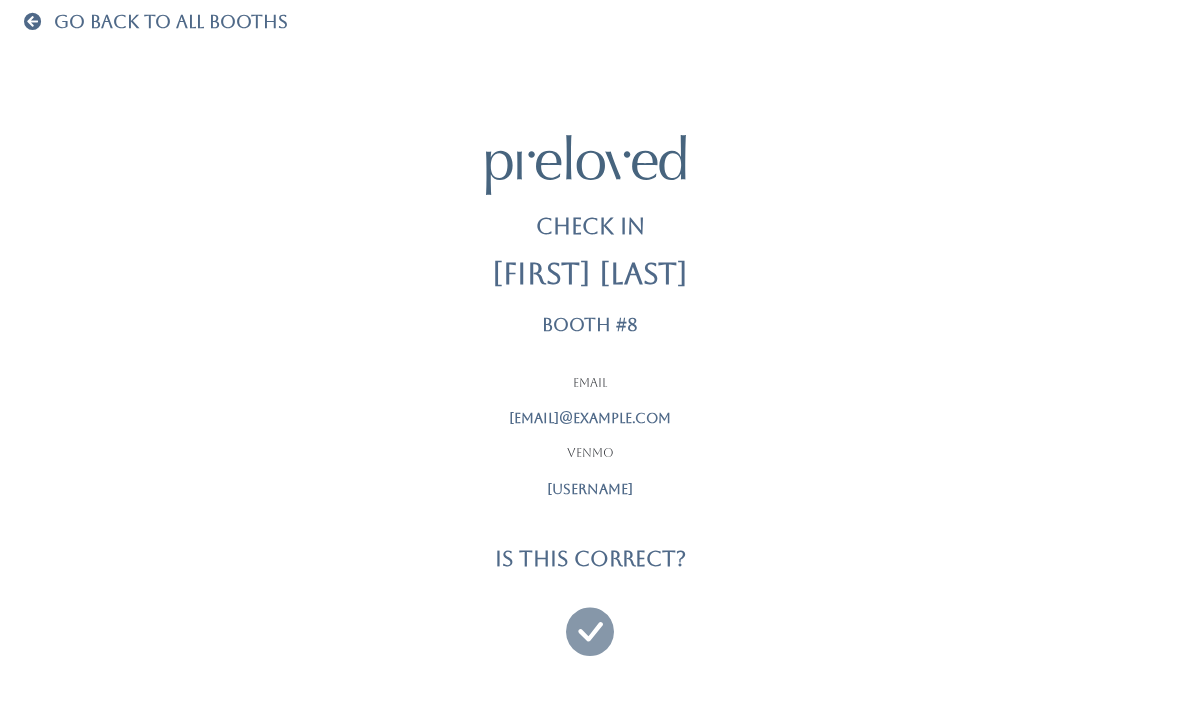 click at bounding box center [590, 622] 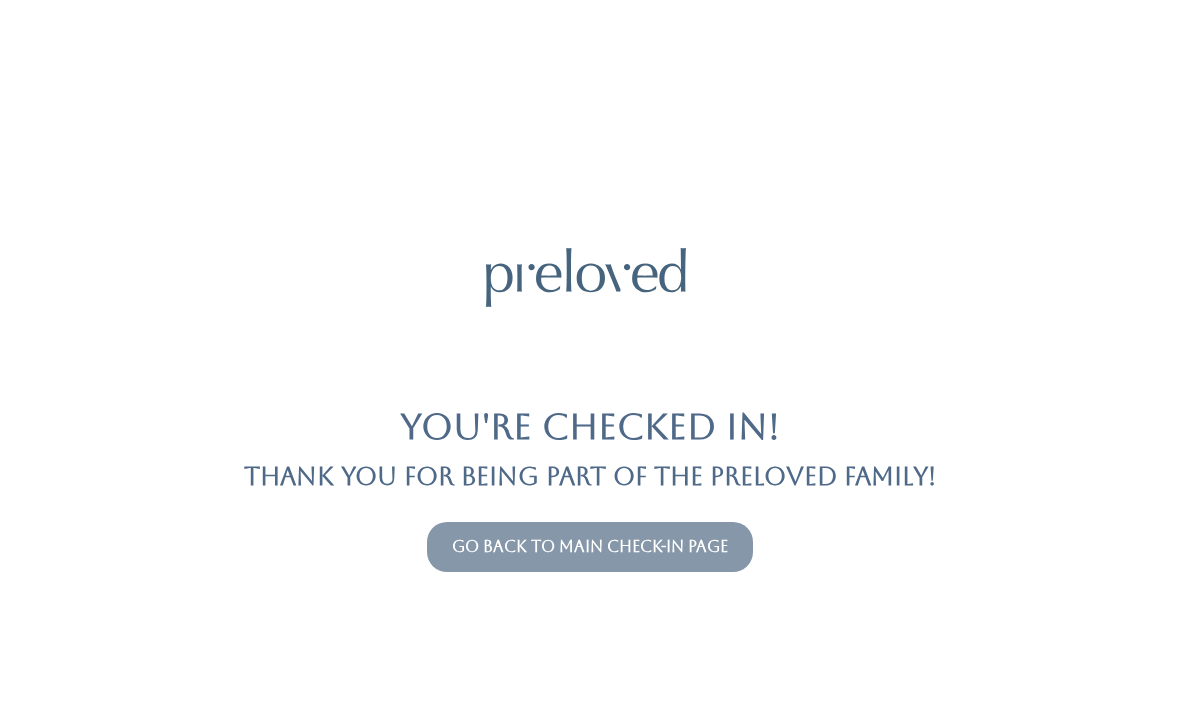 scroll, scrollTop: 0, scrollLeft: 0, axis: both 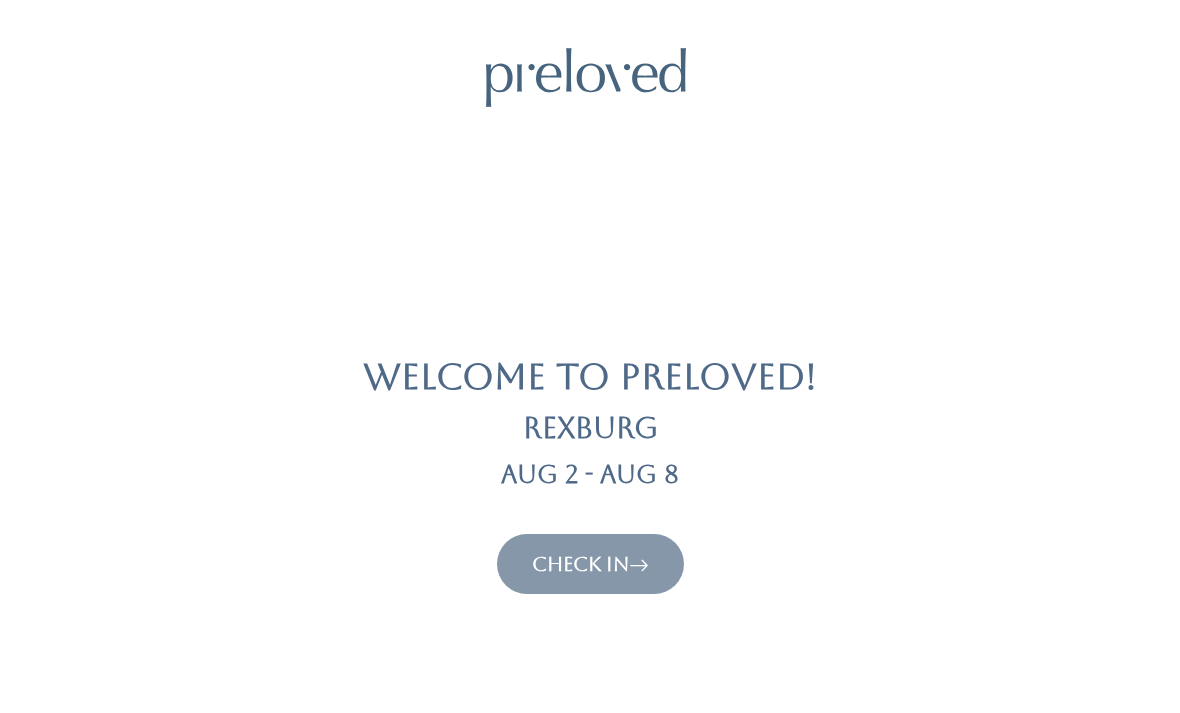 click on "Check In" at bounding box center (590, 564) 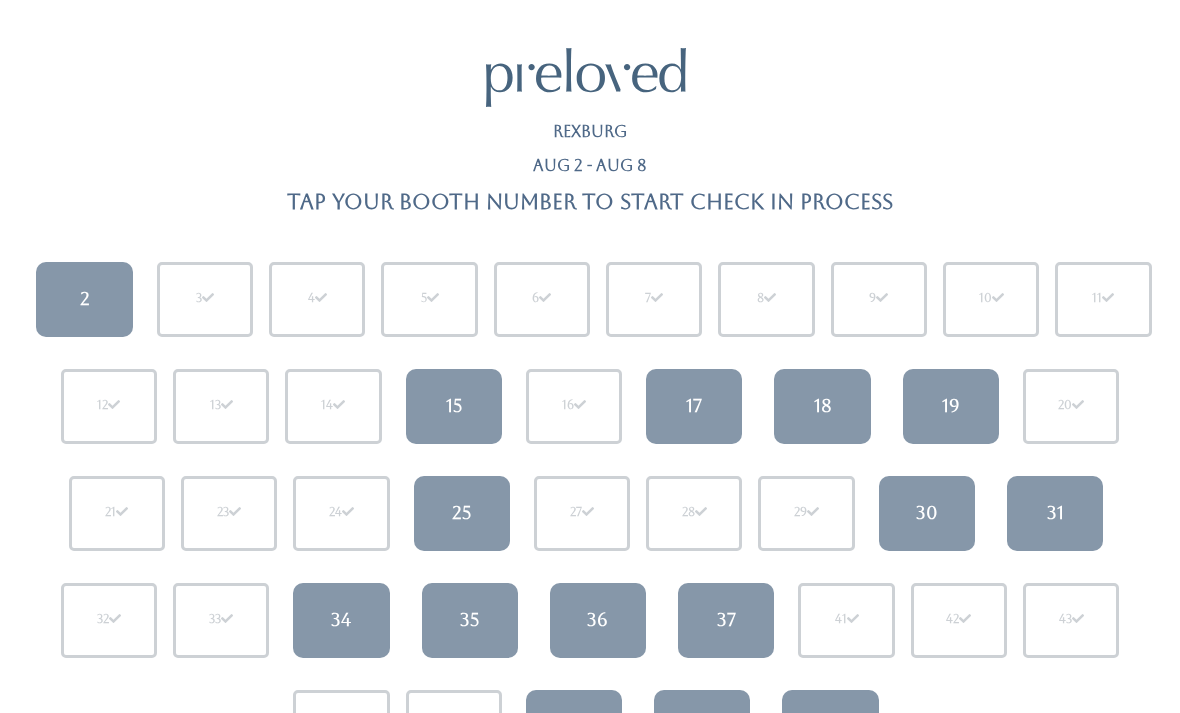 scroll, scrollTop: 0, scrollLeft: 0, axis: both 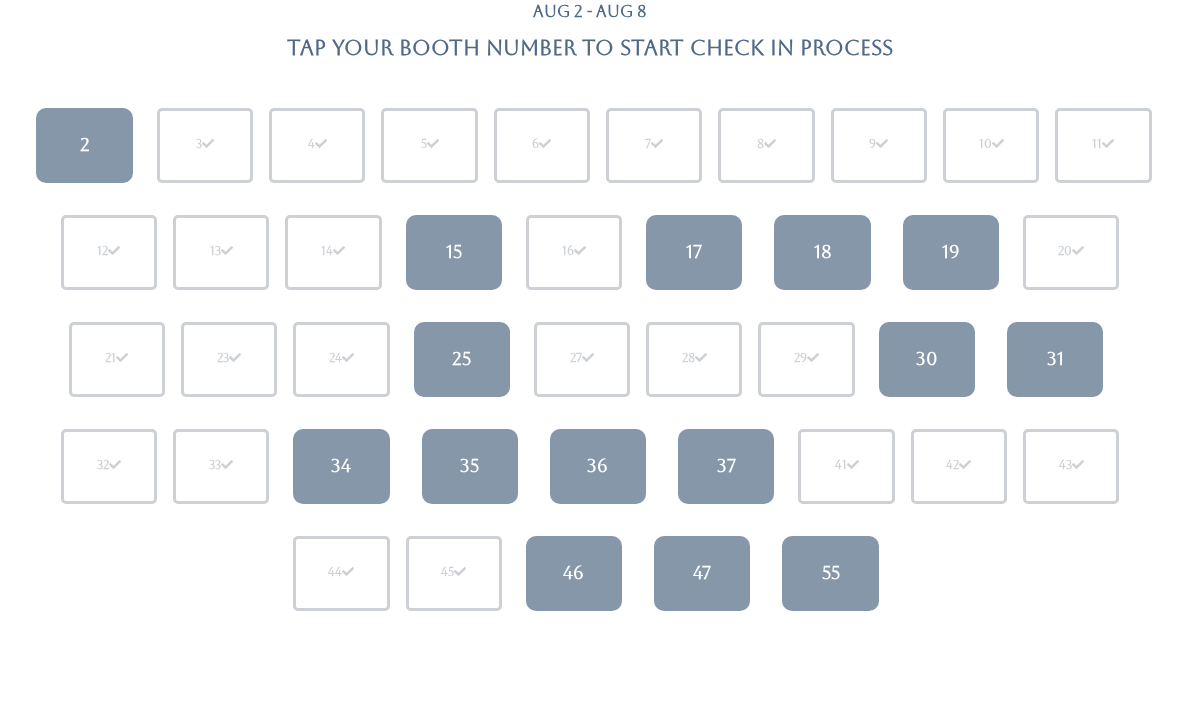 click on "25" at bounding box center (462, 359) 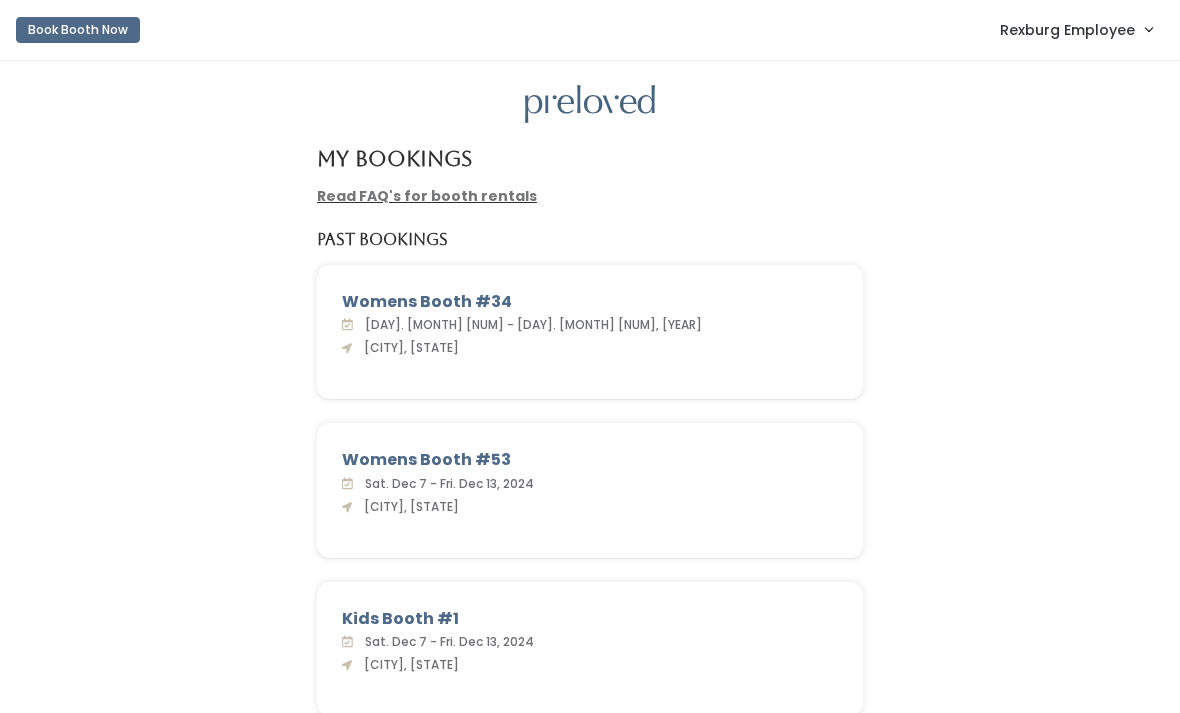 scroll, scrollTop: 107, scrollLeft: 0, axis: vertical 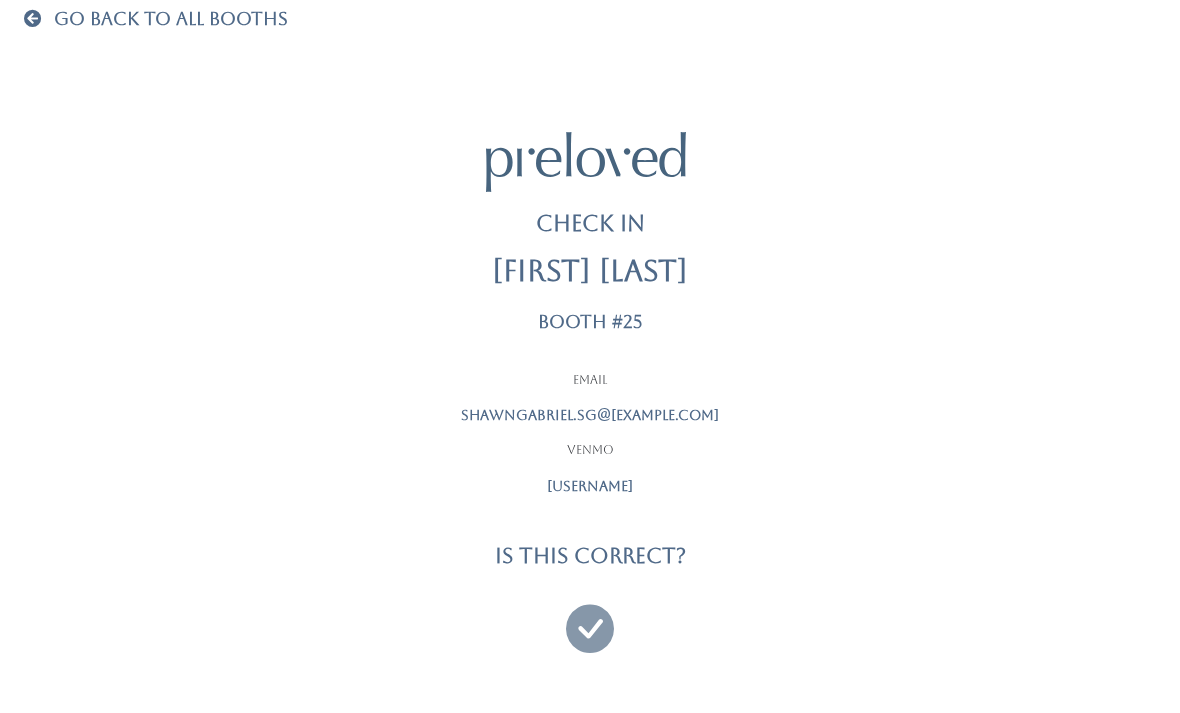 click at bounding box center (590, 619) 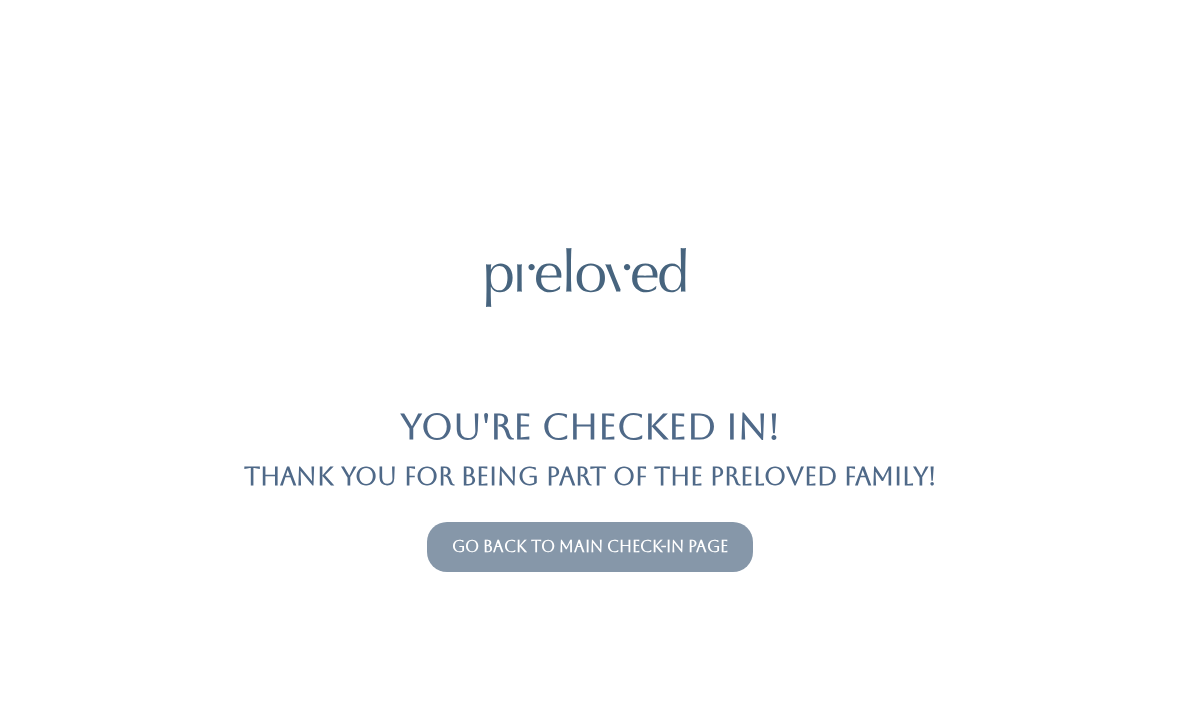scroll, scrollTop: 0, scrollLeft: 0, axis: both 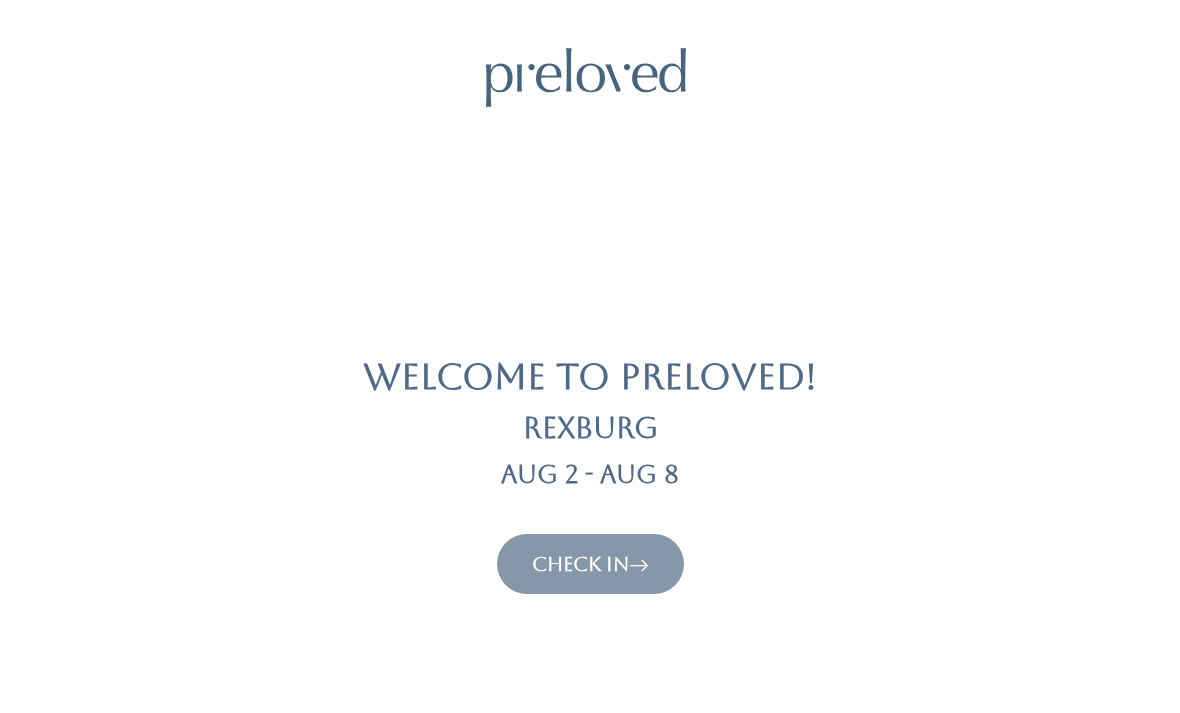 click on "Check In" at bounding box center [590, 564] 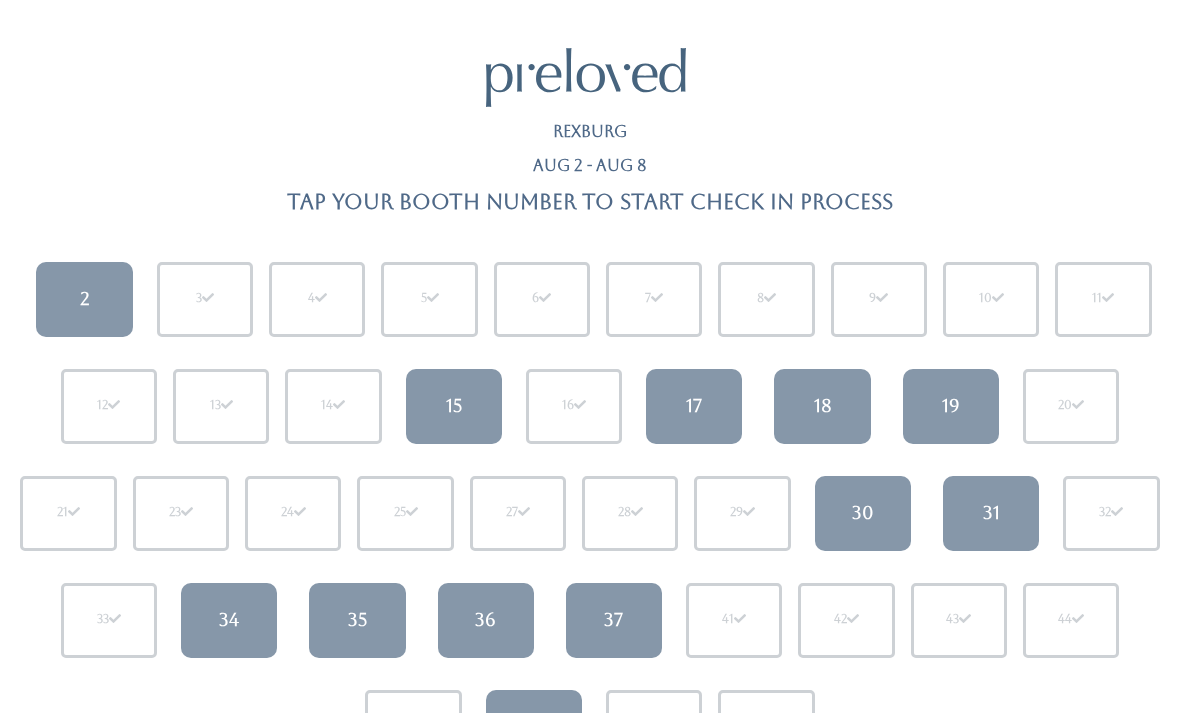 scroll, scrollTop: 0, scrollLeft: 0, axis: both 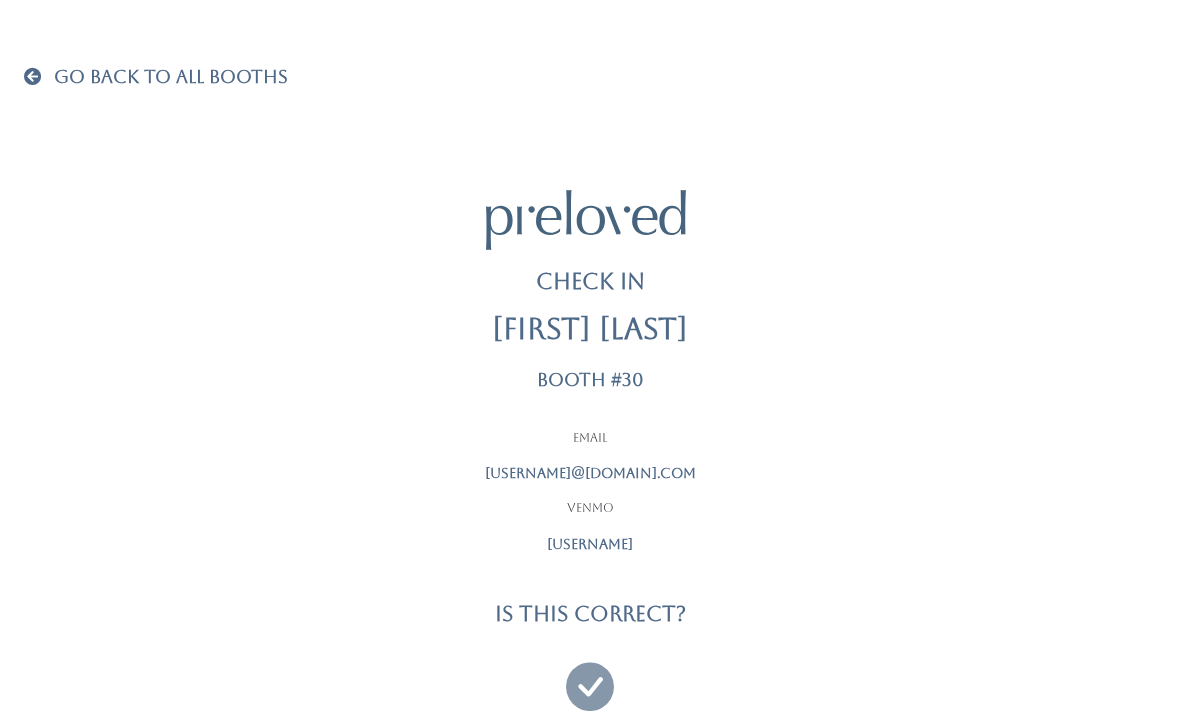 click at bounding box center (590, 677) 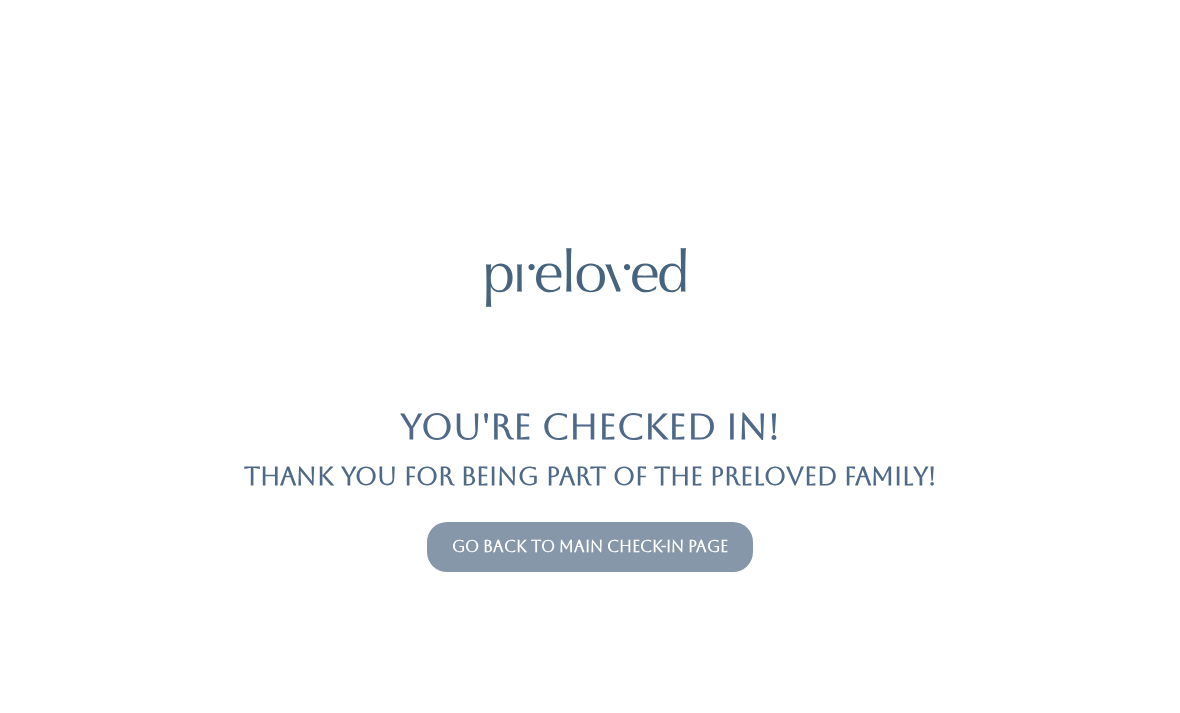 scroll, scrollTop: 0, scrollLeft: 0, axis: both 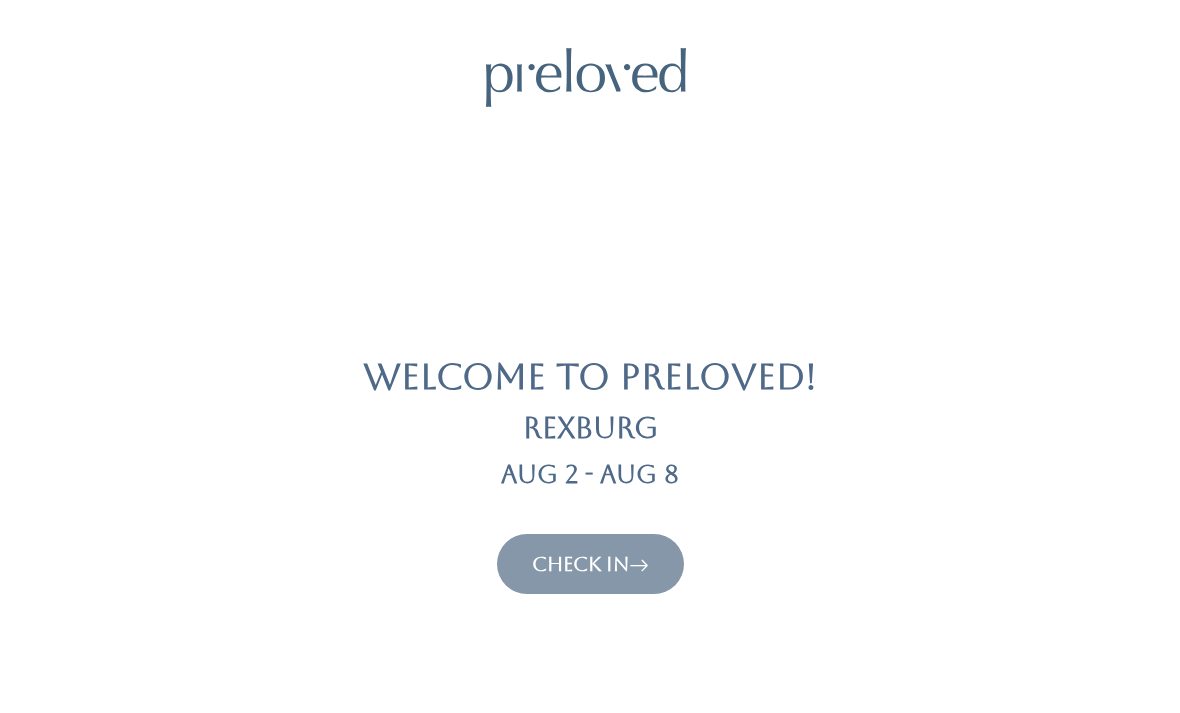 click on "Check In" at bounding box center (590, 564) 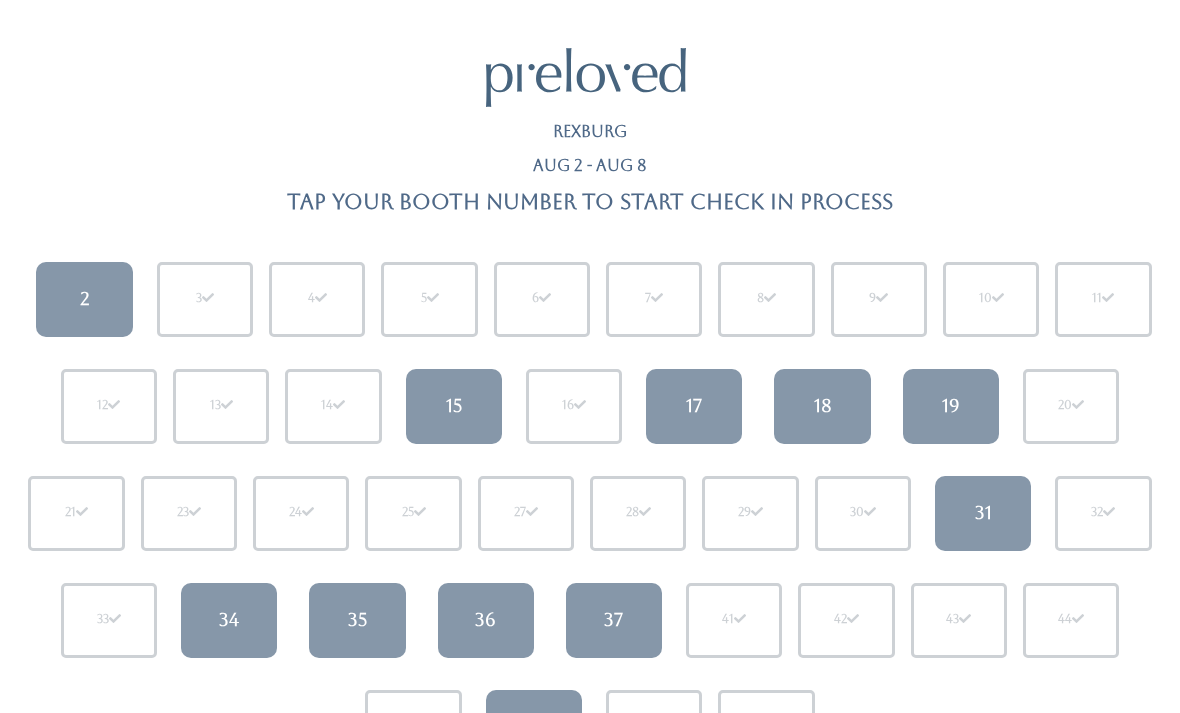 scroll, scrollTop: 0, scrollLeft: 0, axis: both 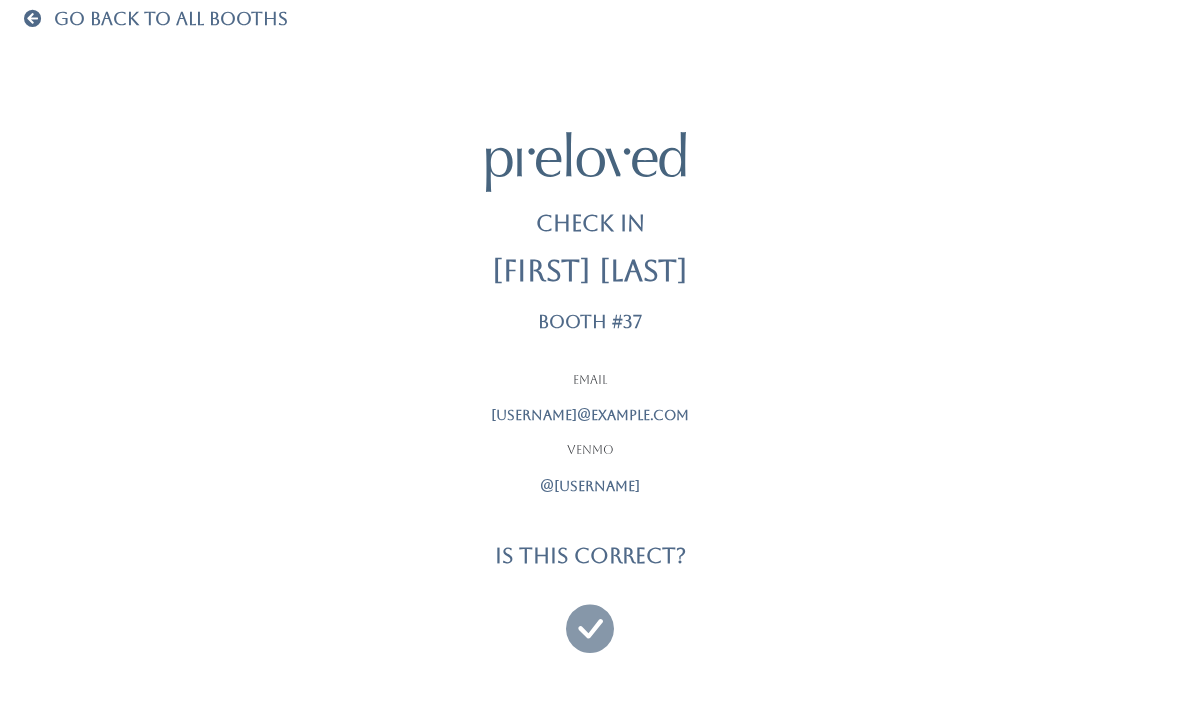 click at bounding box center [590, 619] 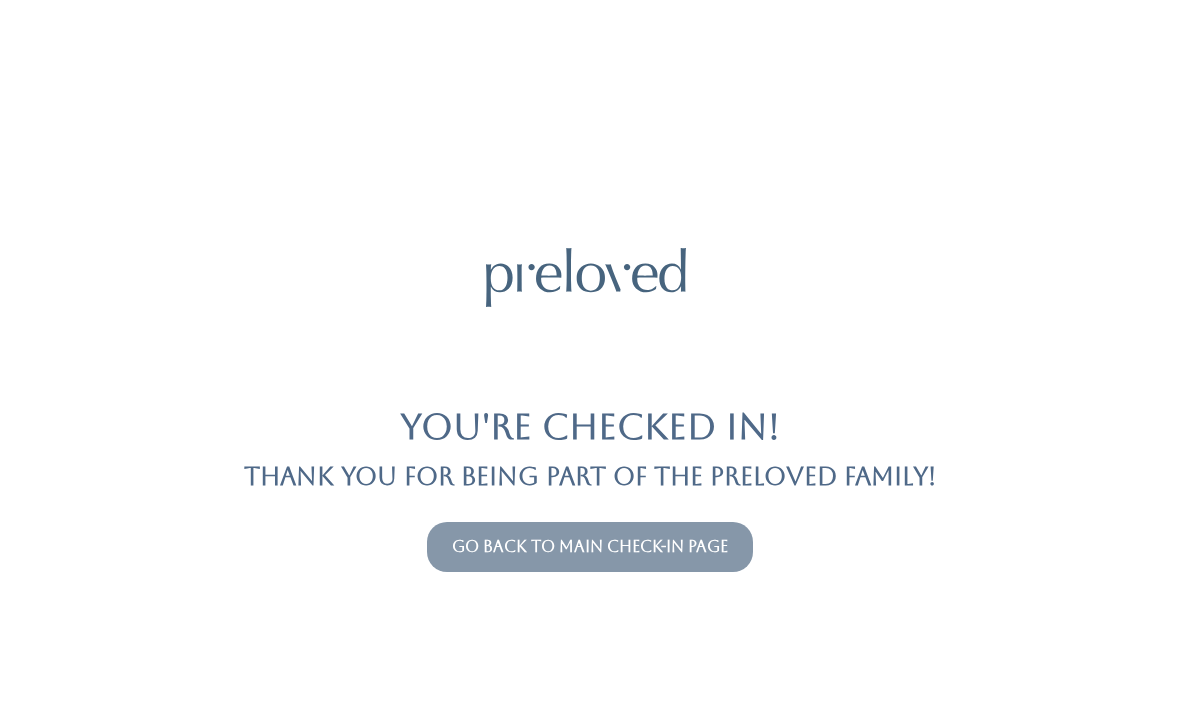 scroll, scrollTop: 0, scrollLeft: 0, axis: both 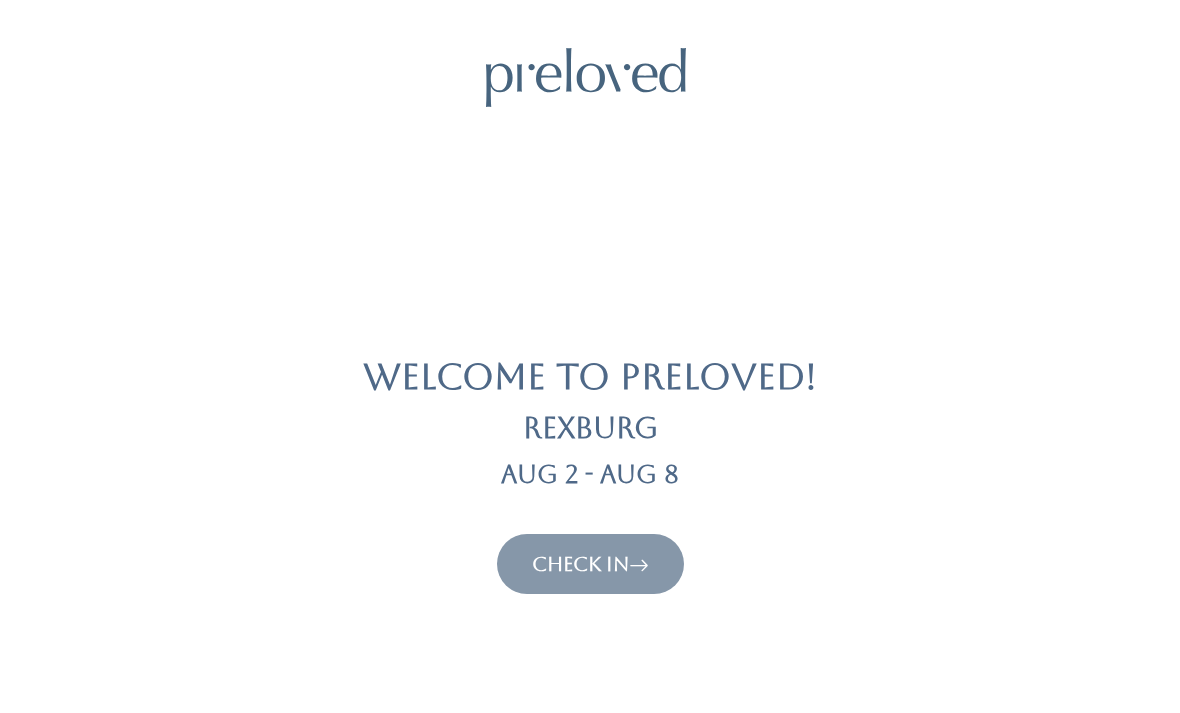 click on "Check In" at bounding box center [590, 564] 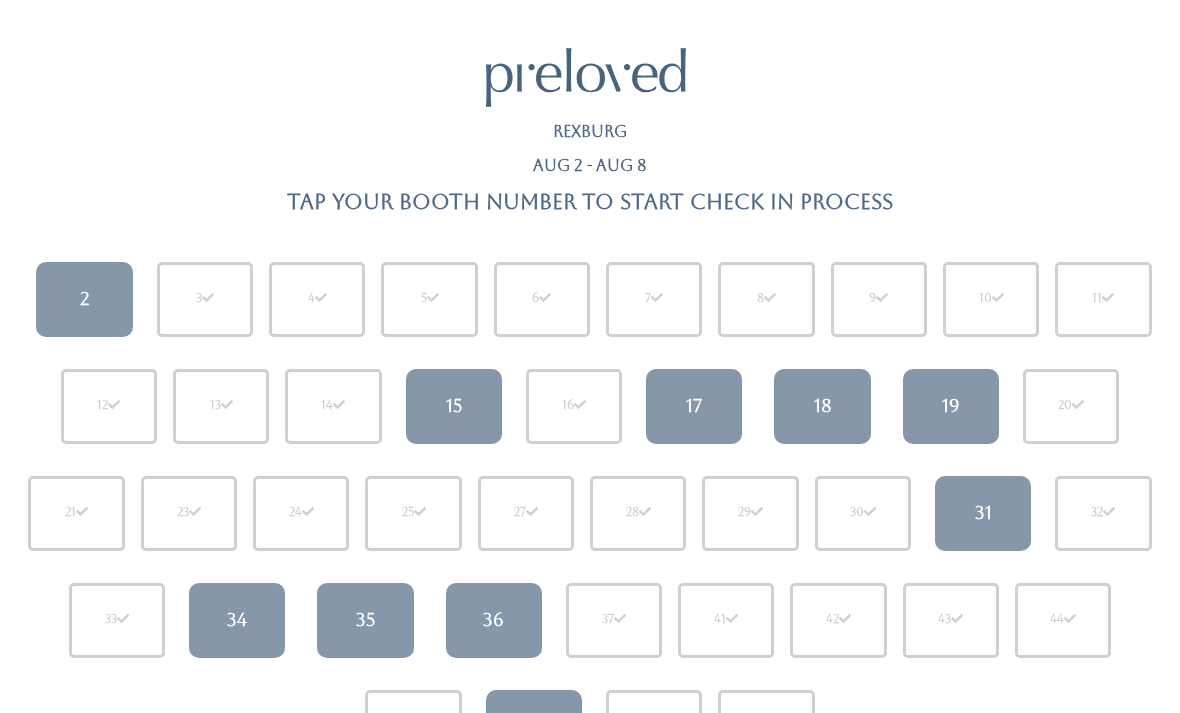 scroll, scrollTop: 0, scrollLeft: 0, axis: both 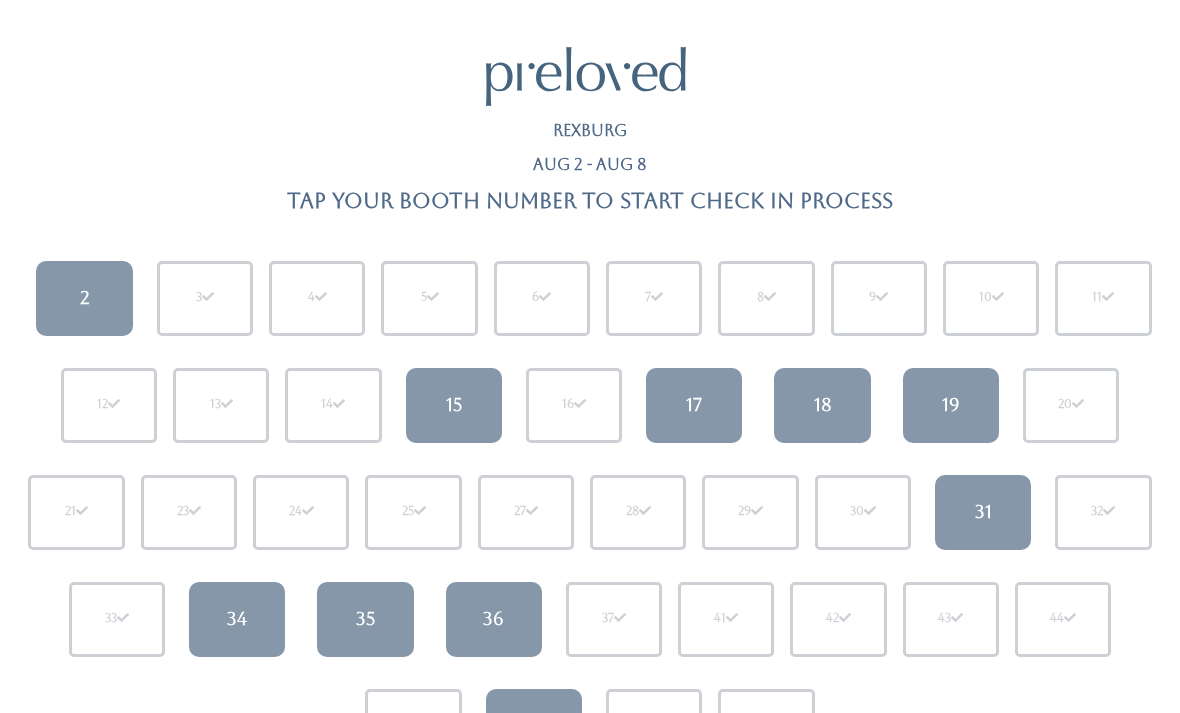 click on "2" at bounding box center [84, 298] 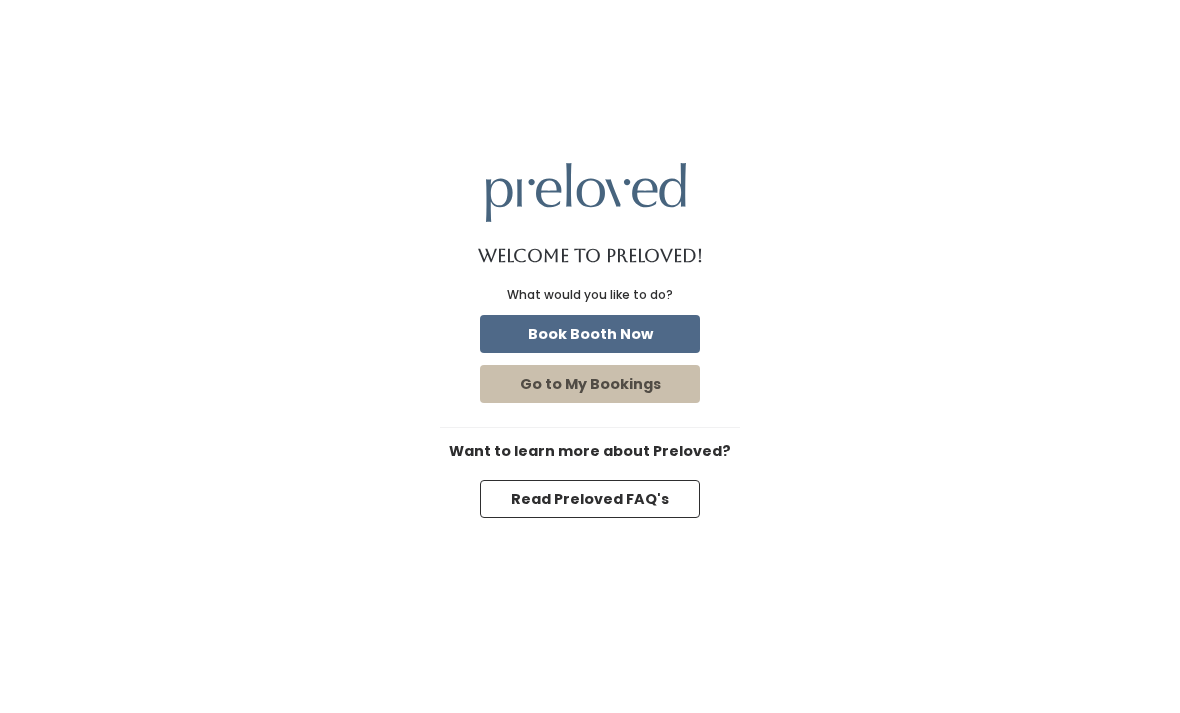 scroll, scrollTop: 0, scrollLeft: 0, axis: both 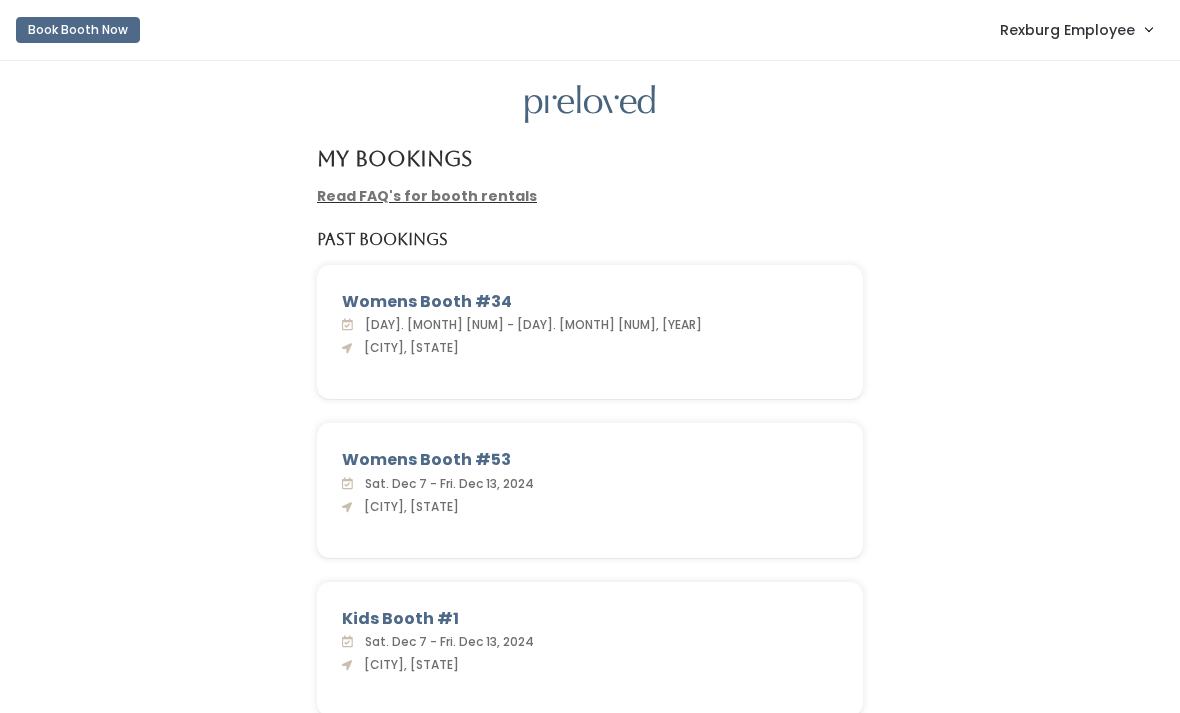 click on "Rexburg Employee" at bounding box center [1067, 30] 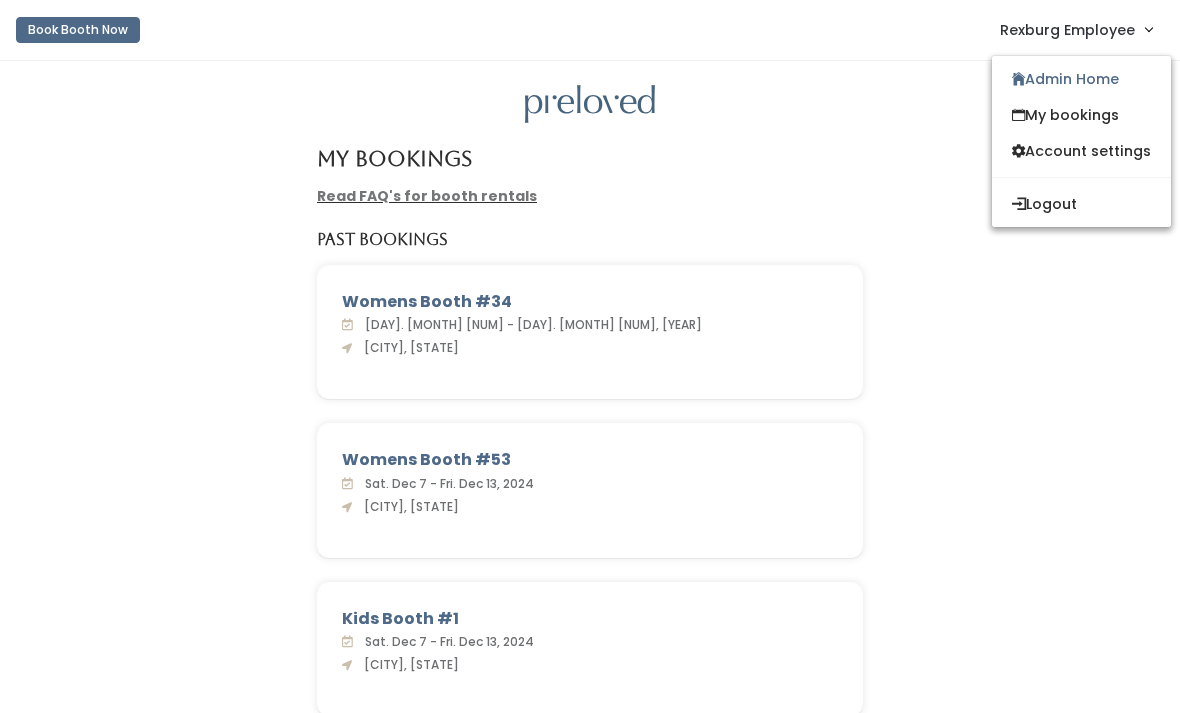 click on "Admin Home" at bounding box center [1081, 79] 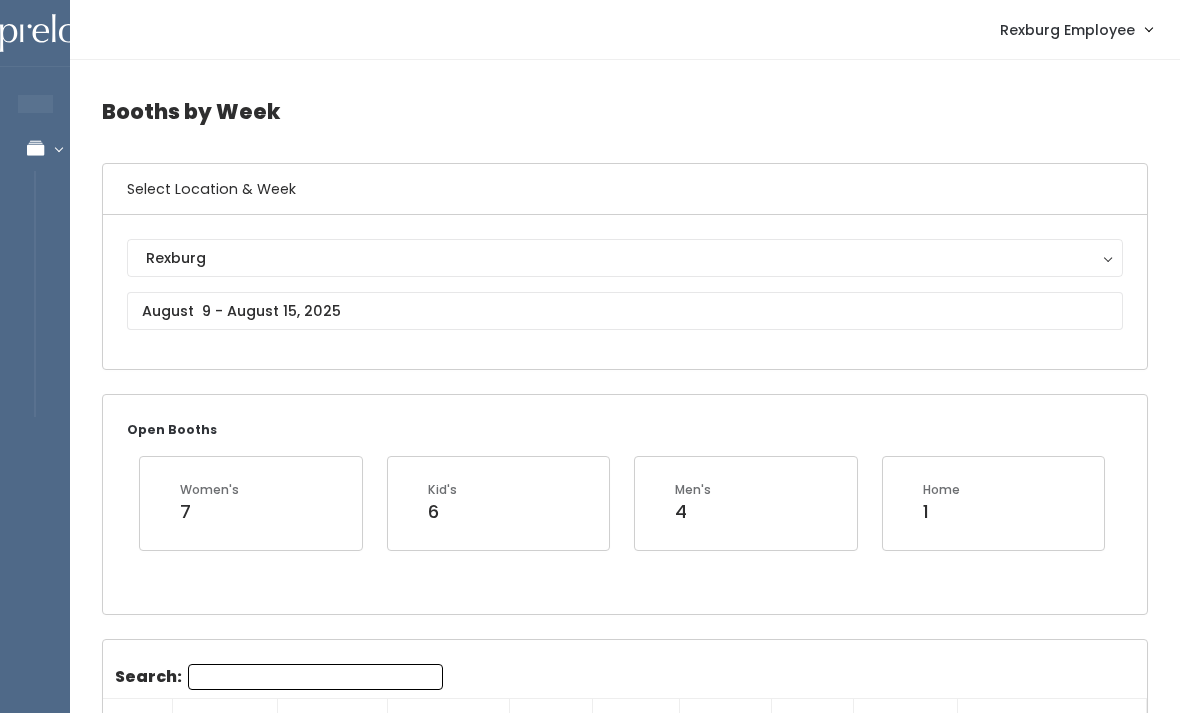 scroll, scrollTop: 0, scrollLeft: 0, axis: both 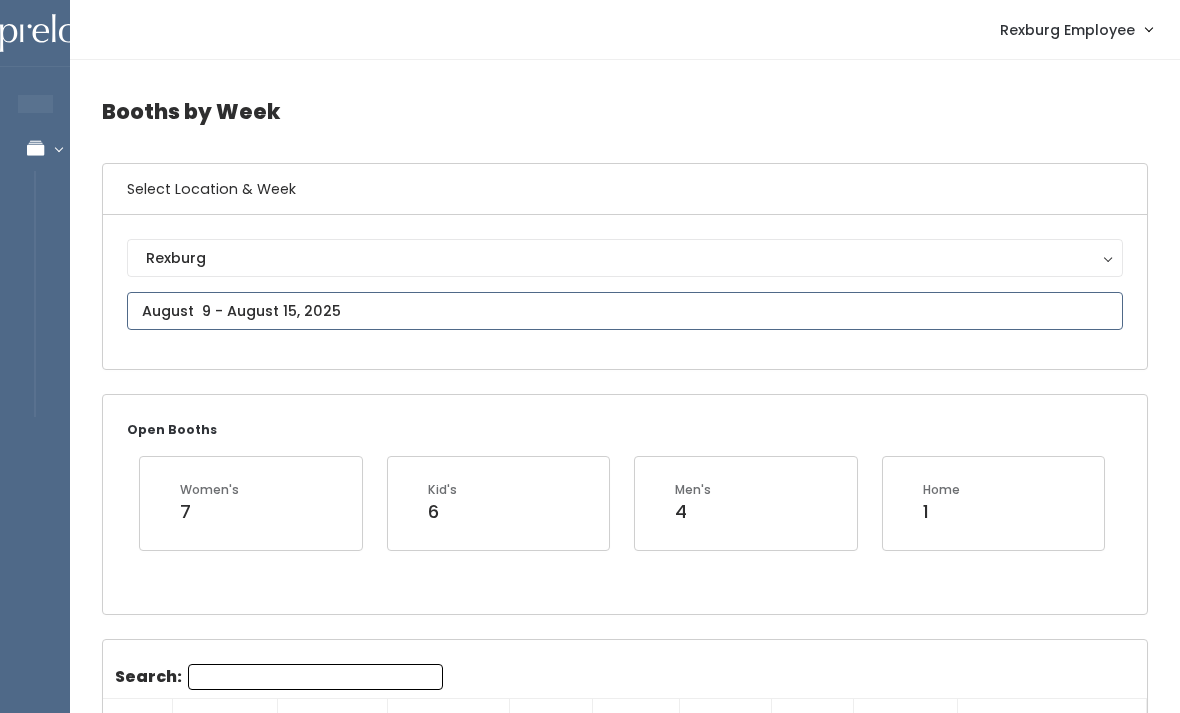 click at bounding box center [625, 311] 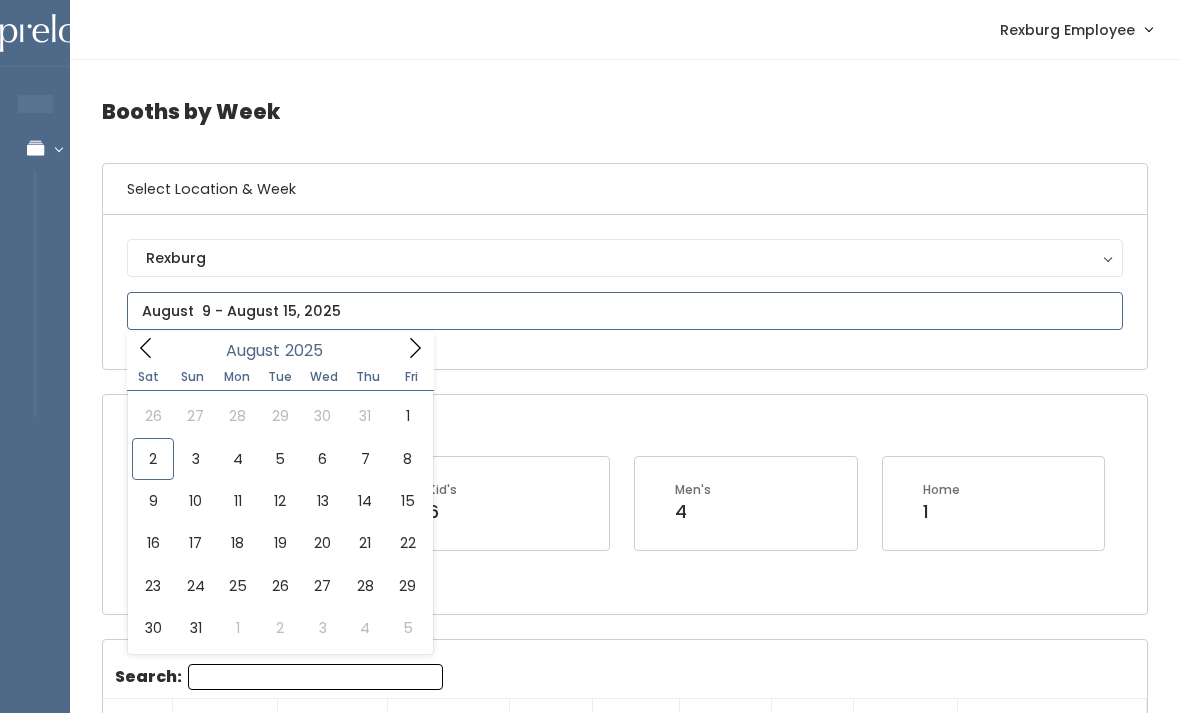 type on "August 2 to August 8" 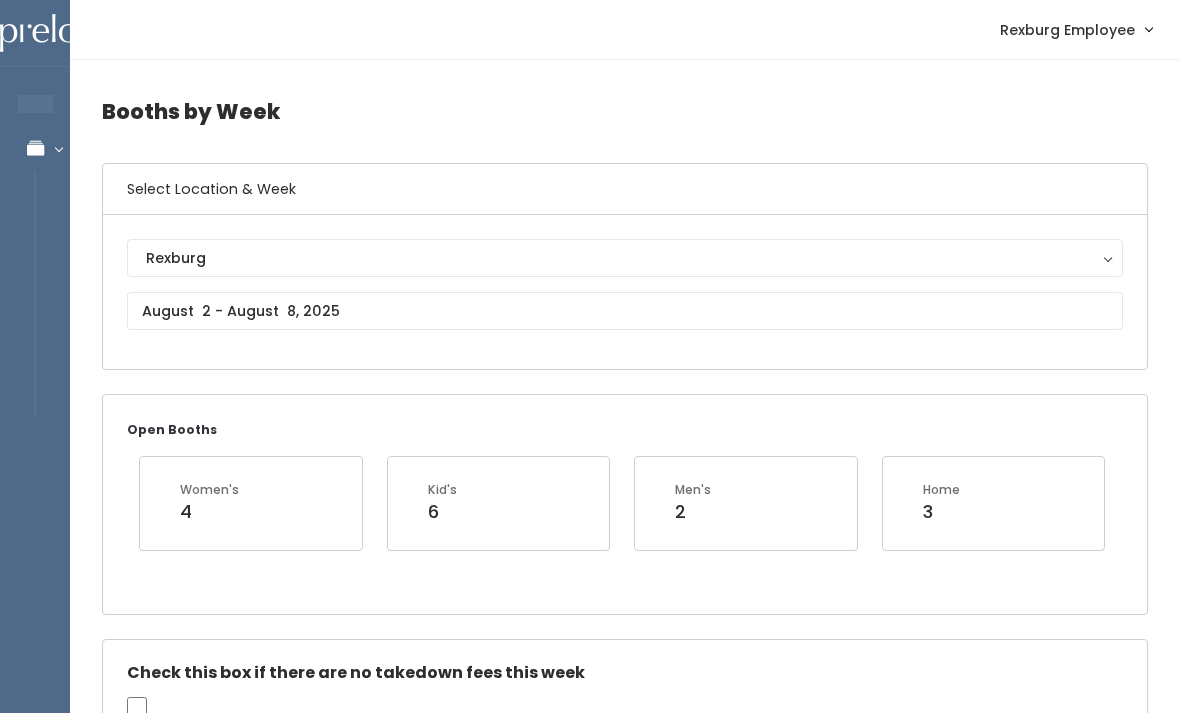 scroll, scrollTop: 0, scrollLeft: 0, axis: both 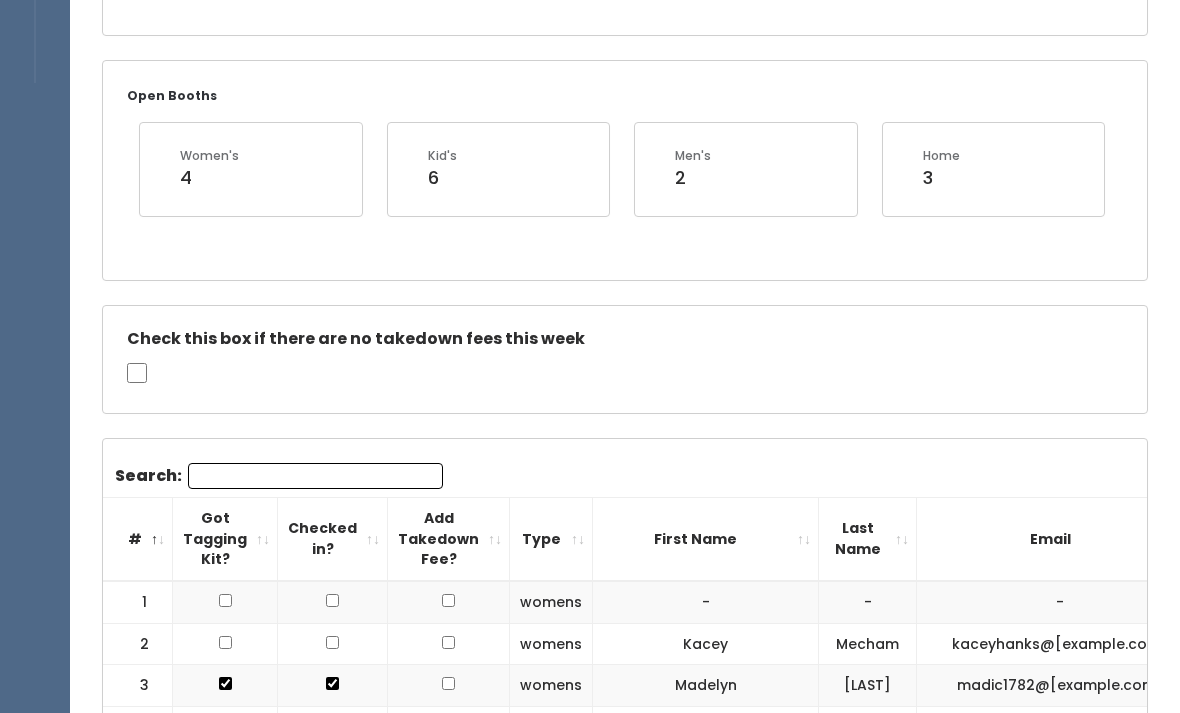 click on "Search:" at bounding box center (315, 476) 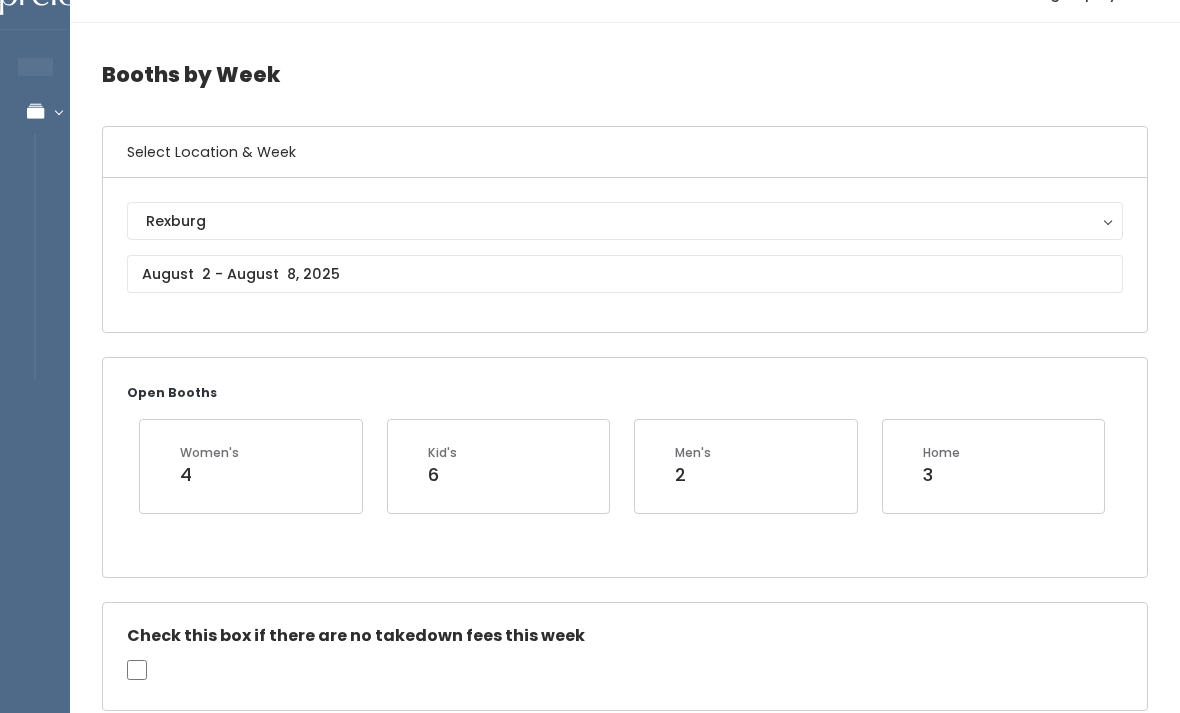 scroll, scrollTop: 0, scrollLeft: 0, axis: both 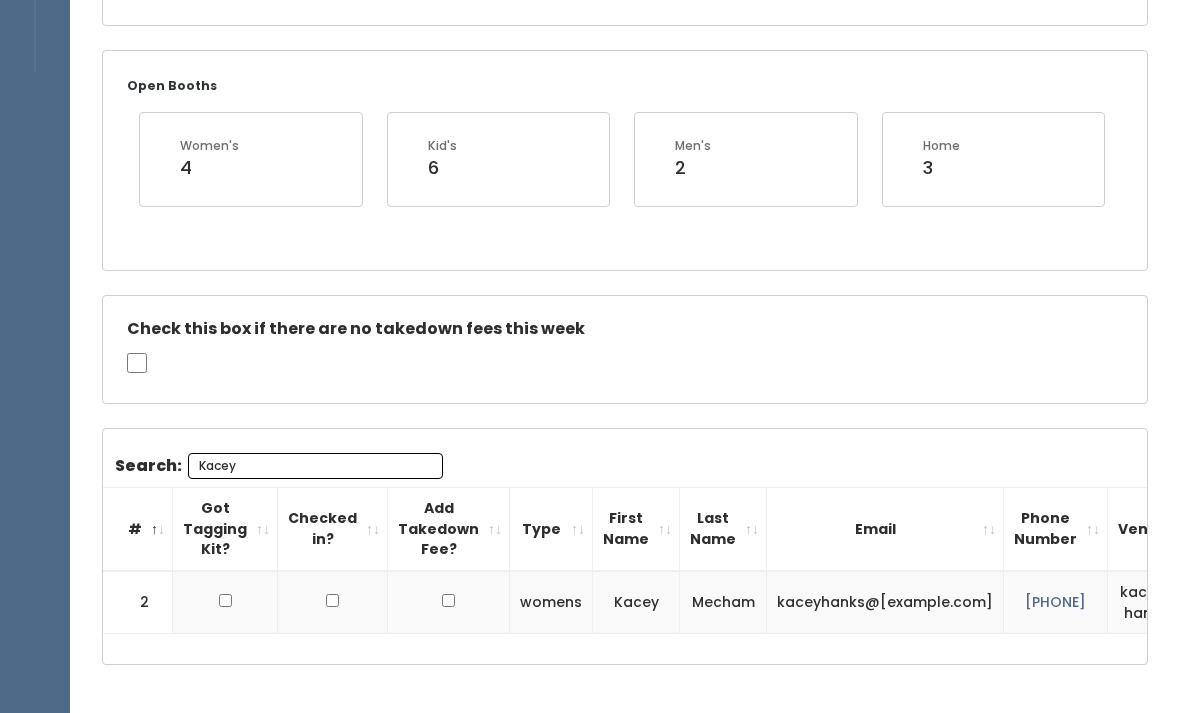 click on "Kacey" at bounding box center [315, 466] 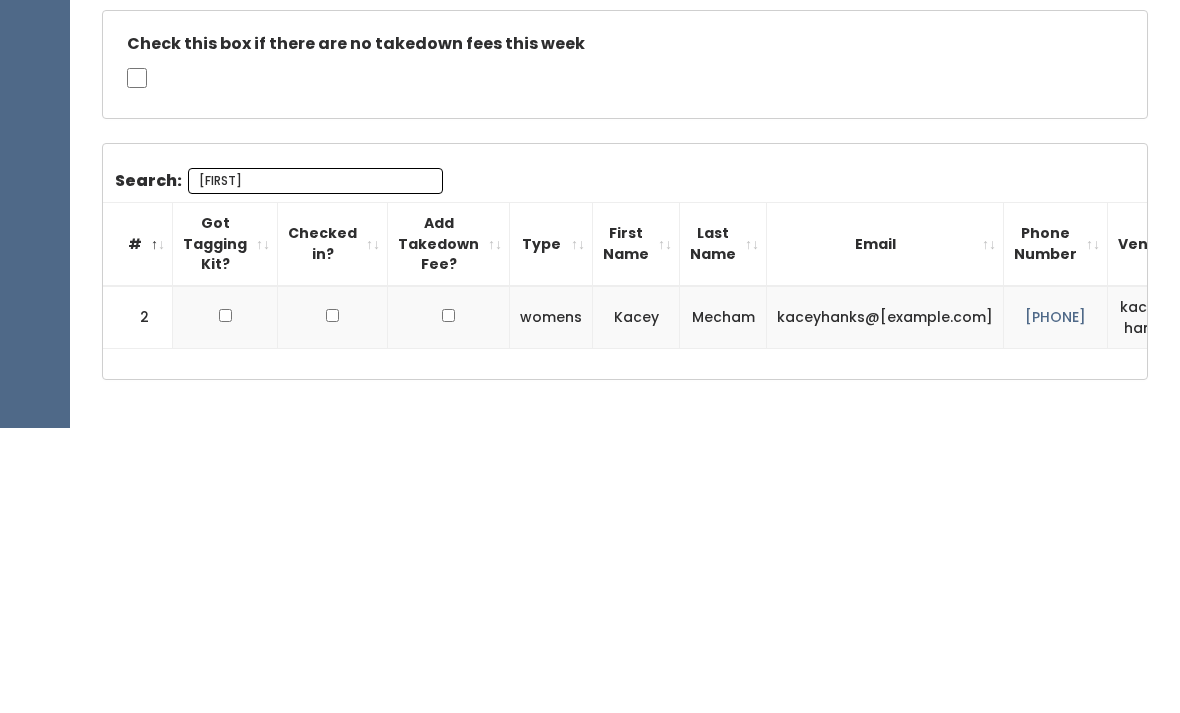 type on "K" 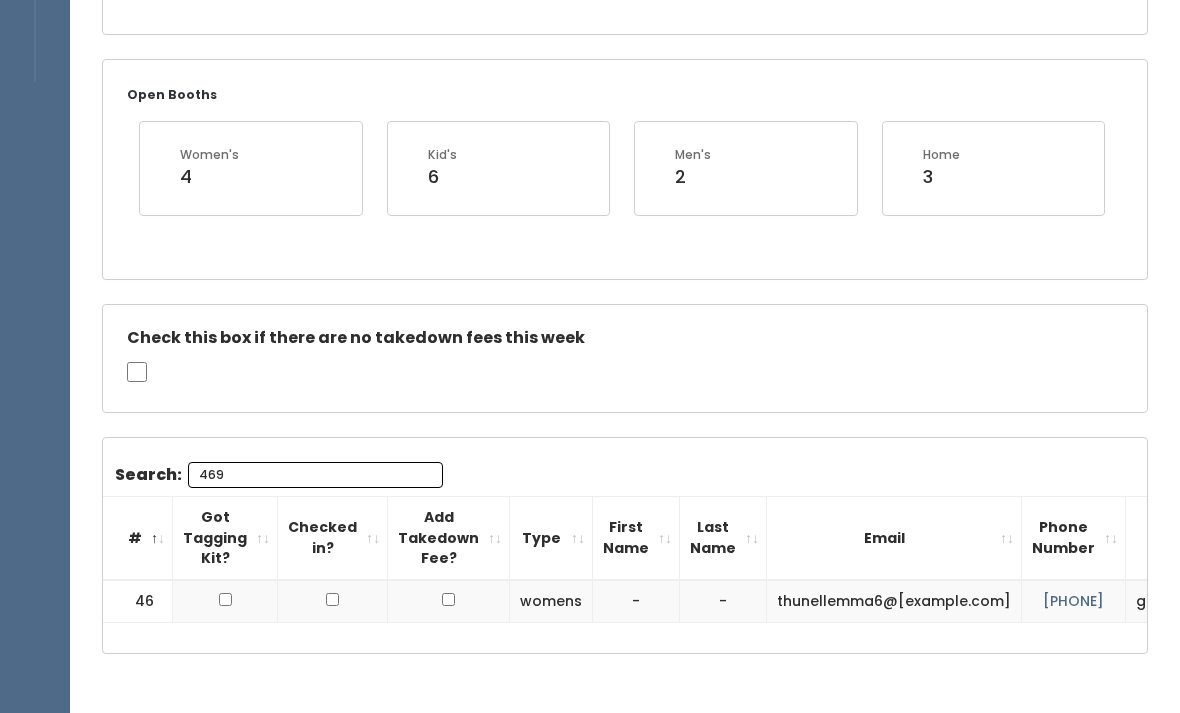 scroll, scrollTop: 336, scrollLeft: 0, axis: vertical 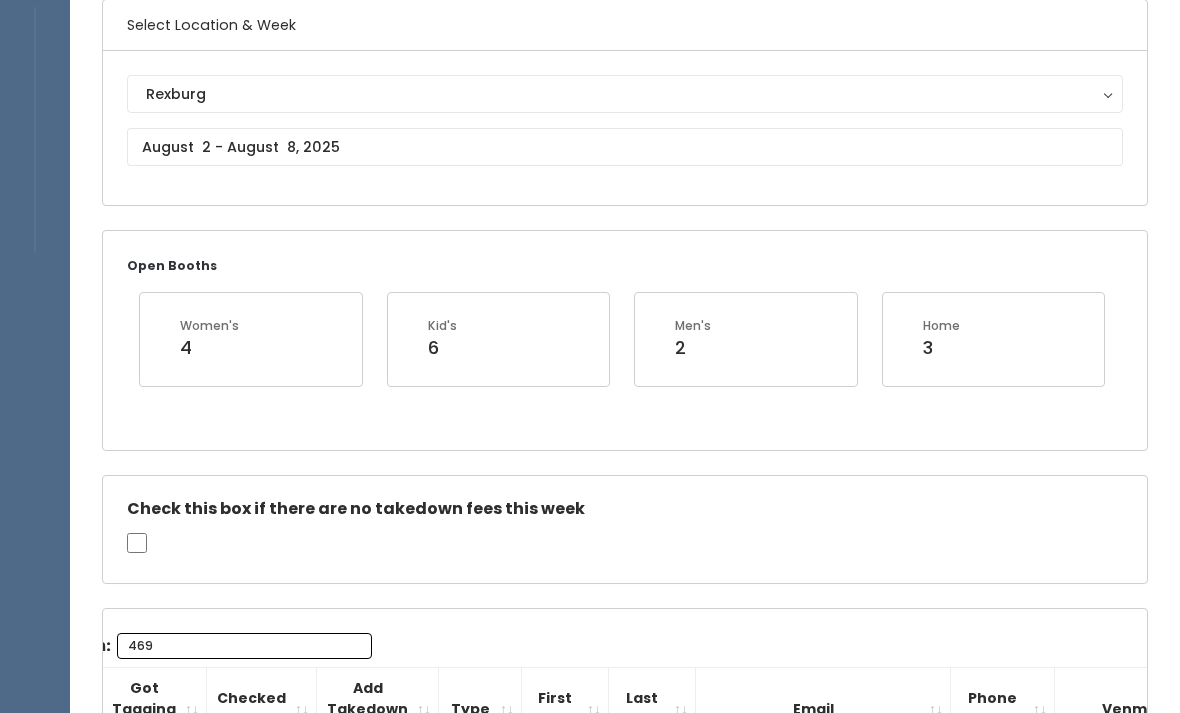 type on "469" 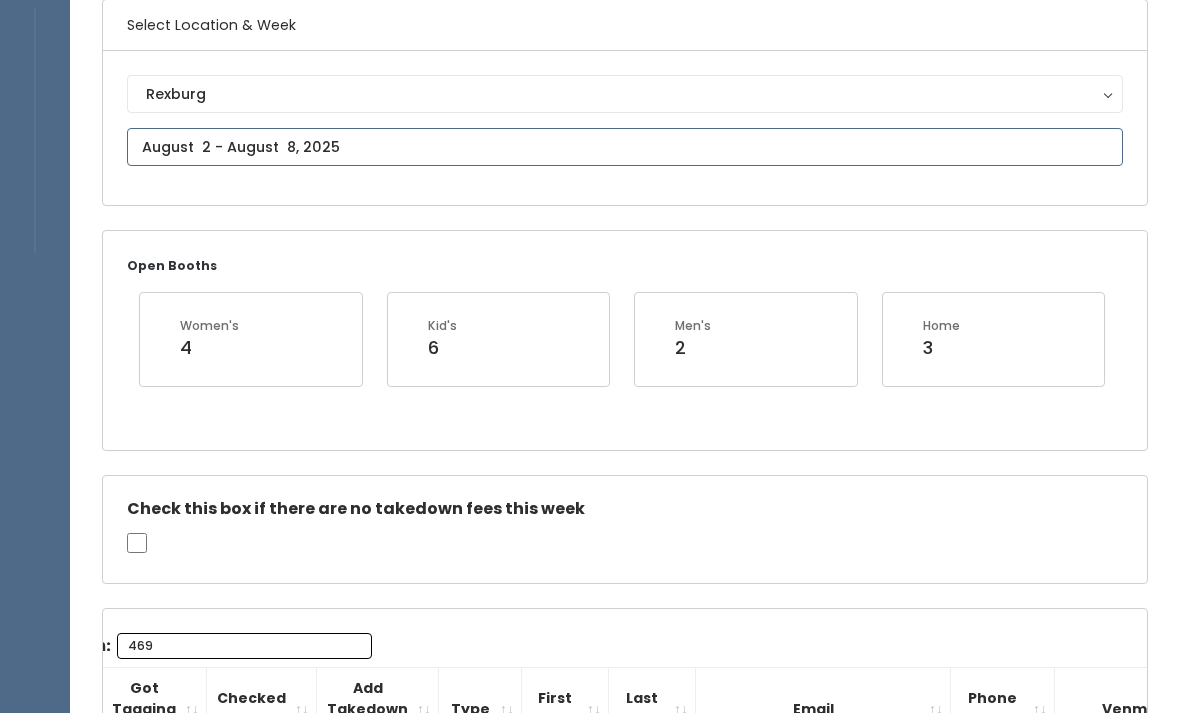 click at bounding box center (625, 148) 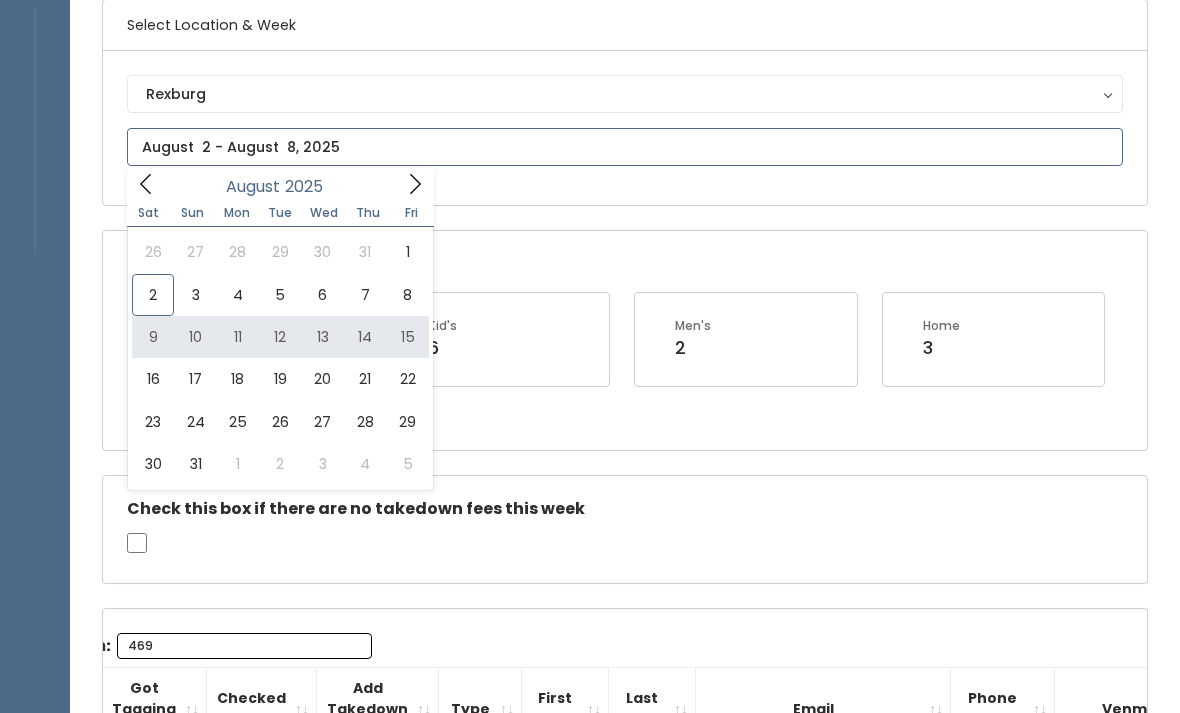 type on "August 9 to August 15" 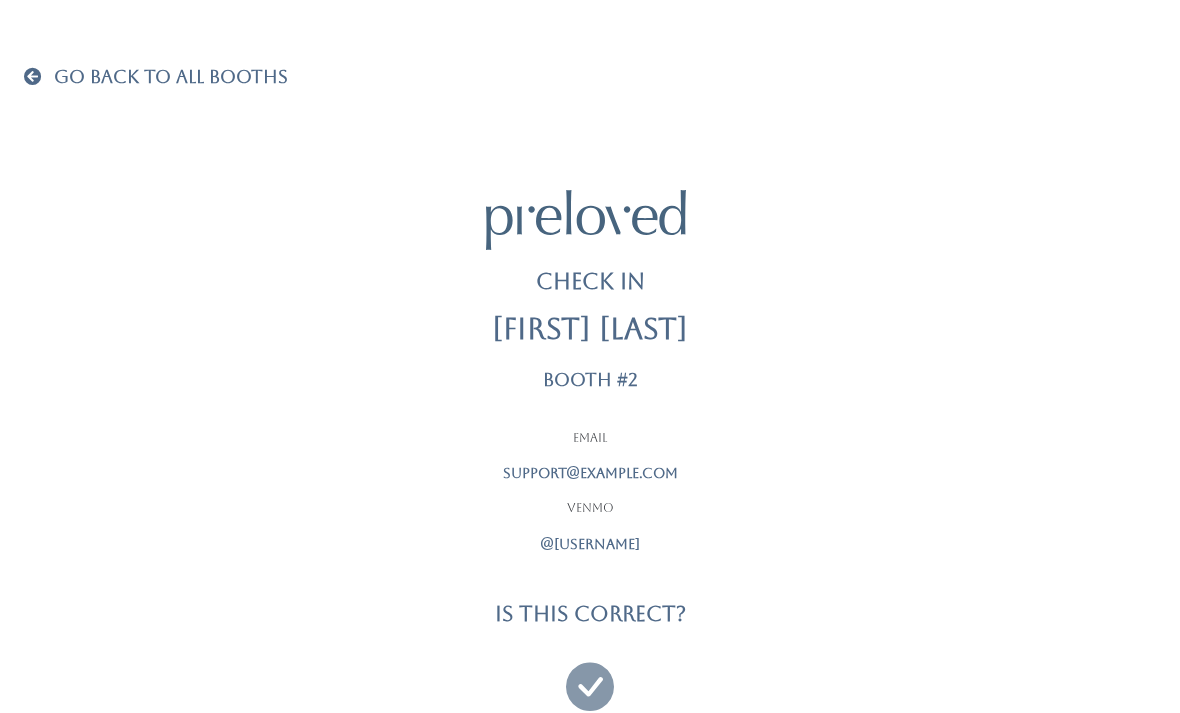 scroll, scrollTop: 0, scrollLeft: 0, axis: both 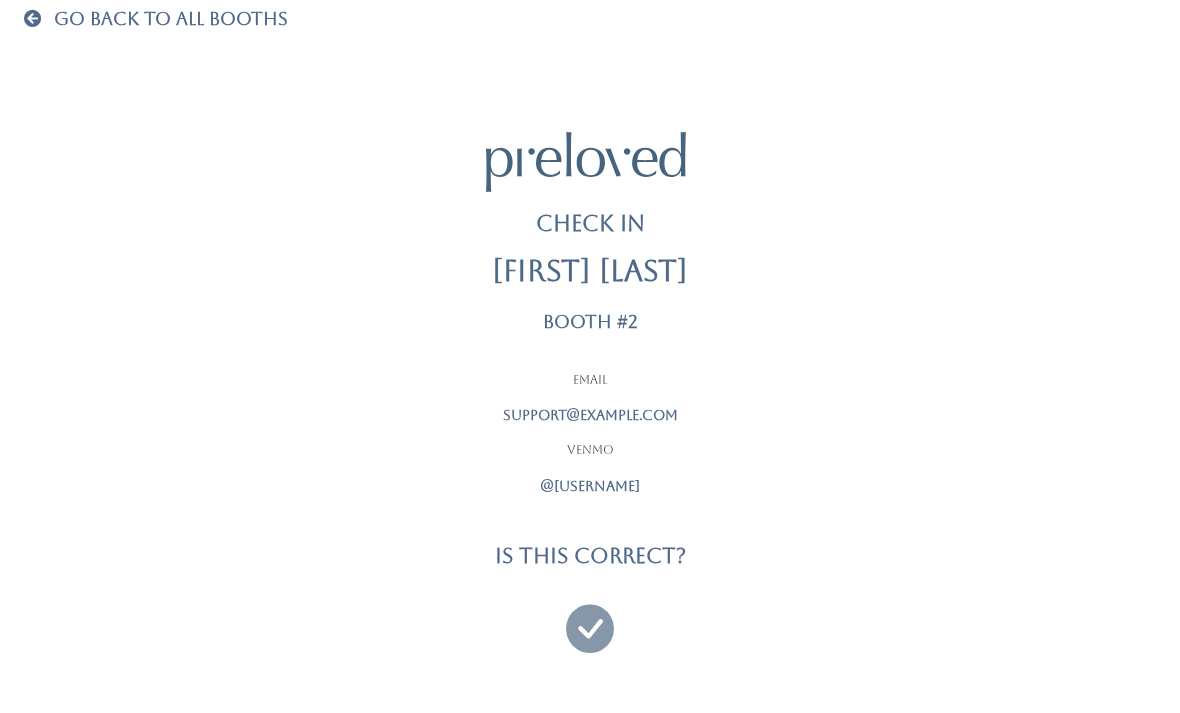 click at bounding box center (590, 619) 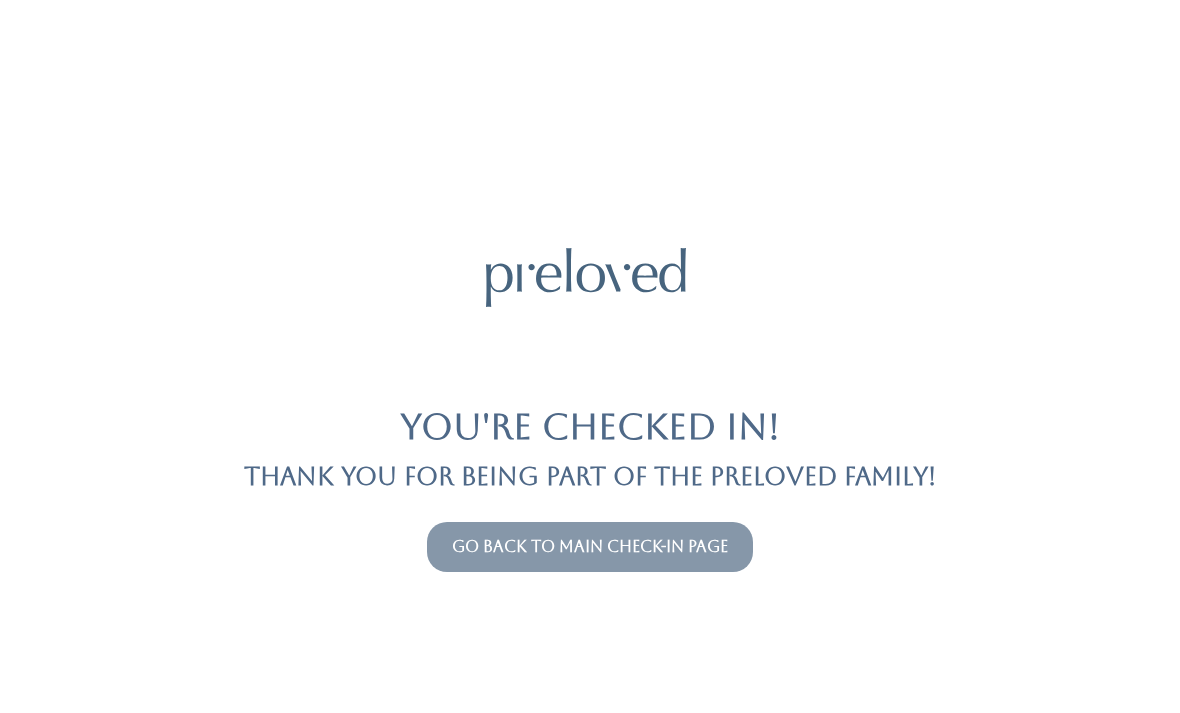 scroll, scrollTop: 0, scrollLeft: 0, axis: both 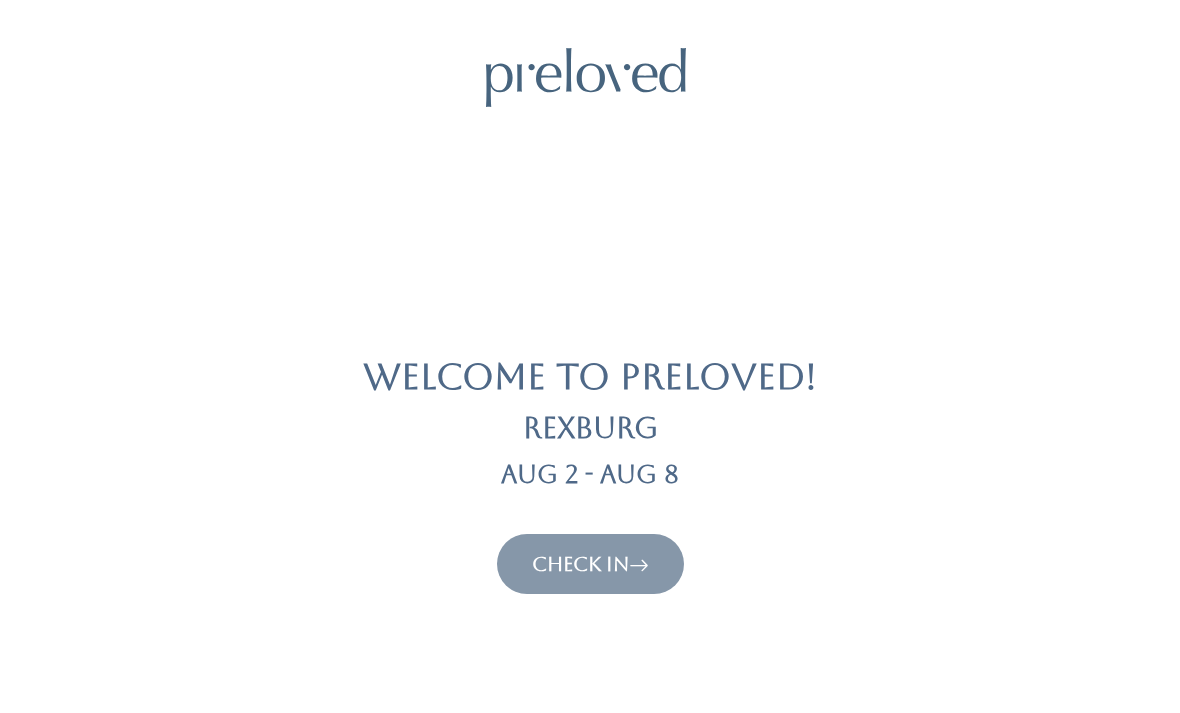 click on "Check In" at bounding box center [590, 564] 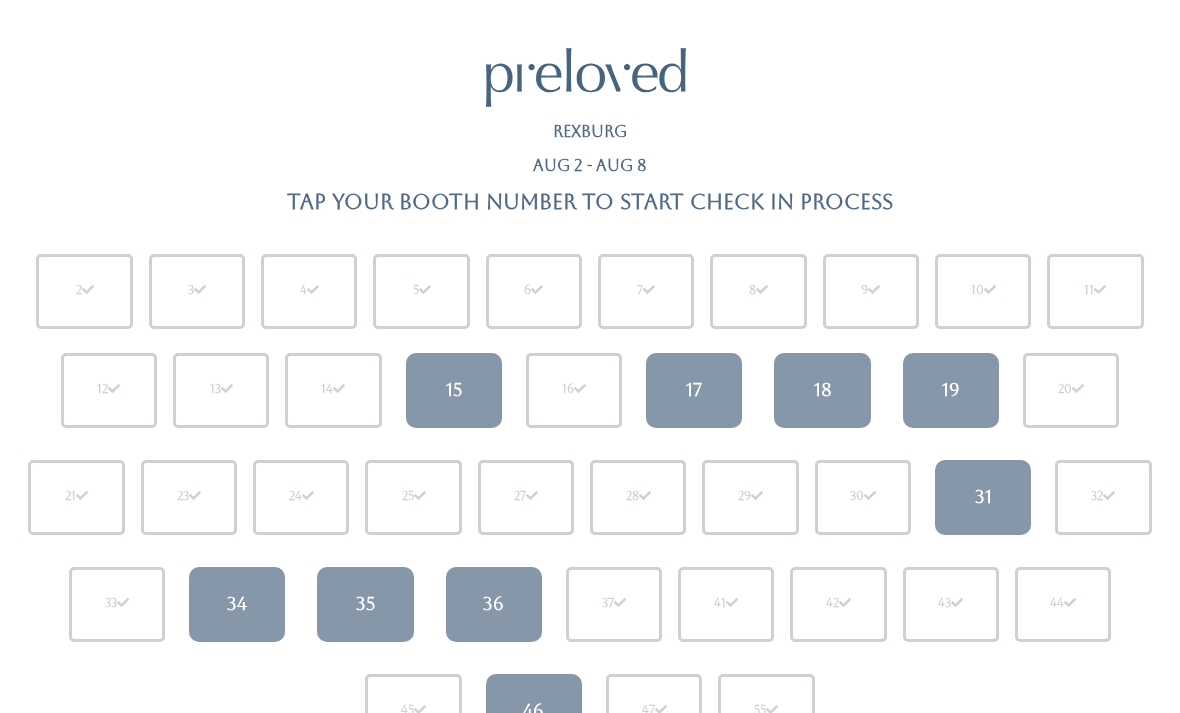 scroll, scrollTop: 0, scrollLeft: 0, axis: both 